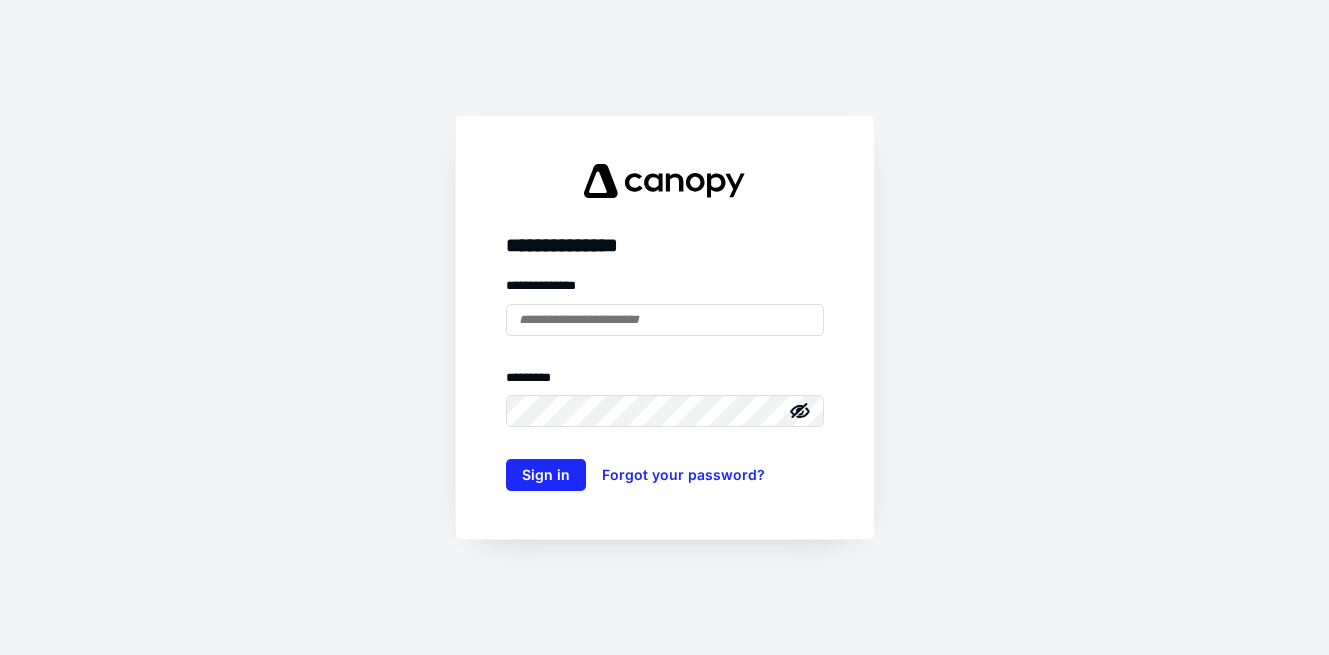 scroll, scrollTop: 0, scrollLeft: 0, axis: both 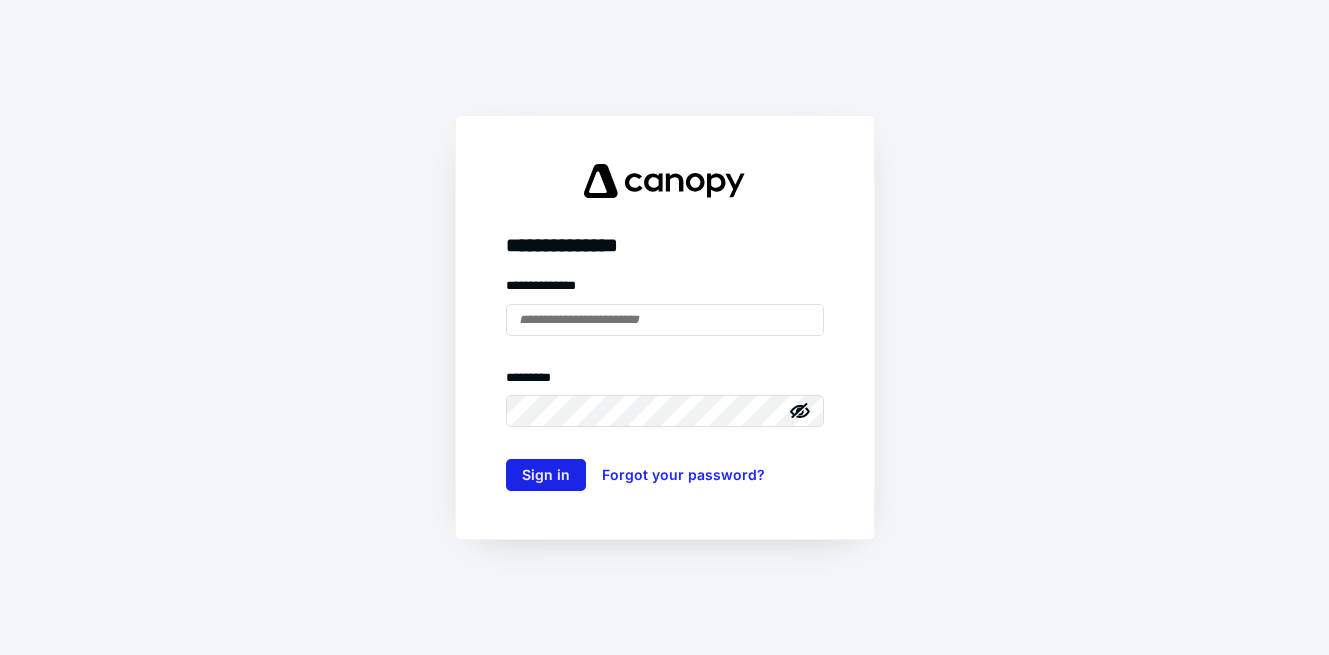 type on "**********" 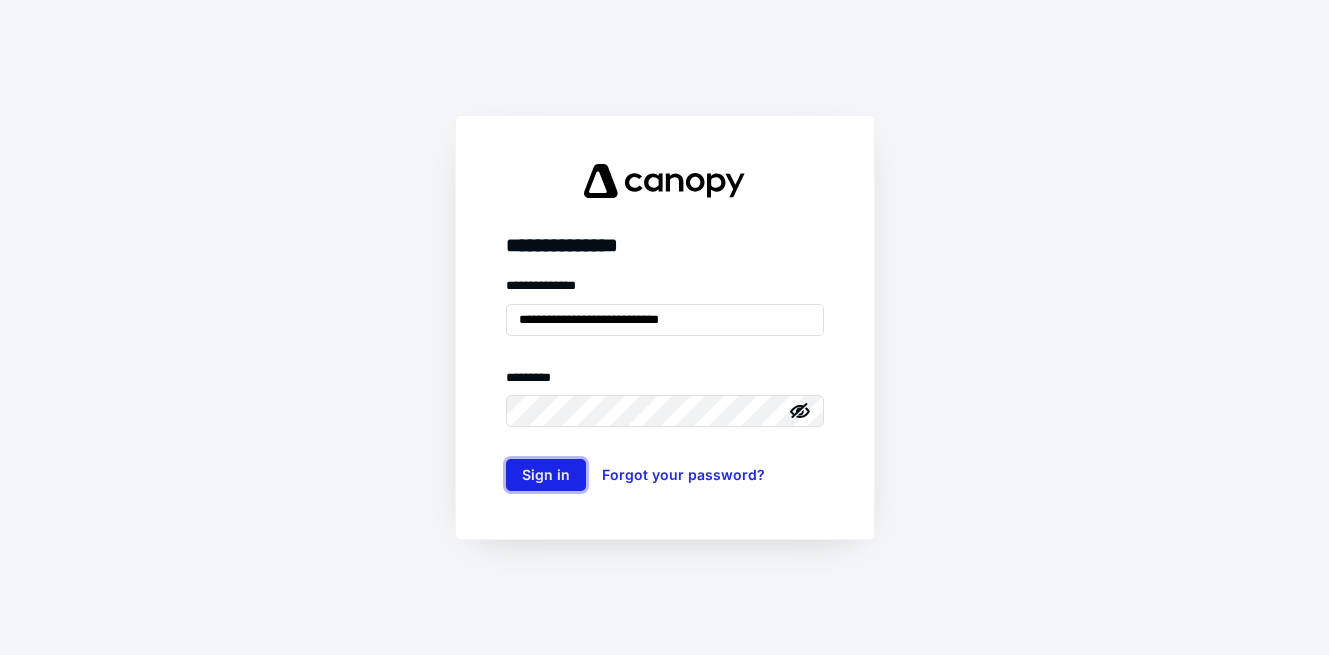 click on "Sign in" at bounding box center [546, 475] 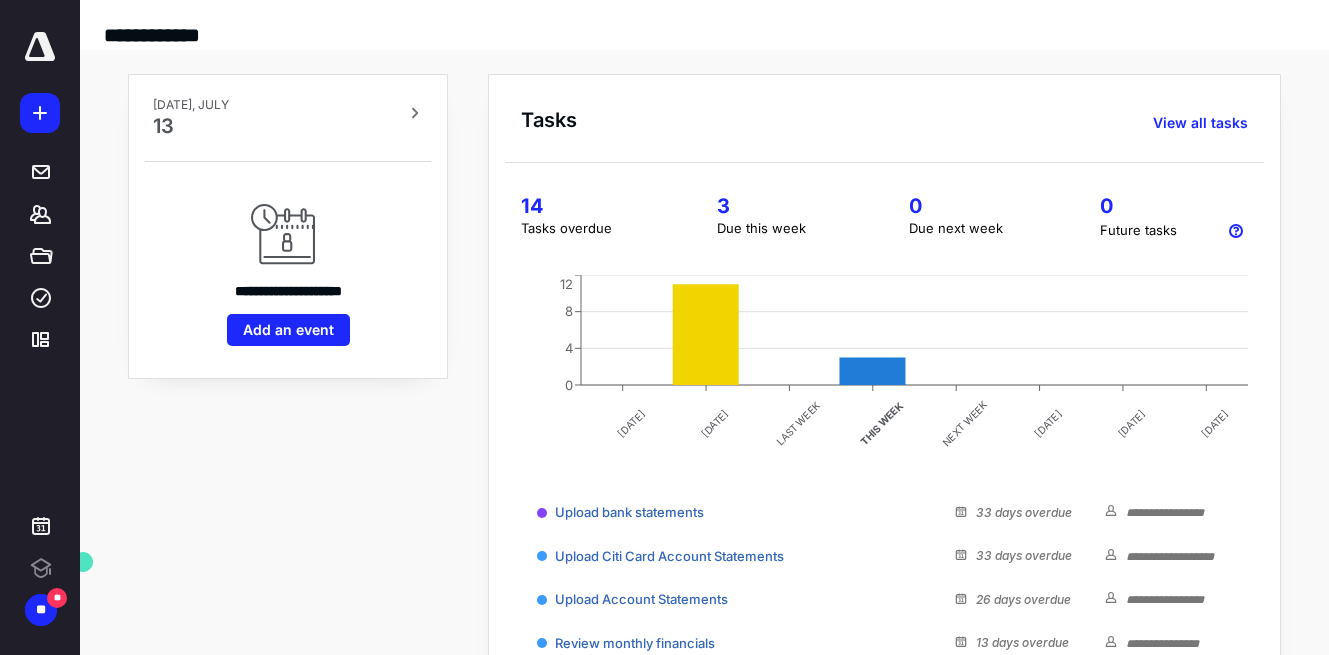 scroll, scrollTop: 0, scrollLeft: 0, axis: both 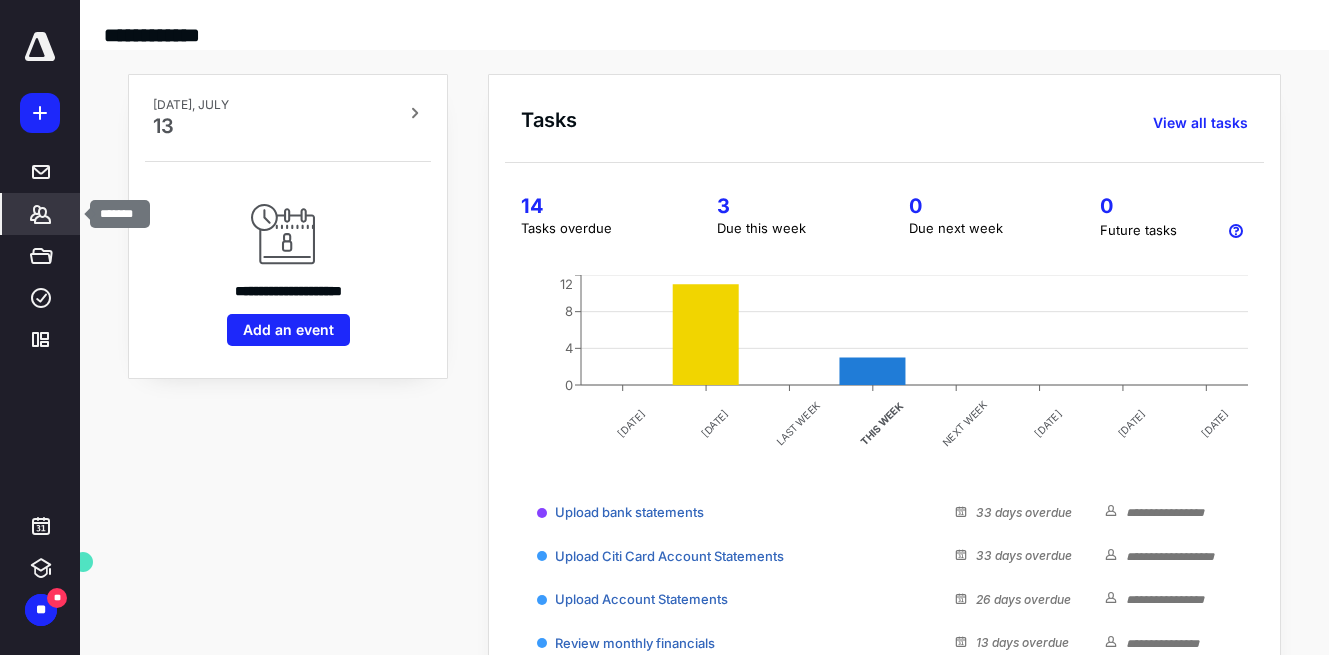 click 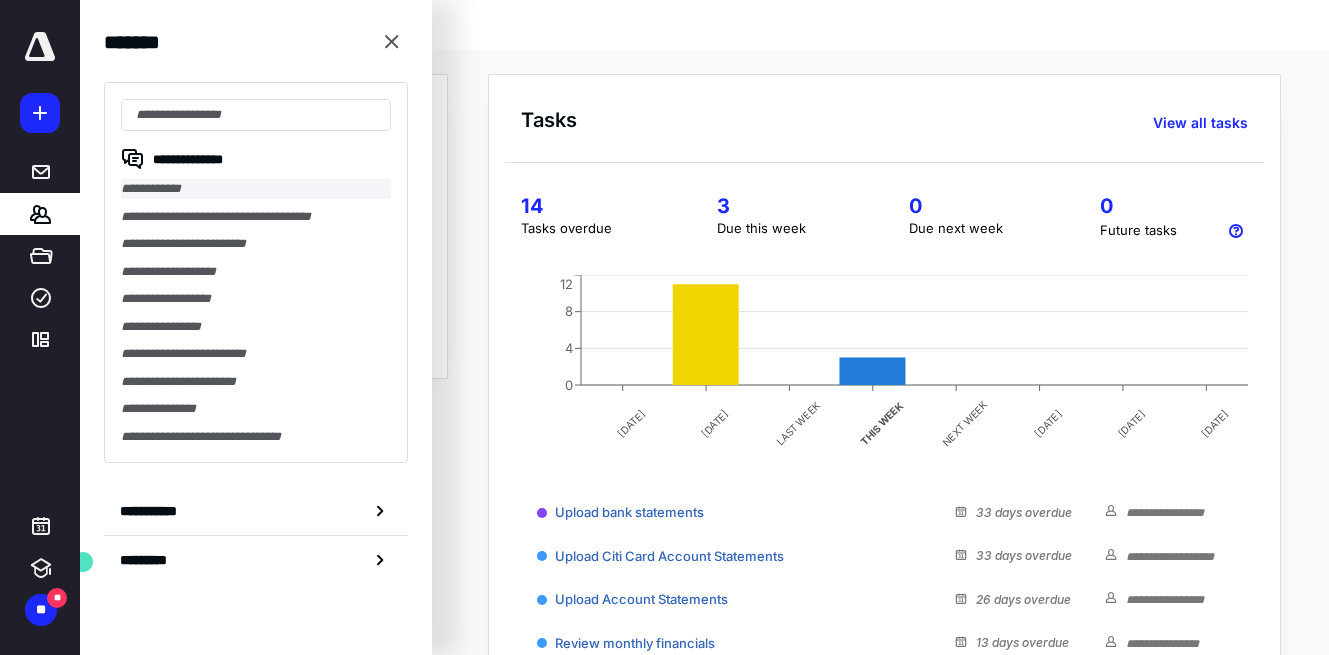 click on "**********" at bounding box center (256, 189) 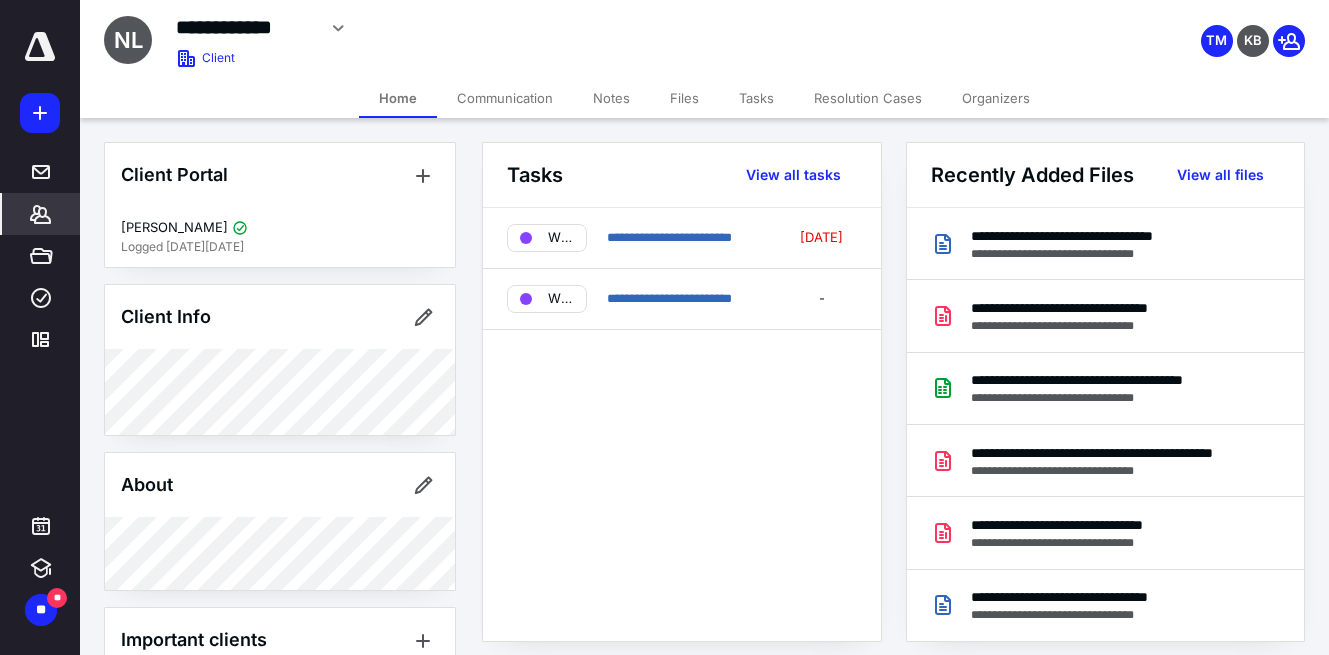 click on "Files" at bounding box center [684, 98] 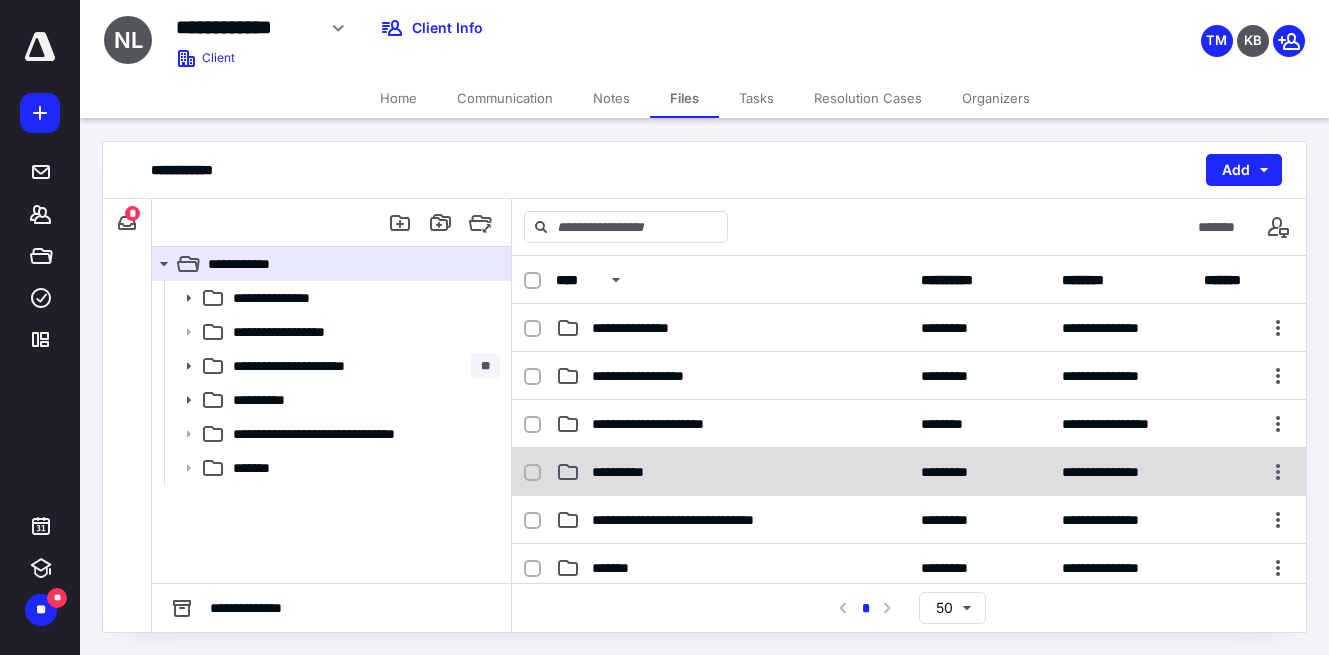 click on "**********" at bounding box center (625, 472) 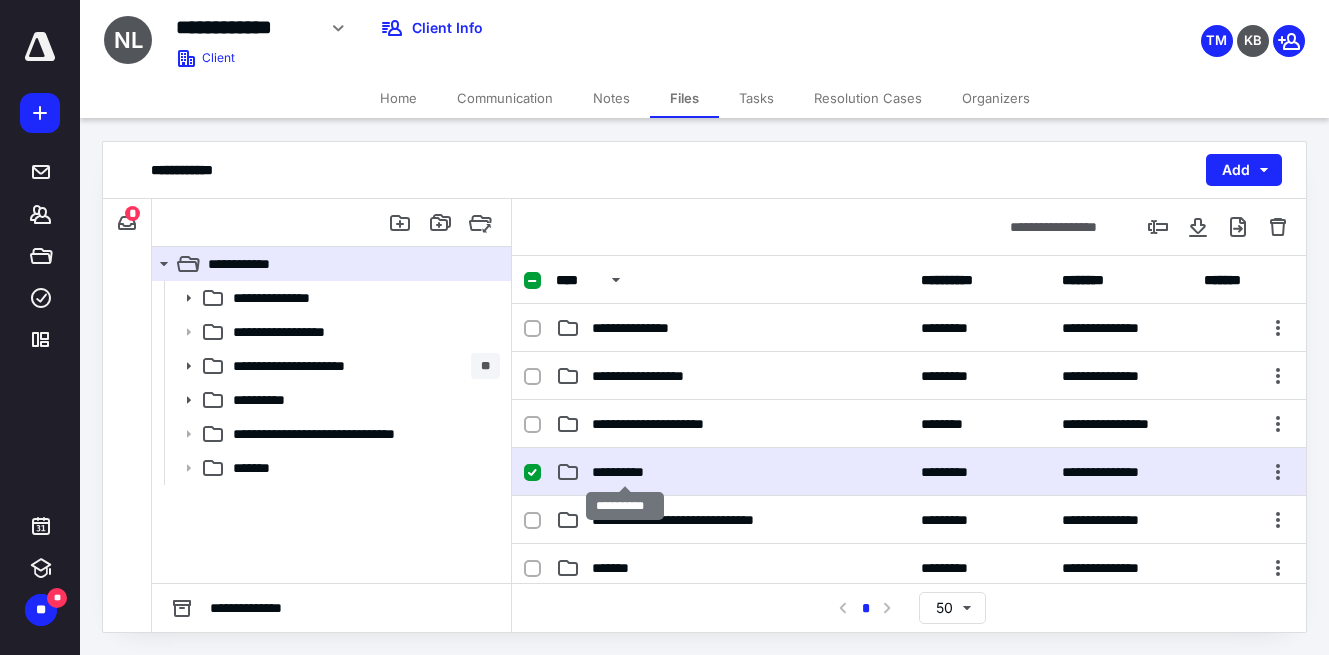 click on "**********" at bounding box center [625, 472] 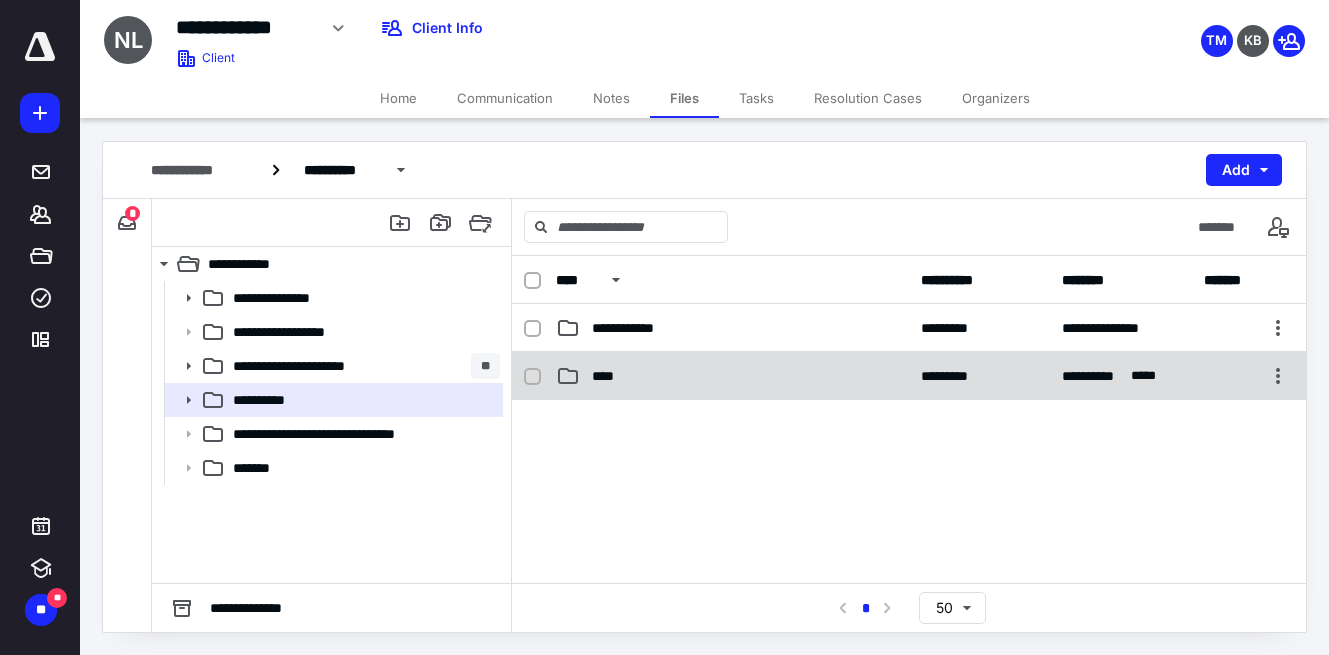 click on "****" at bounding box center (609, 376) 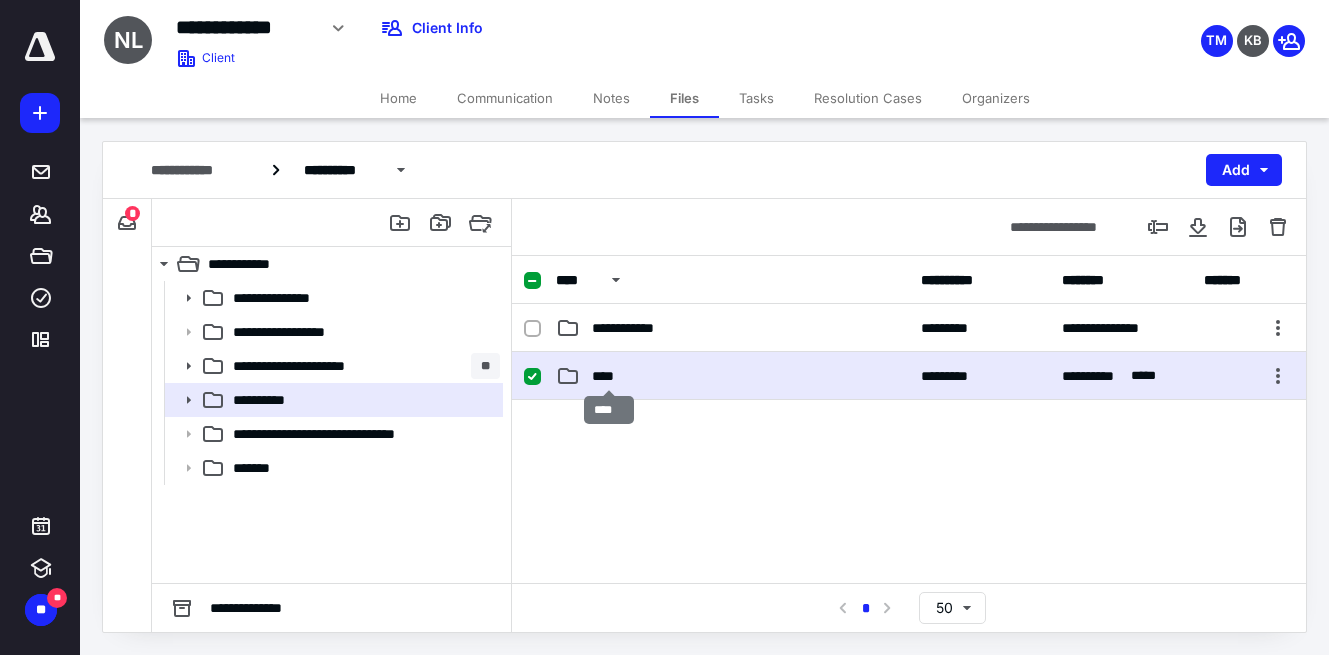 click on "****" at bounding box center [609, 376] 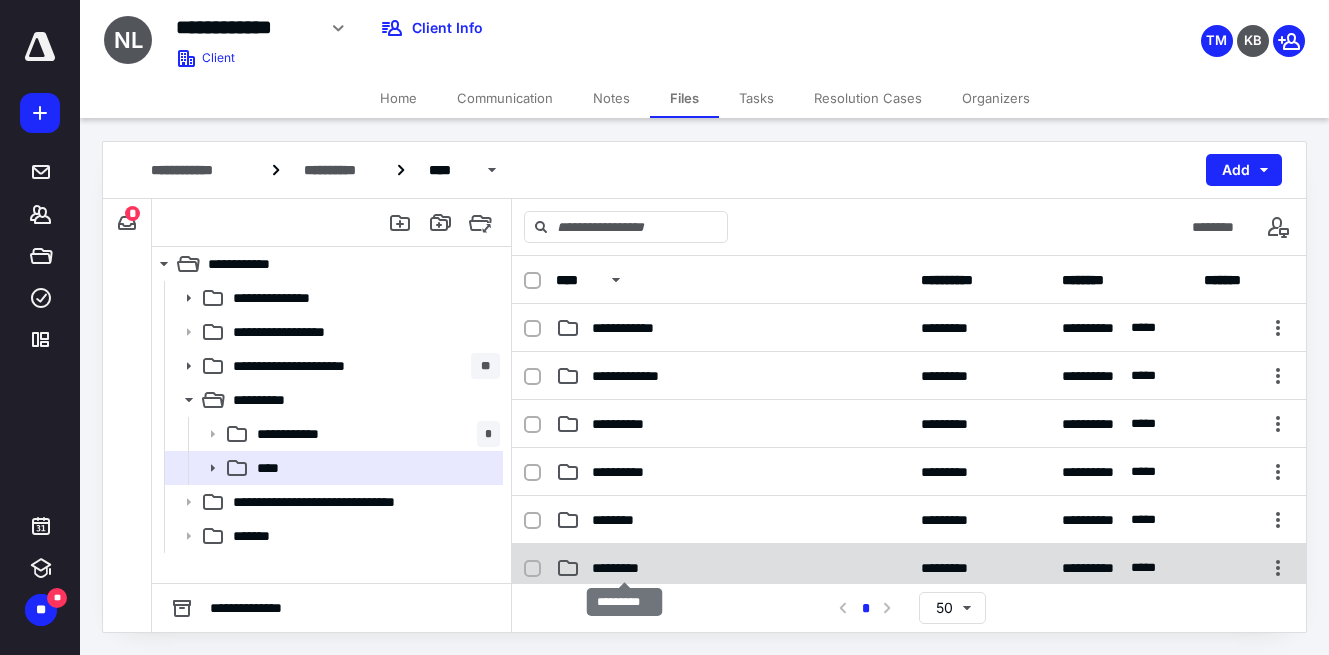 click on "*********" at bounding box center [624, 568] 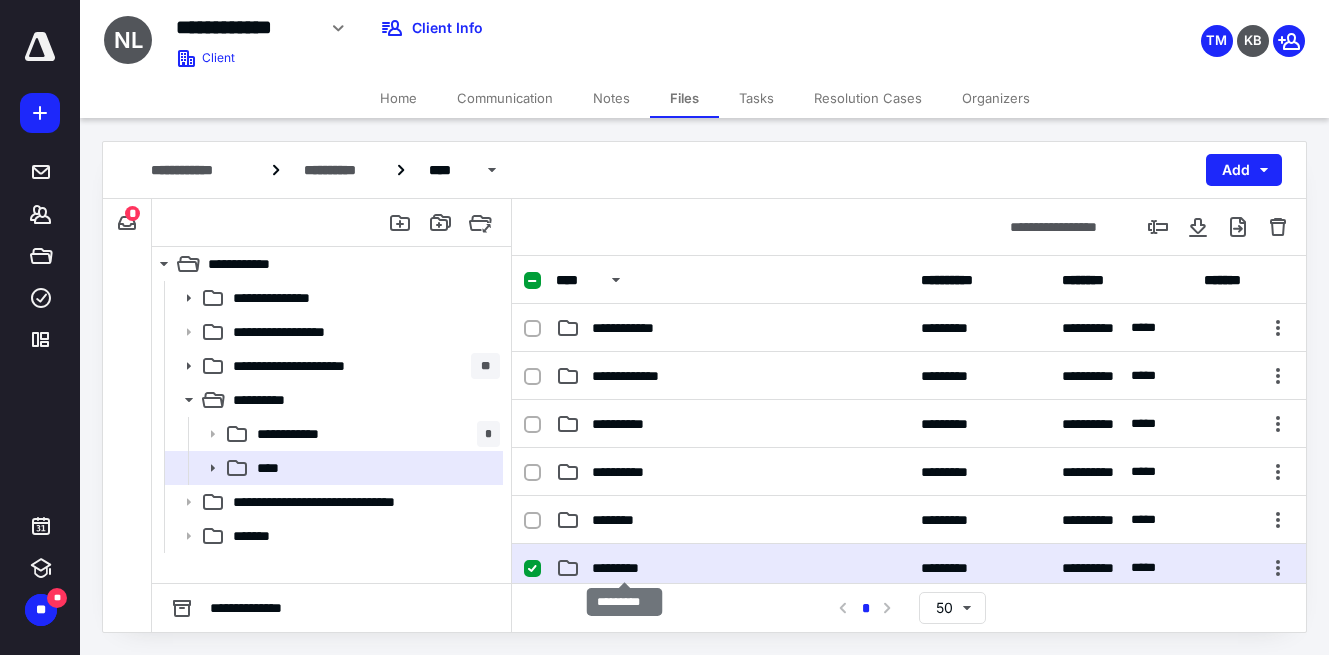 click on "*********" at bounding box center (624, 568) 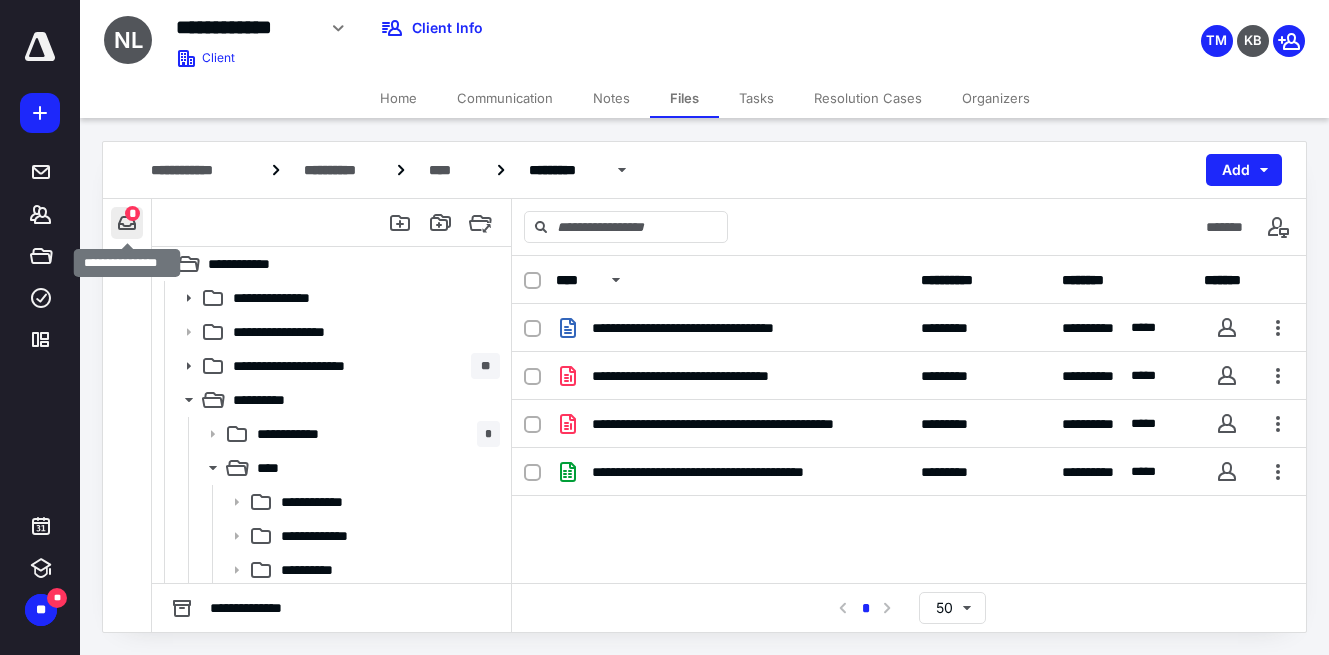 click at bounding box center (127, 223) 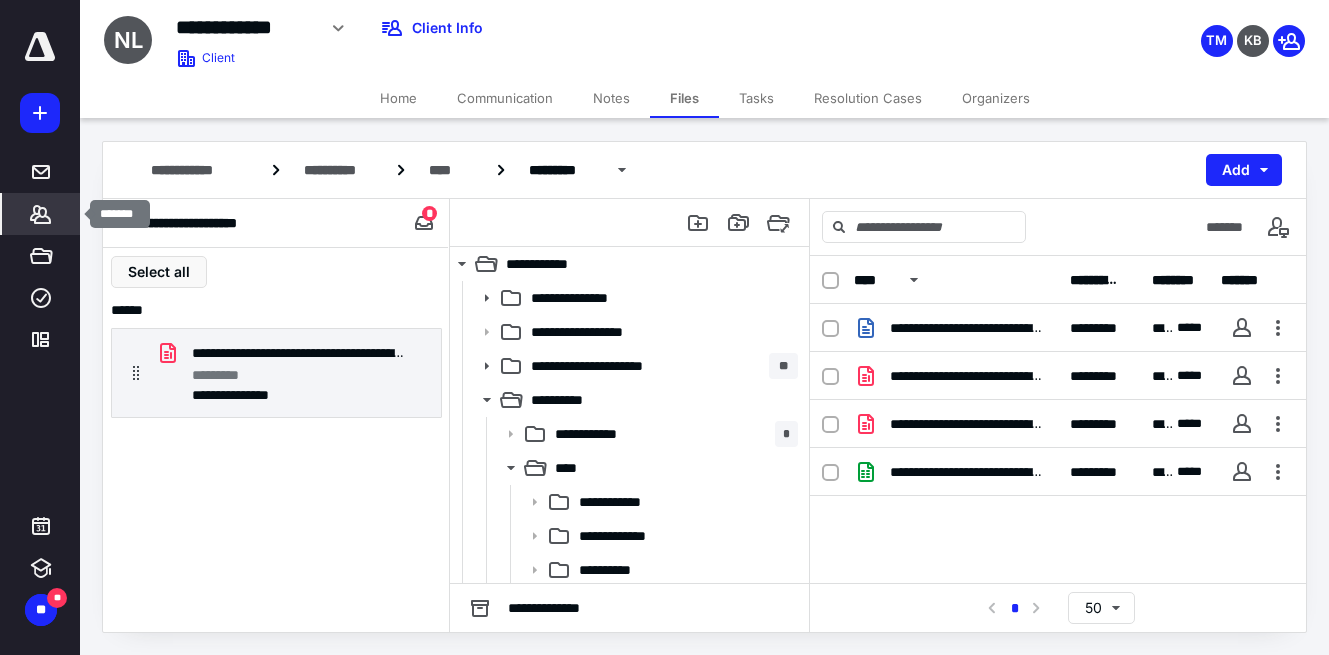 click 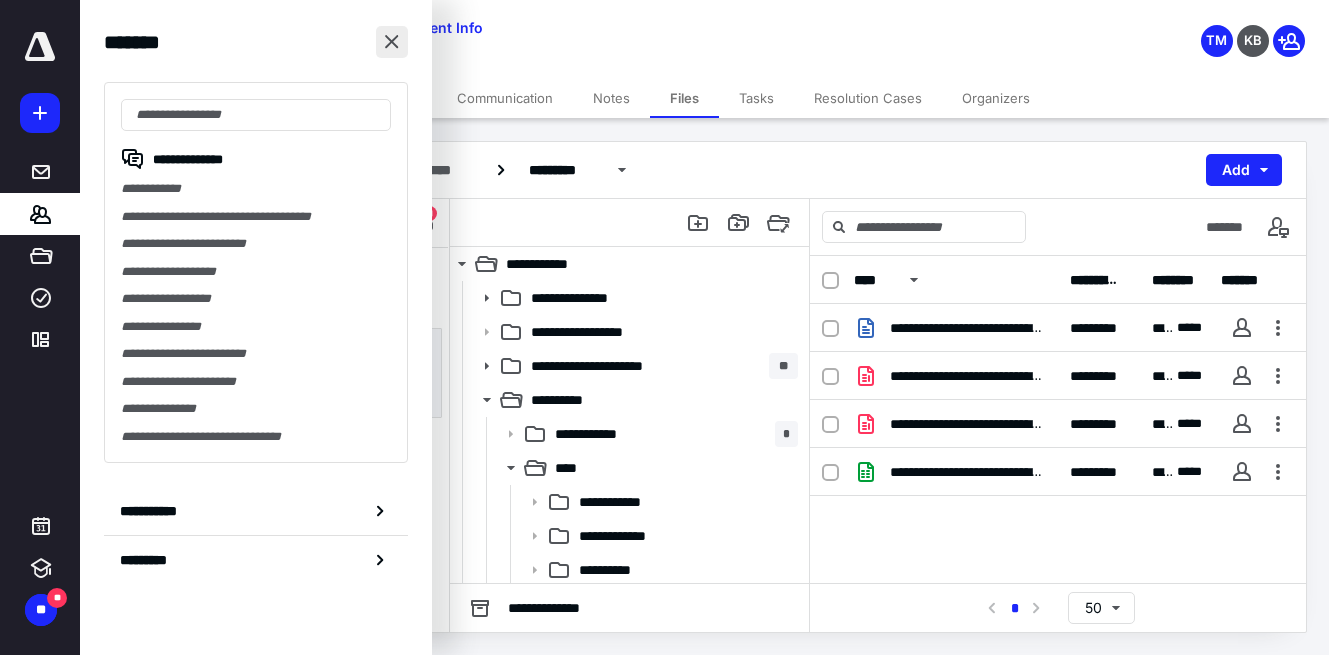 click at bounding box center [392, 42] 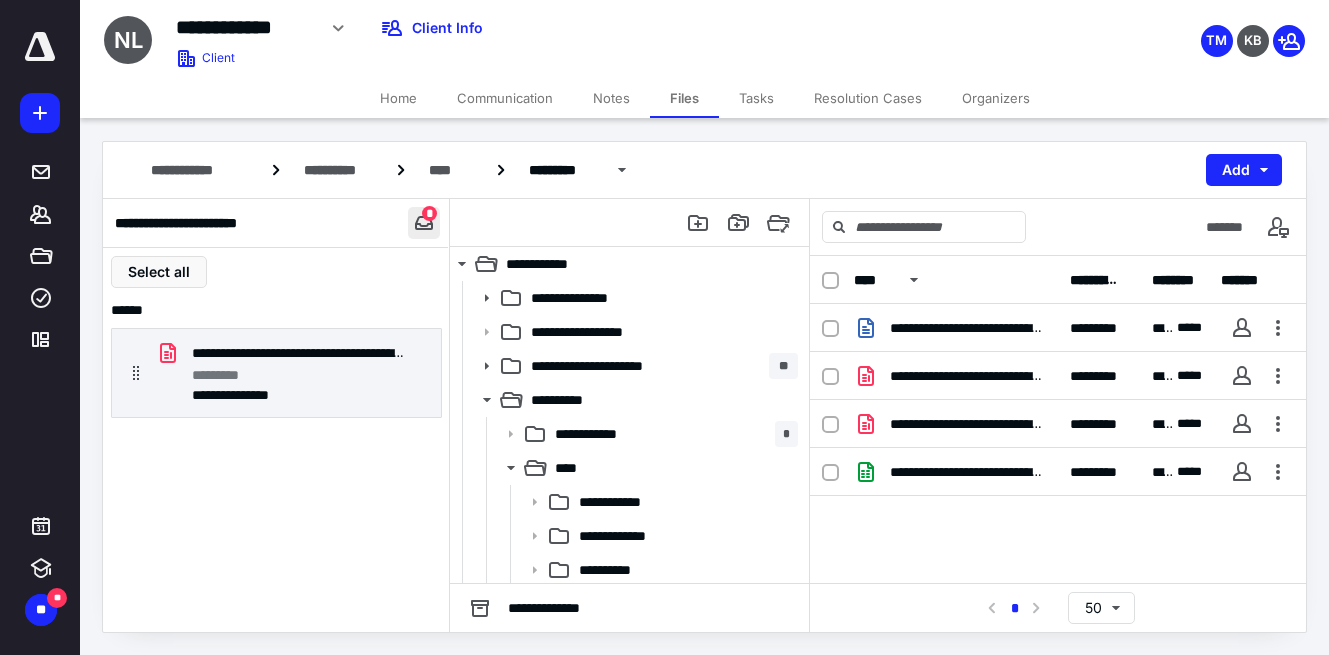 click at bounding box center [424, 223] 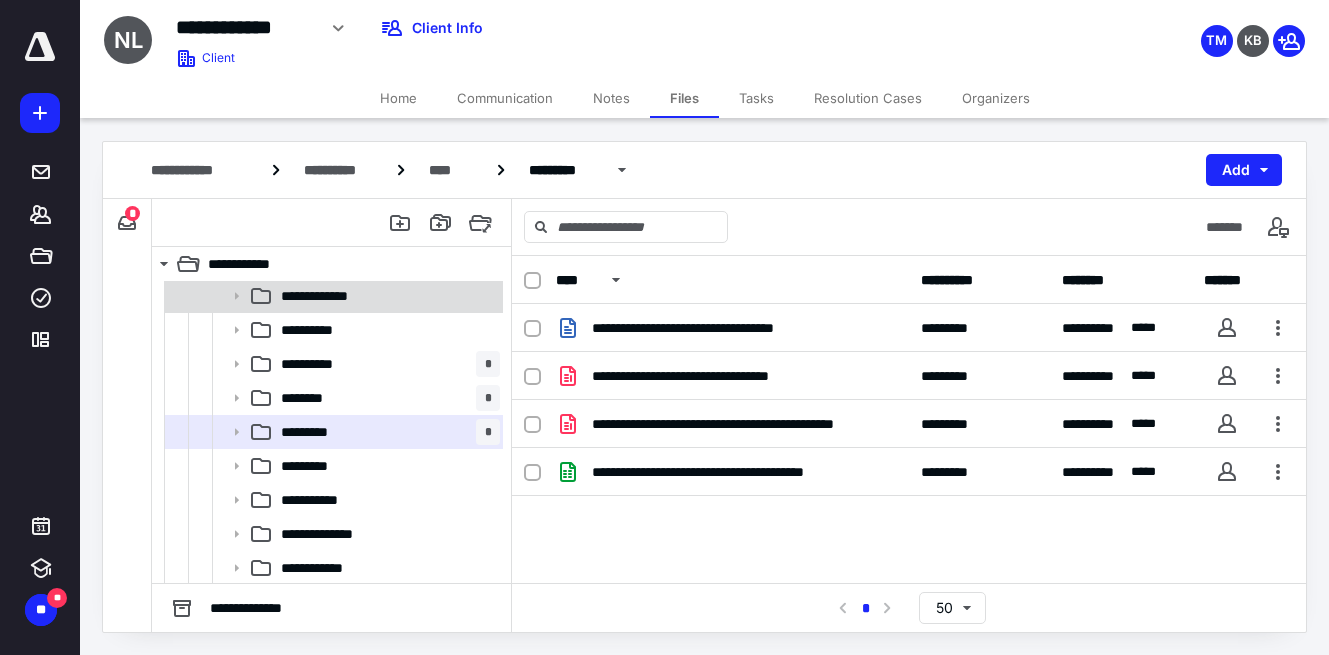 scroll, scrollTop: 378, scrollLeft: 0, axis: vertical 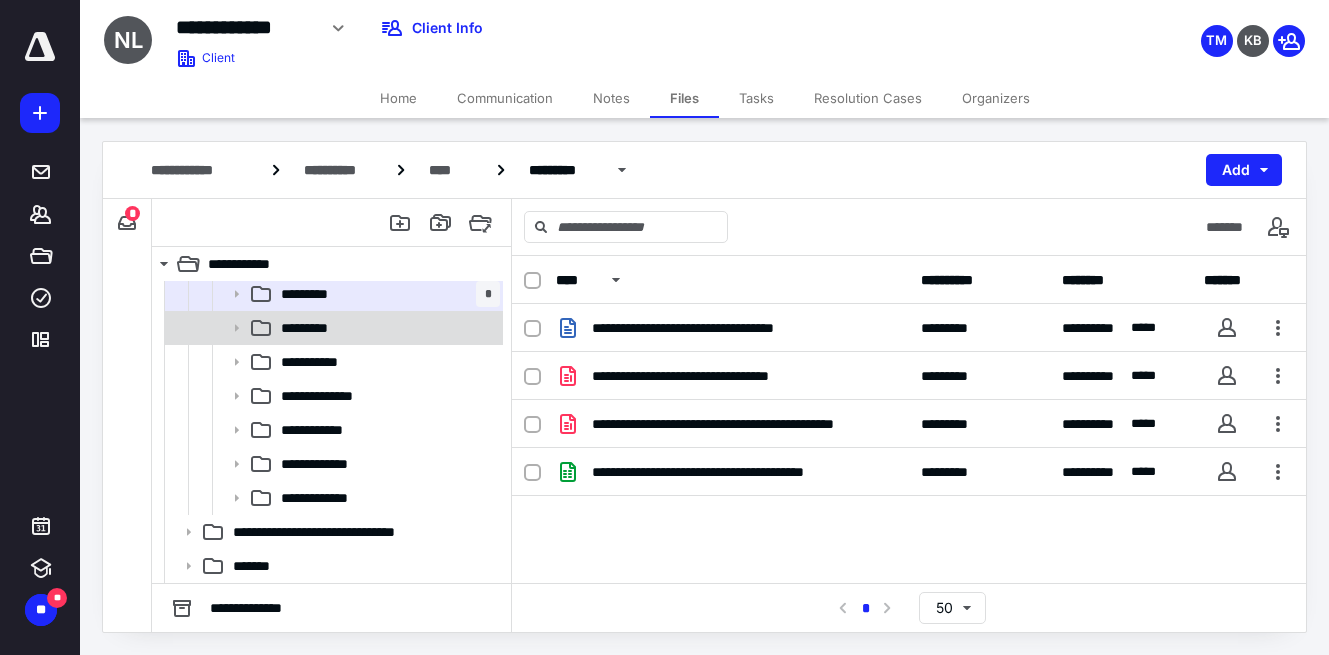 click on "*********" at bounding box center [310, 328] 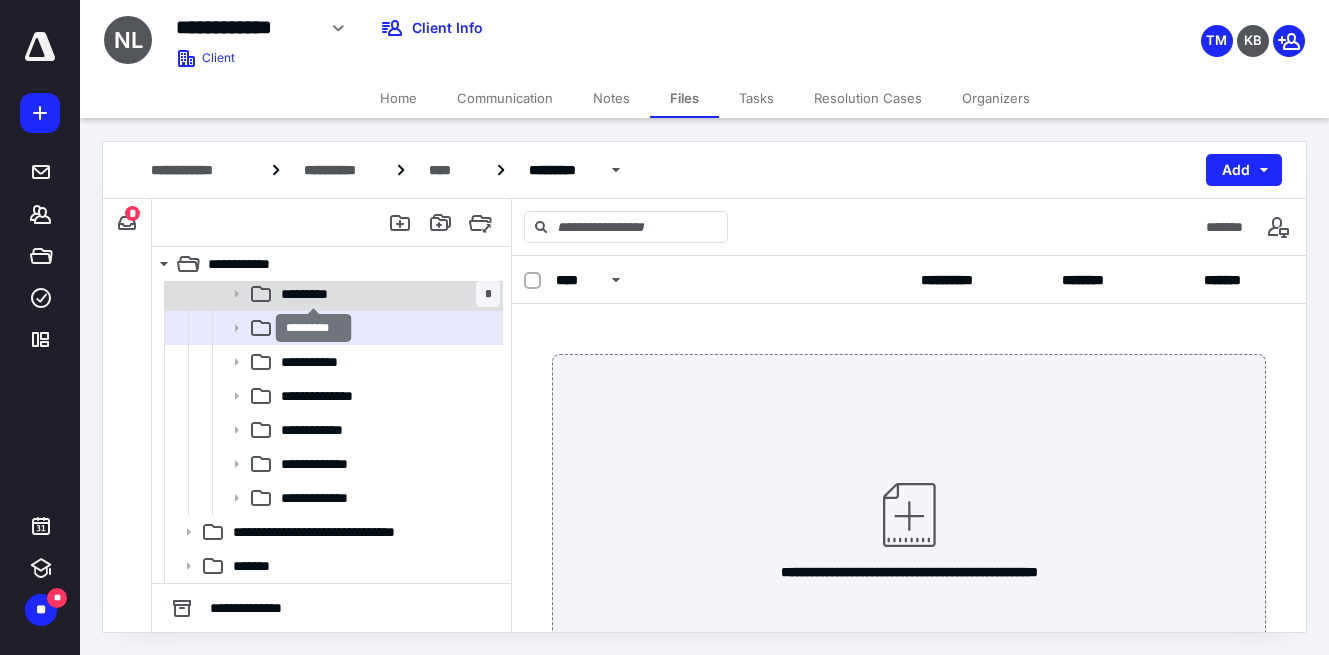 click on "*********" at bounding box center [313, 294] 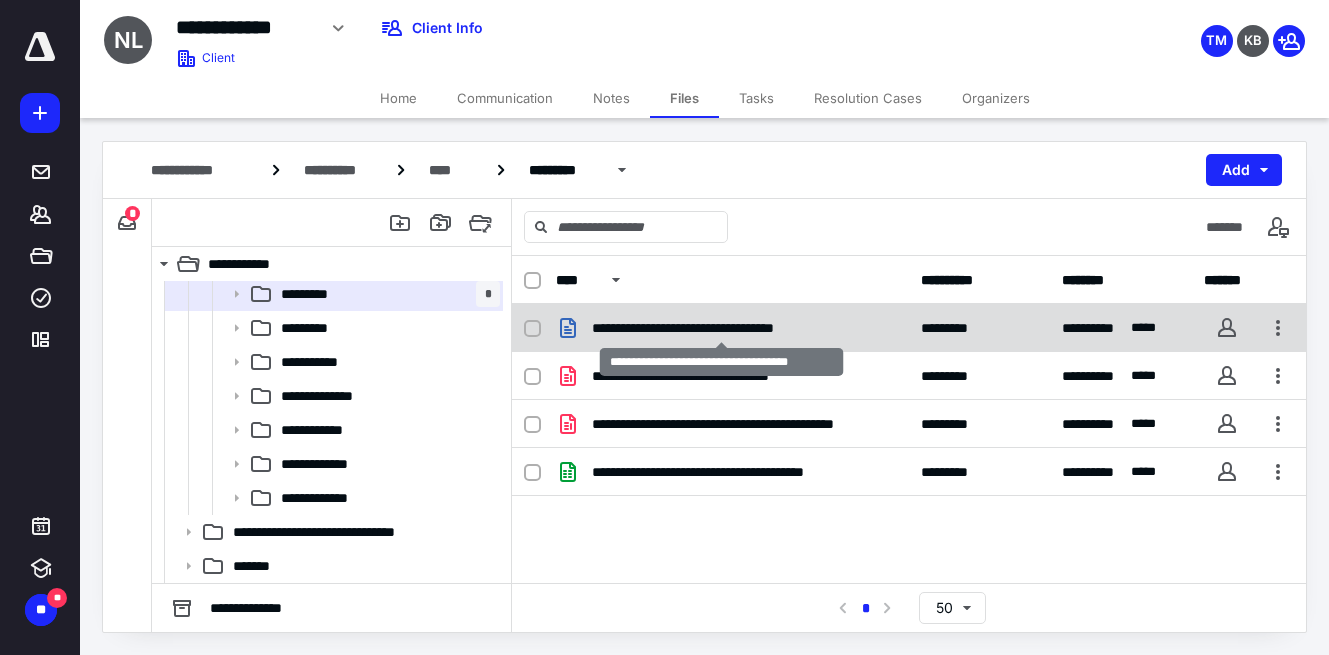 click on "**********" at bounding box center (722, 328) 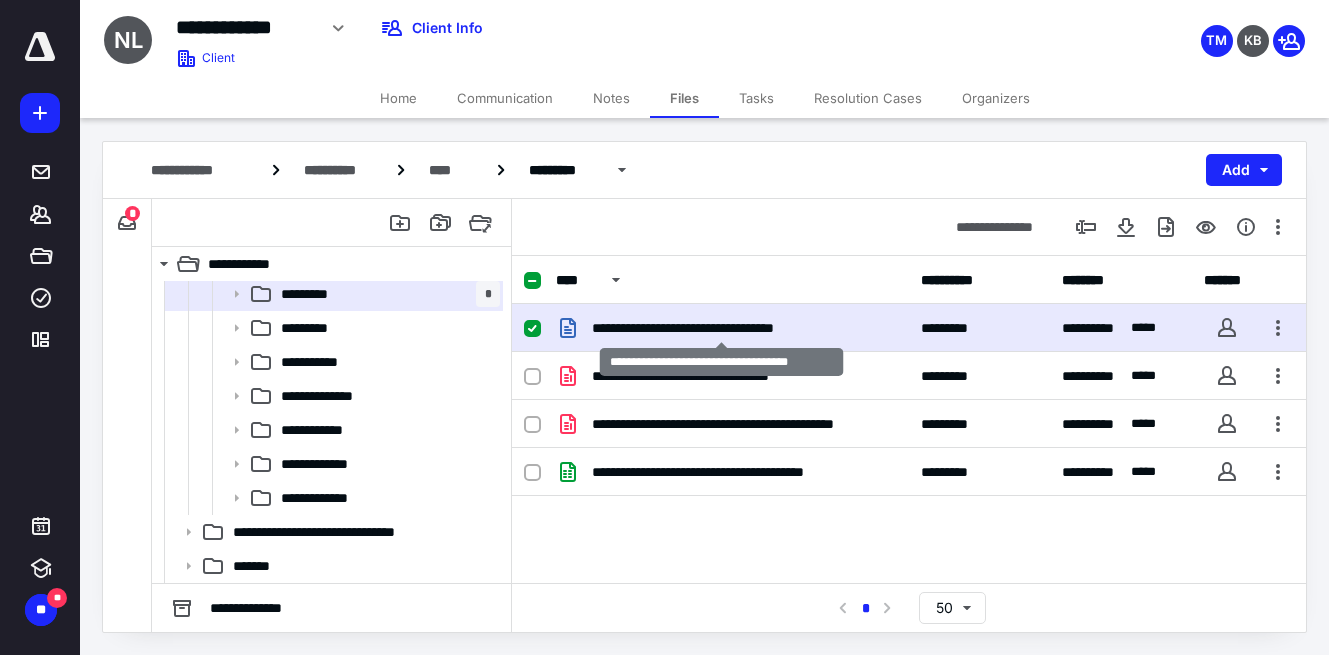 click on "**********" at bounding box center [722, 328] 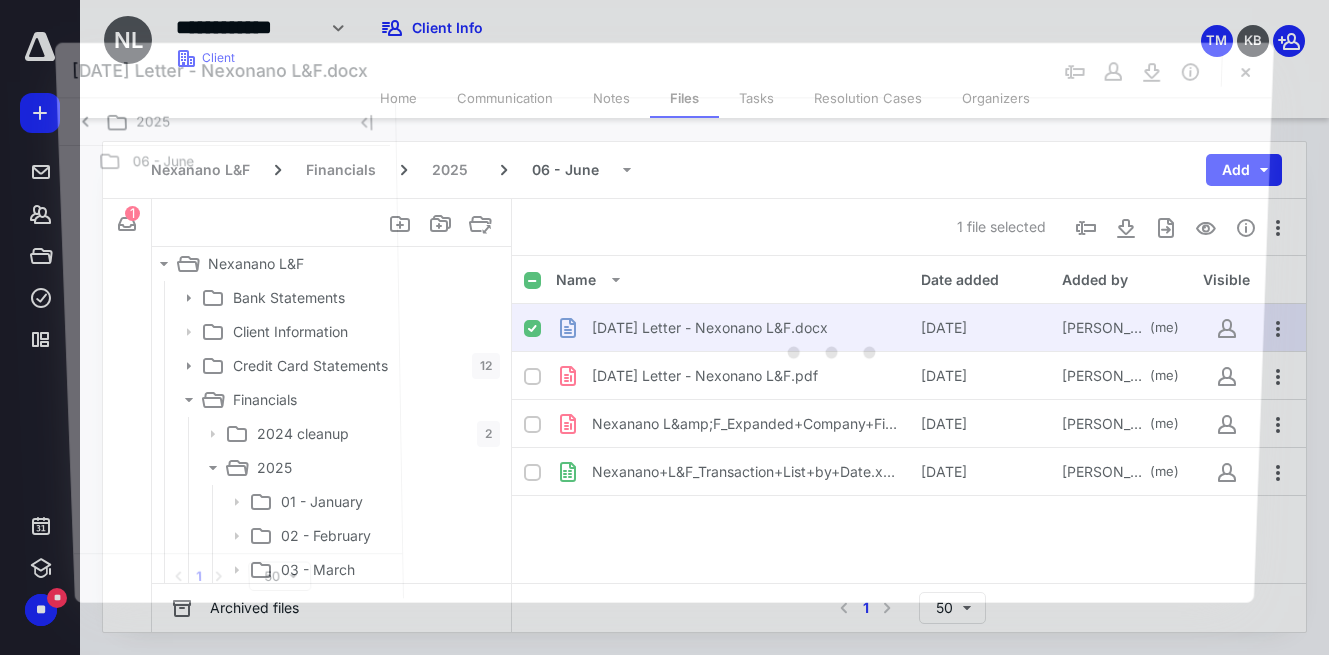 scroll, scrollTop: 378, scrollLeft: 0, axis: vertical 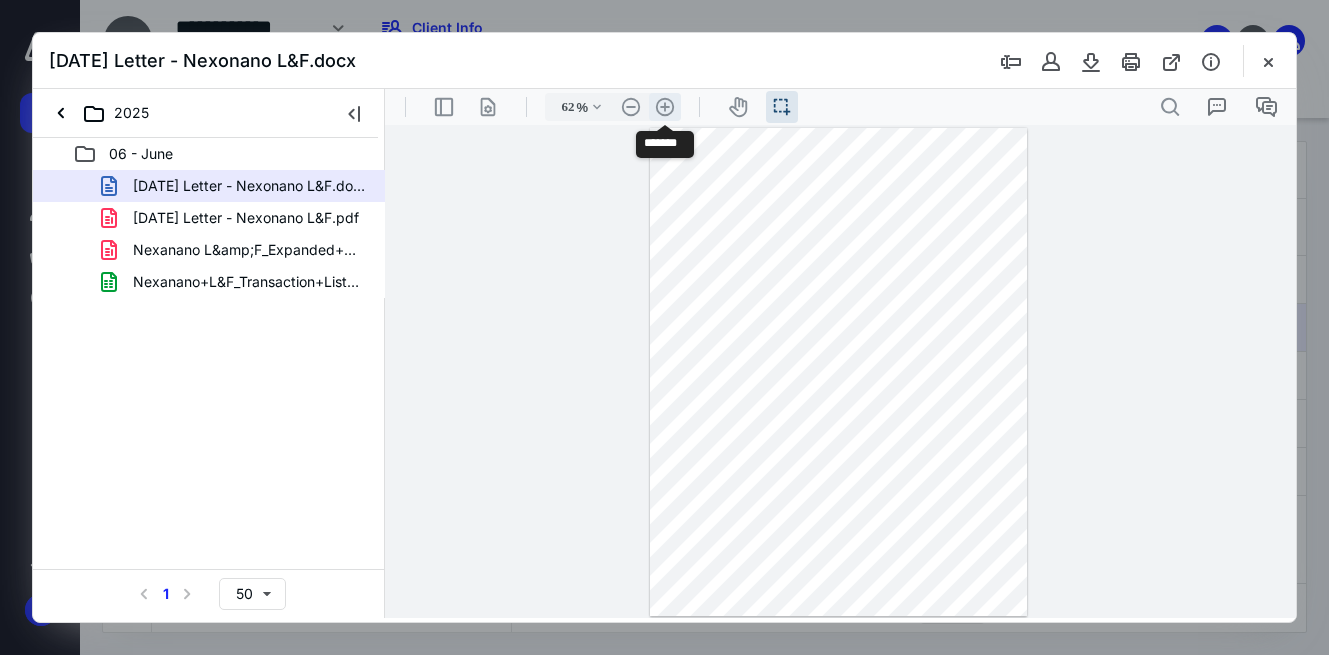 click on ".cls-1{fill:#abb0c4;} icon - header - zoom - in - line" at bounding box center [665, 107] 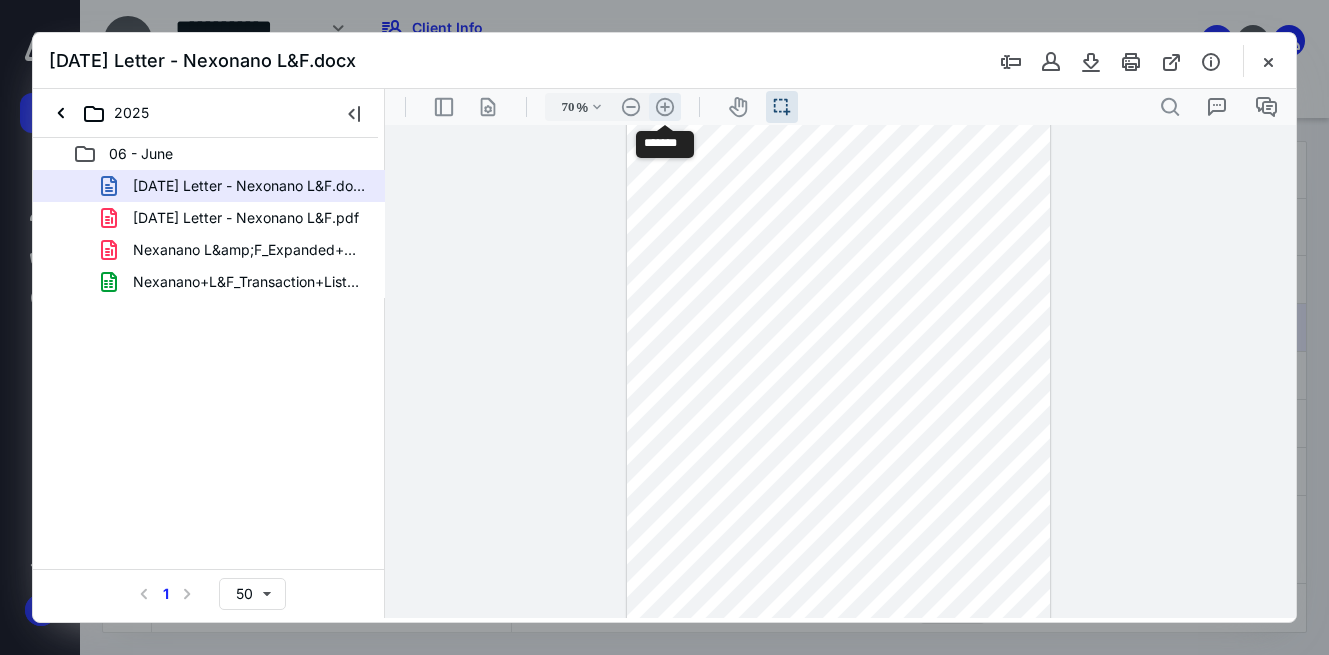 click on ".cls-1{fill:#abb0c4;} icon - header - zoom - in - line" at bounding box center (665, 107) 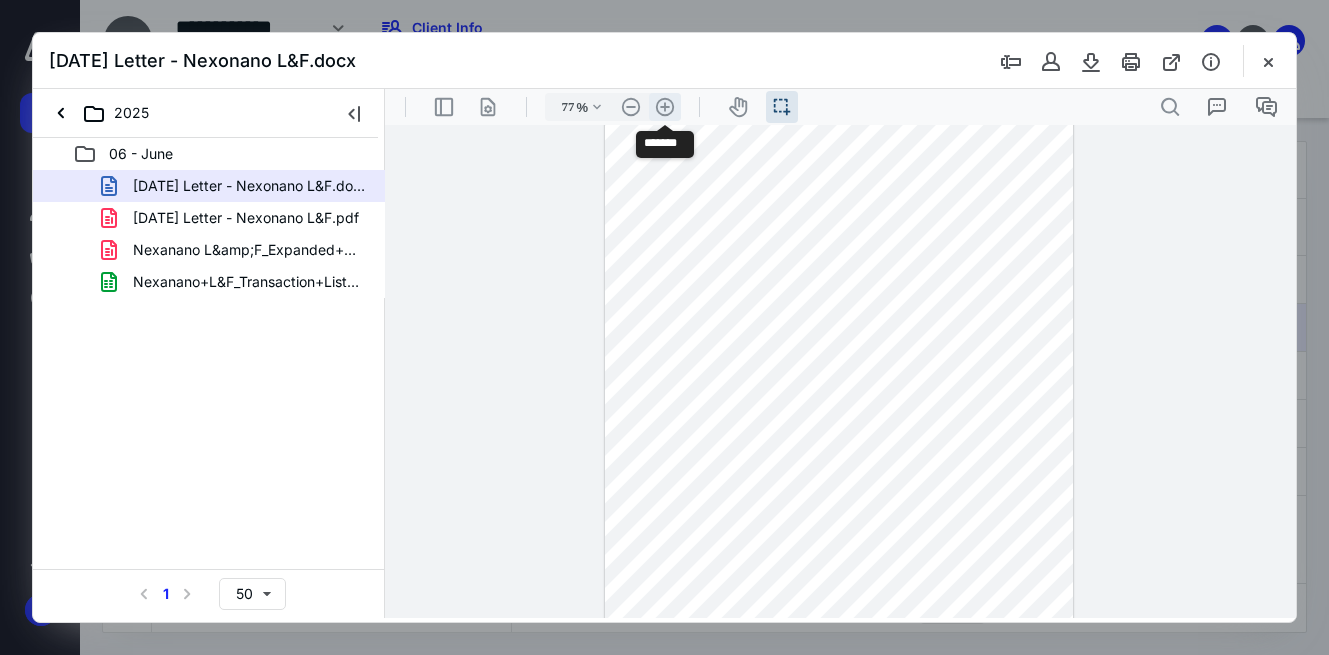 click on ".cls-1{fill:#abb0c4;} icon - header - zoom - in - line" at bounding box center [665, 107] 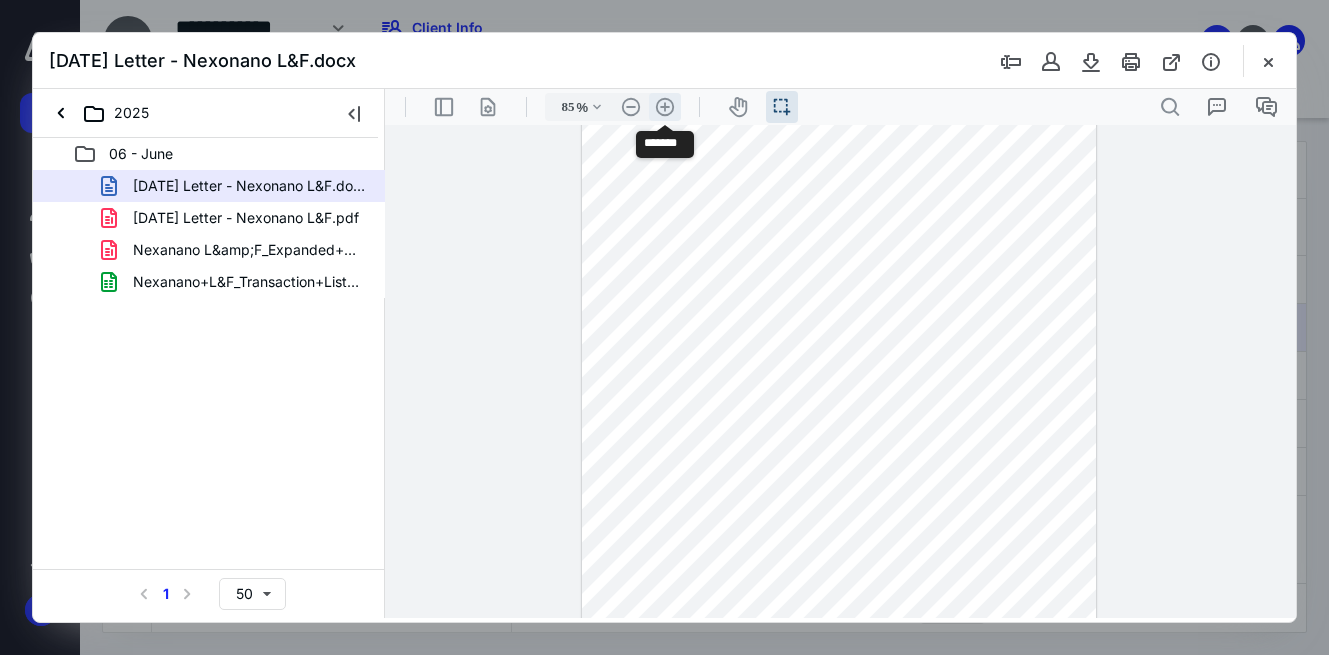 click on ".cls-1{fill:#abb0c4;} icon - header - zoom - in - line" at bounding box center (665, 107) 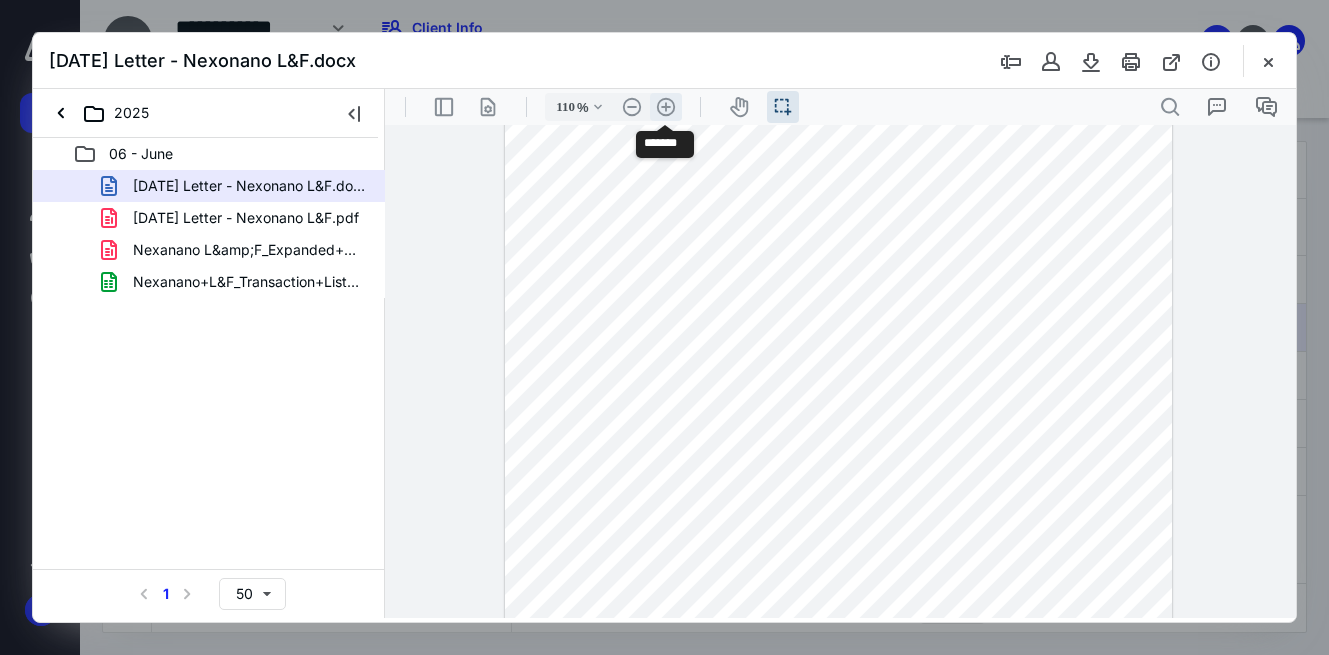 scroll, scrollTop: 173, scrollLeft: 0, axis: vertical 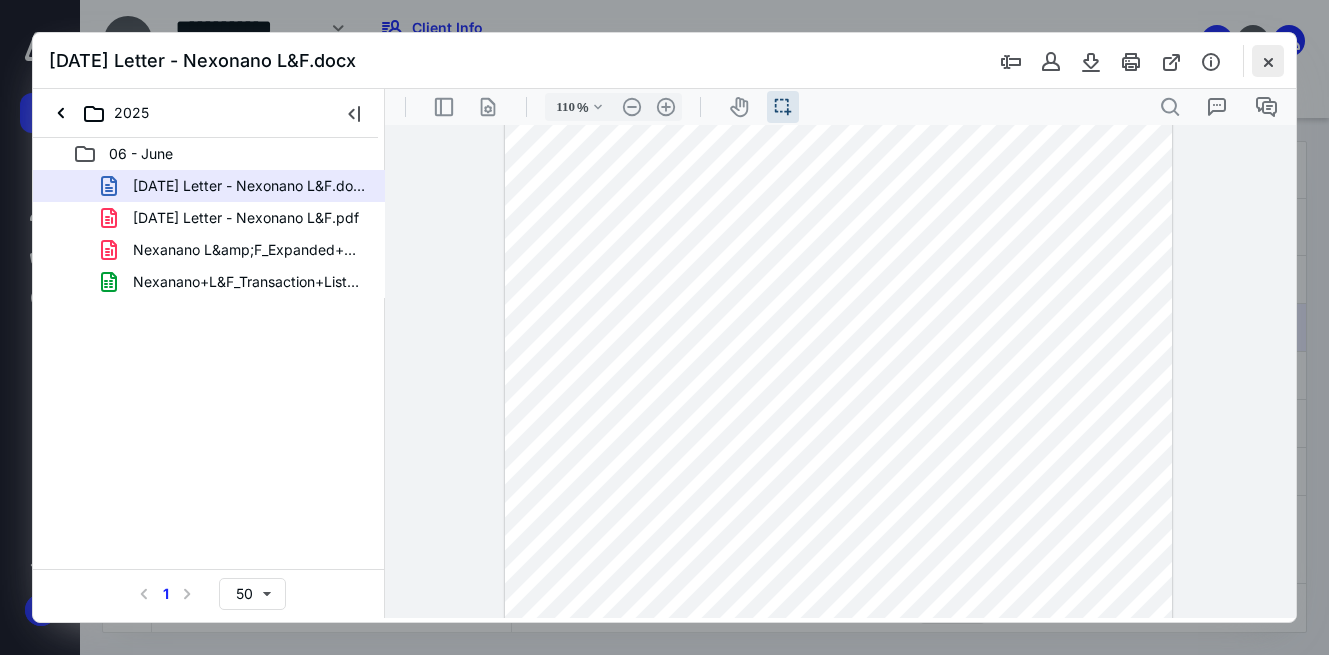 click at bounding box center [1268, 61] 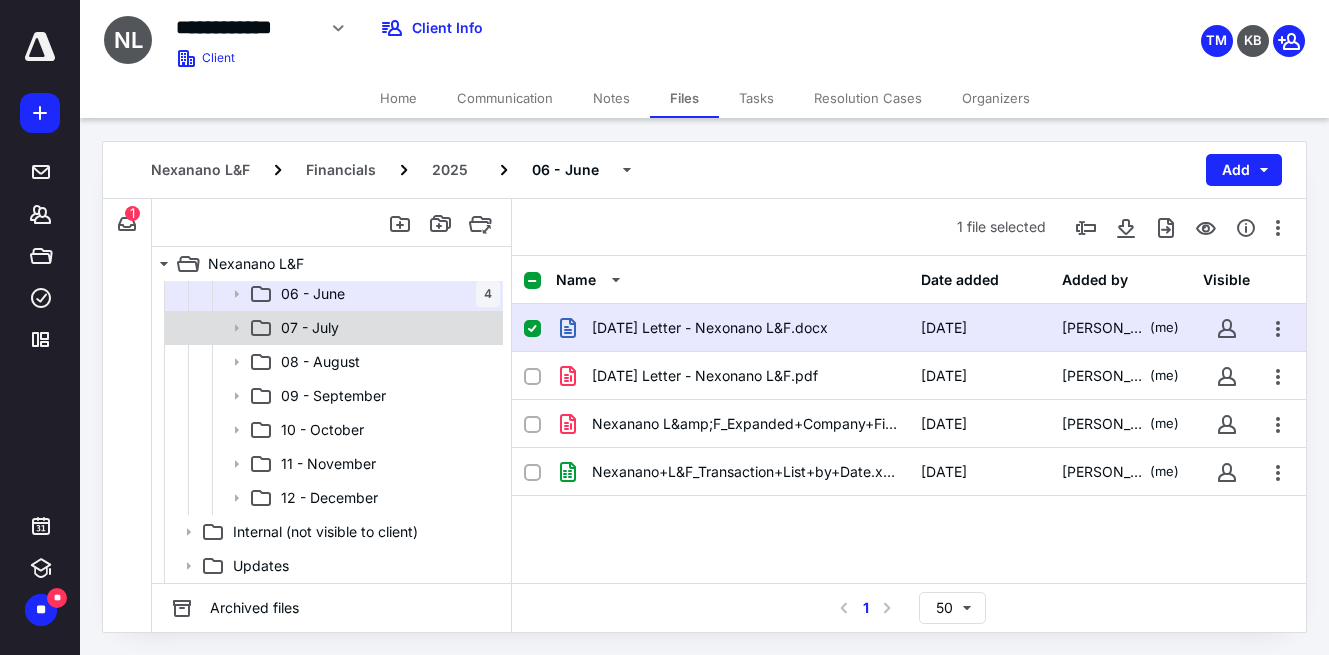 click on "07 - July" at bounding box center [386, 328] 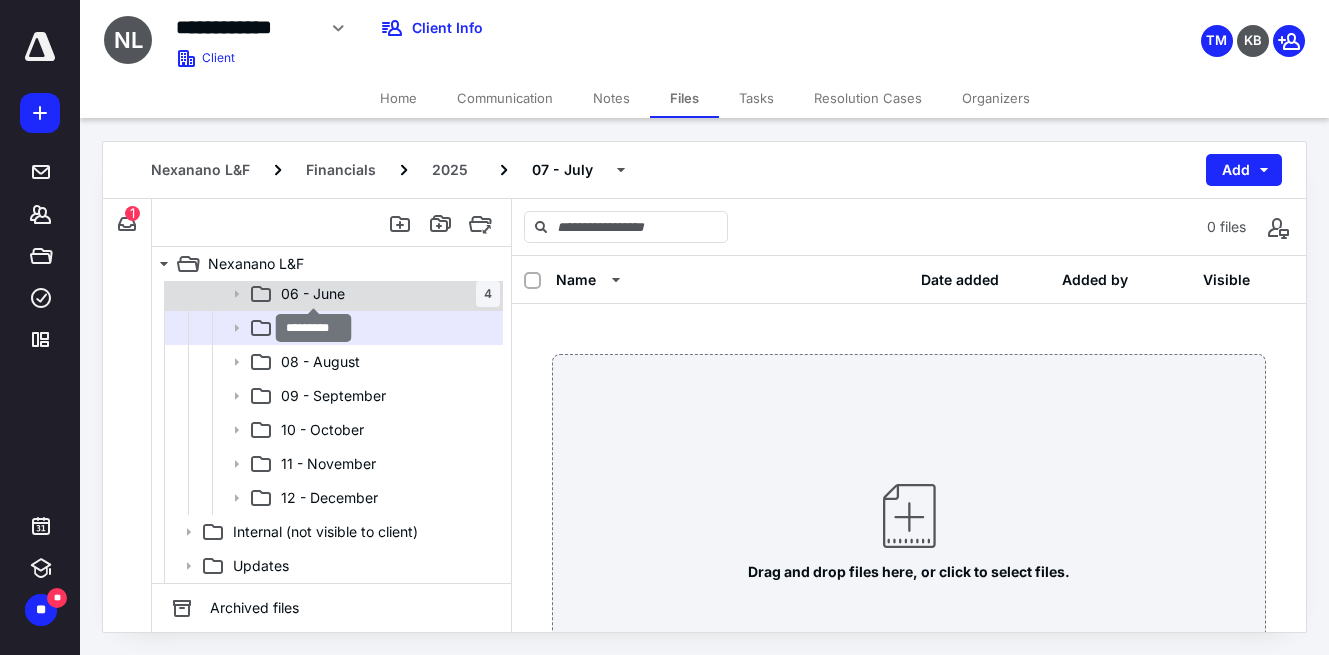 click on "06 - June" at bounding box center (313, 294) 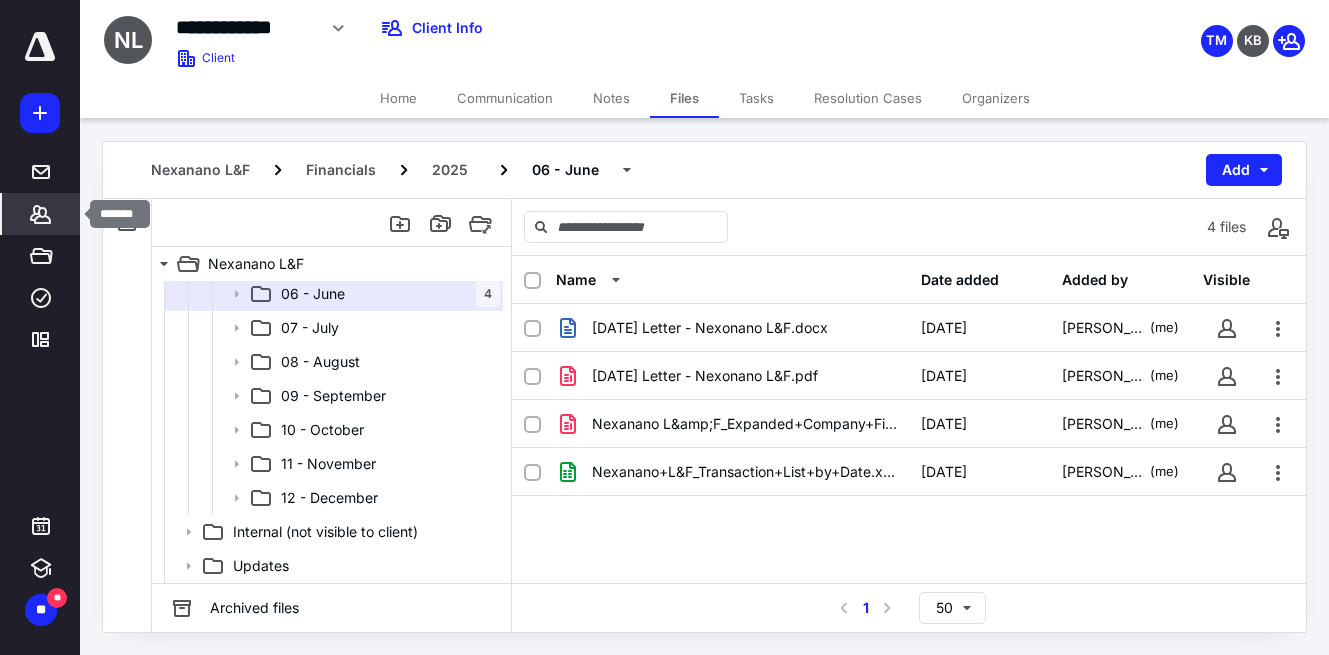 click 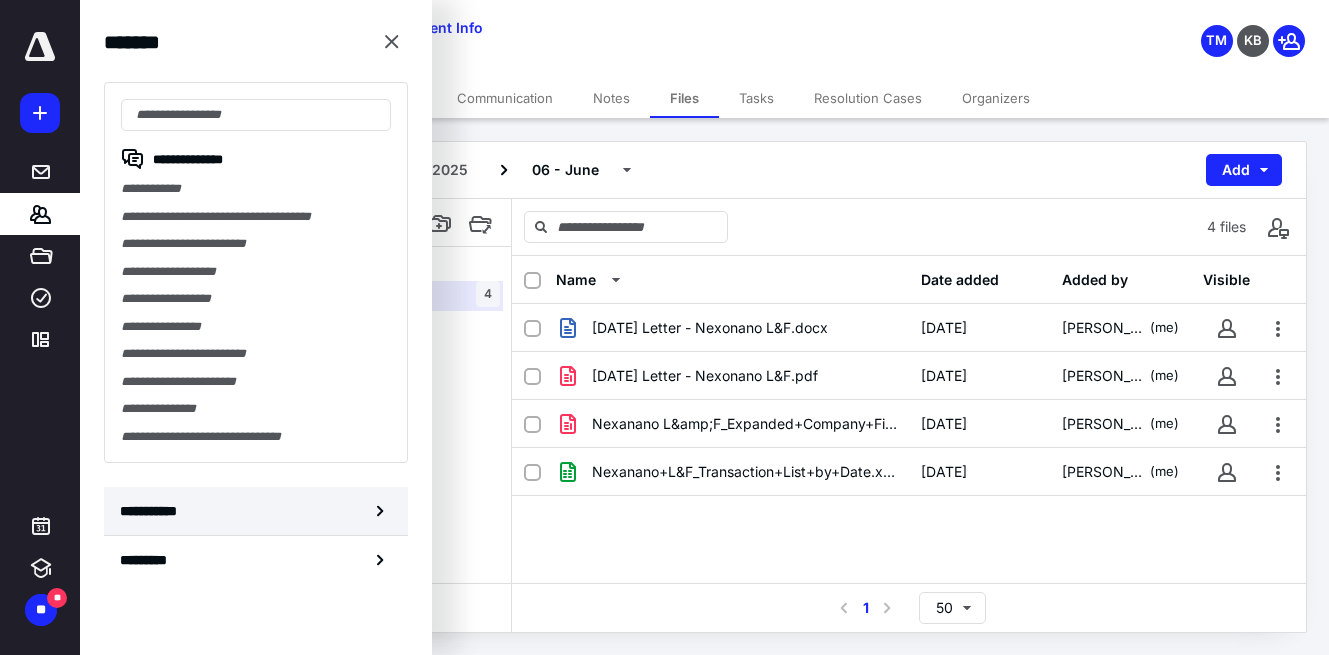 click on "**********" at bounding box center (153, 511) 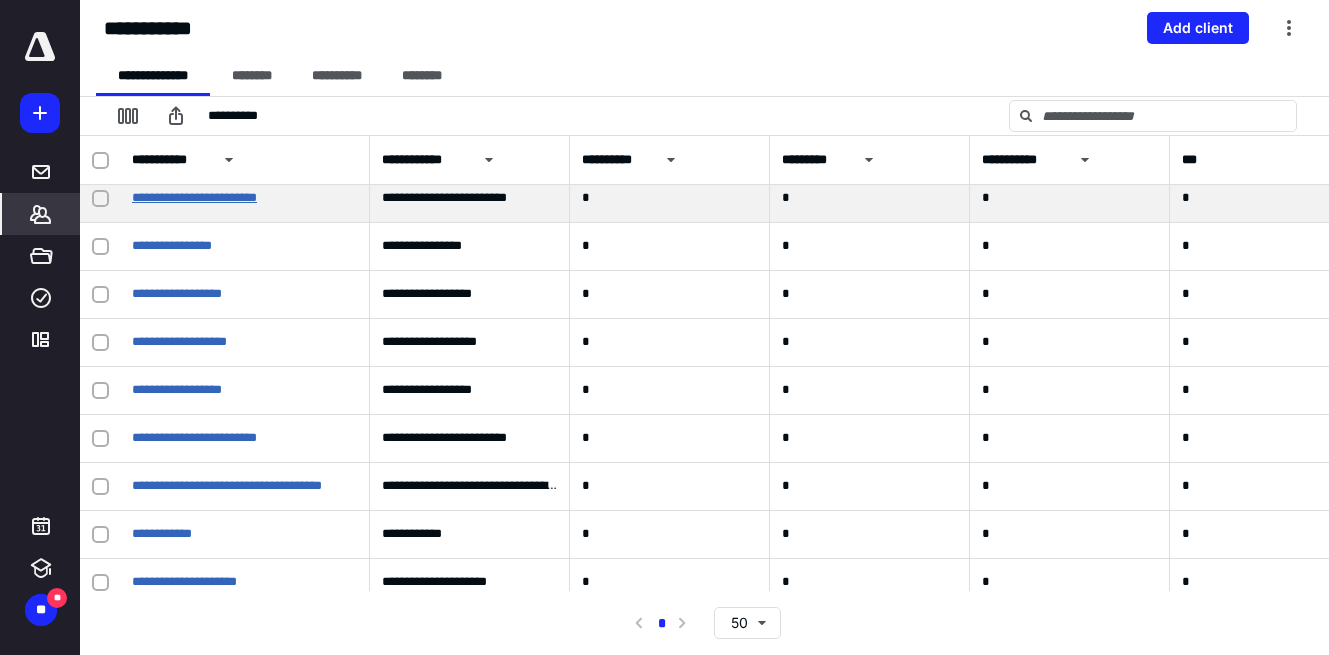 scroll, scrollTop: 361, scrollLeft: 0, axis: vertical 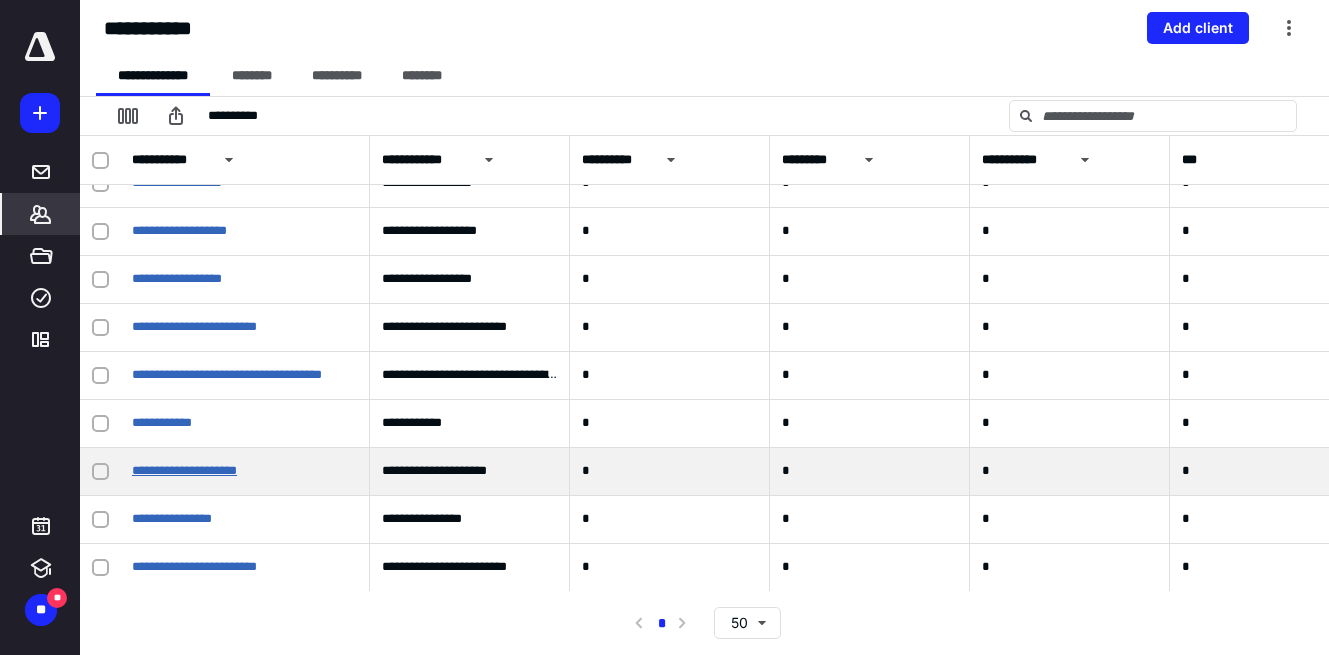 click on "**********" at bounding box center [184, 470] 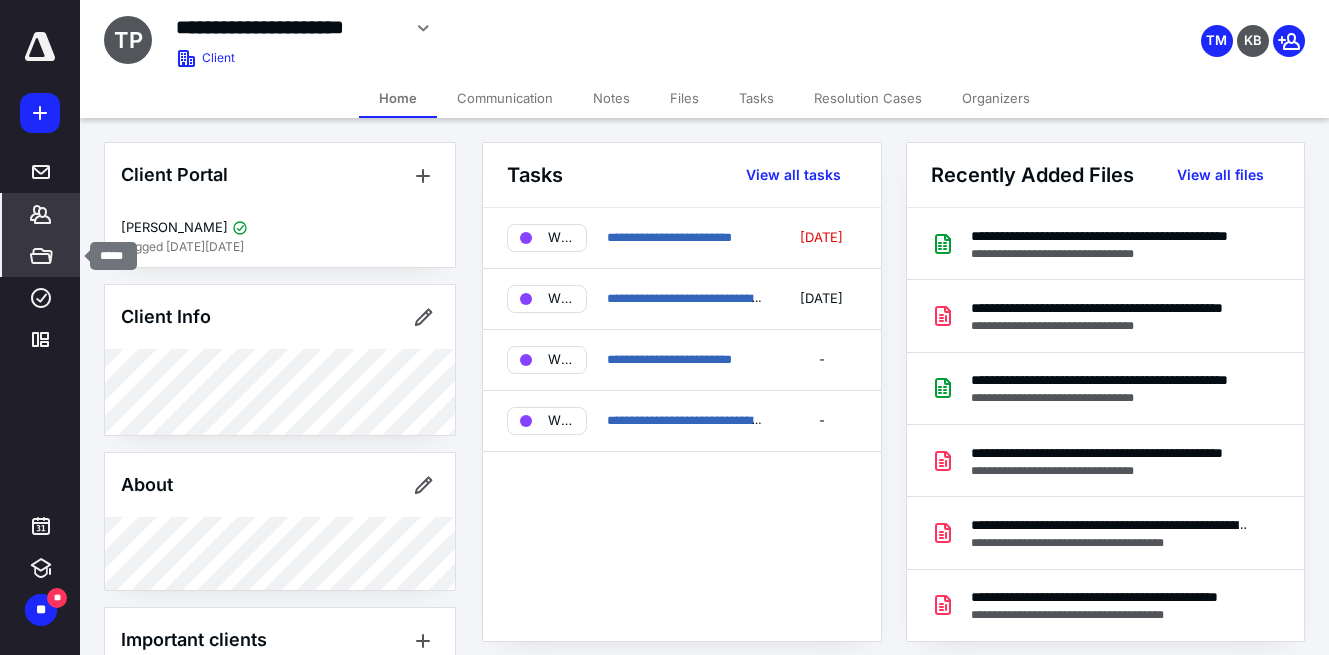 click 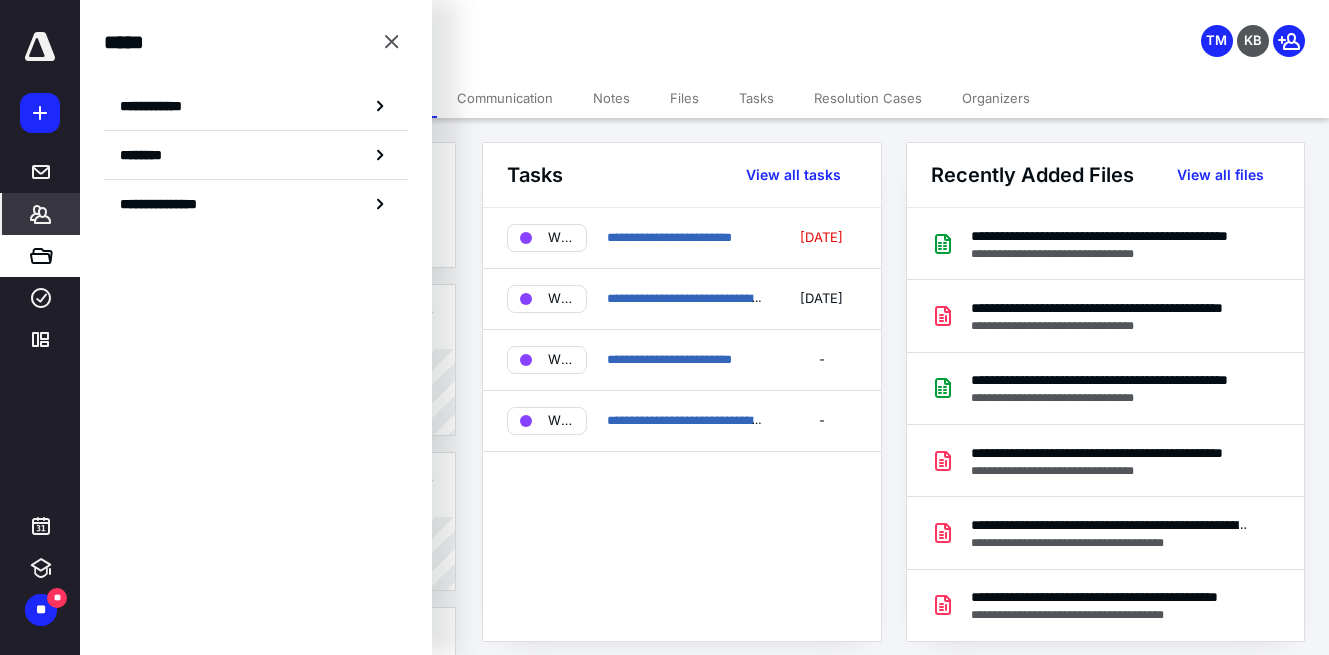 click on "**********" at bounding box center [537, 28] 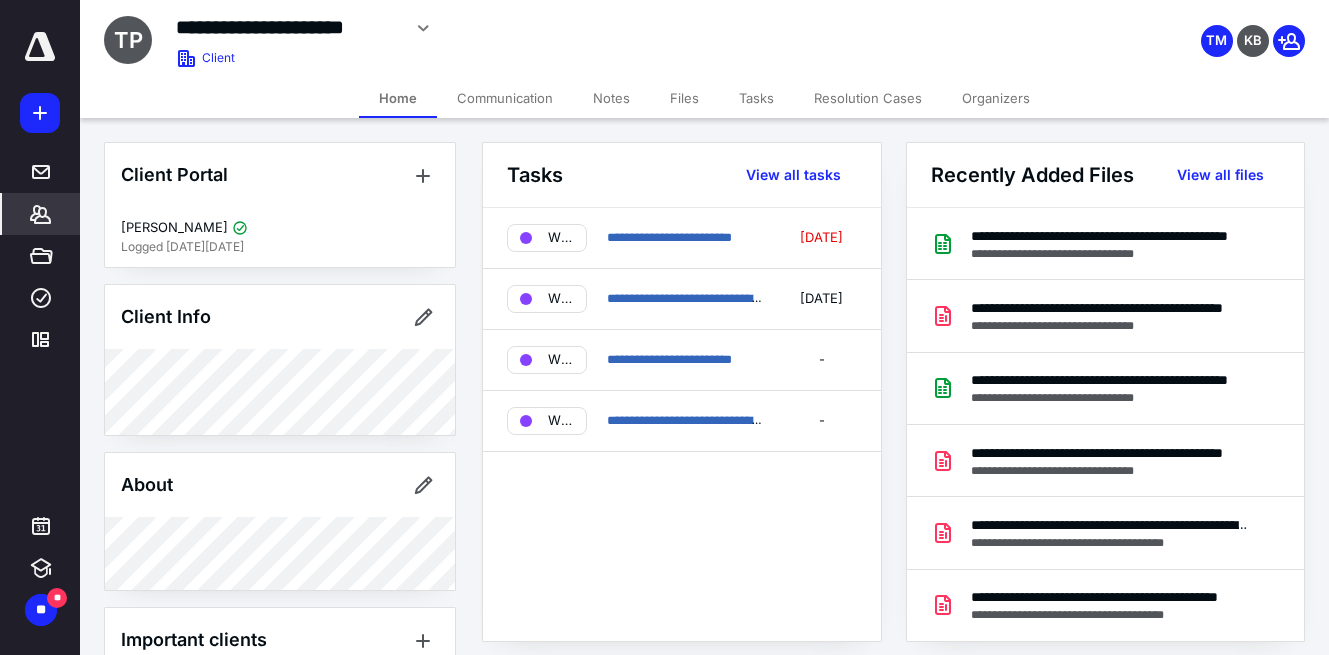 click on "Files" at bounding box center [684, 98] 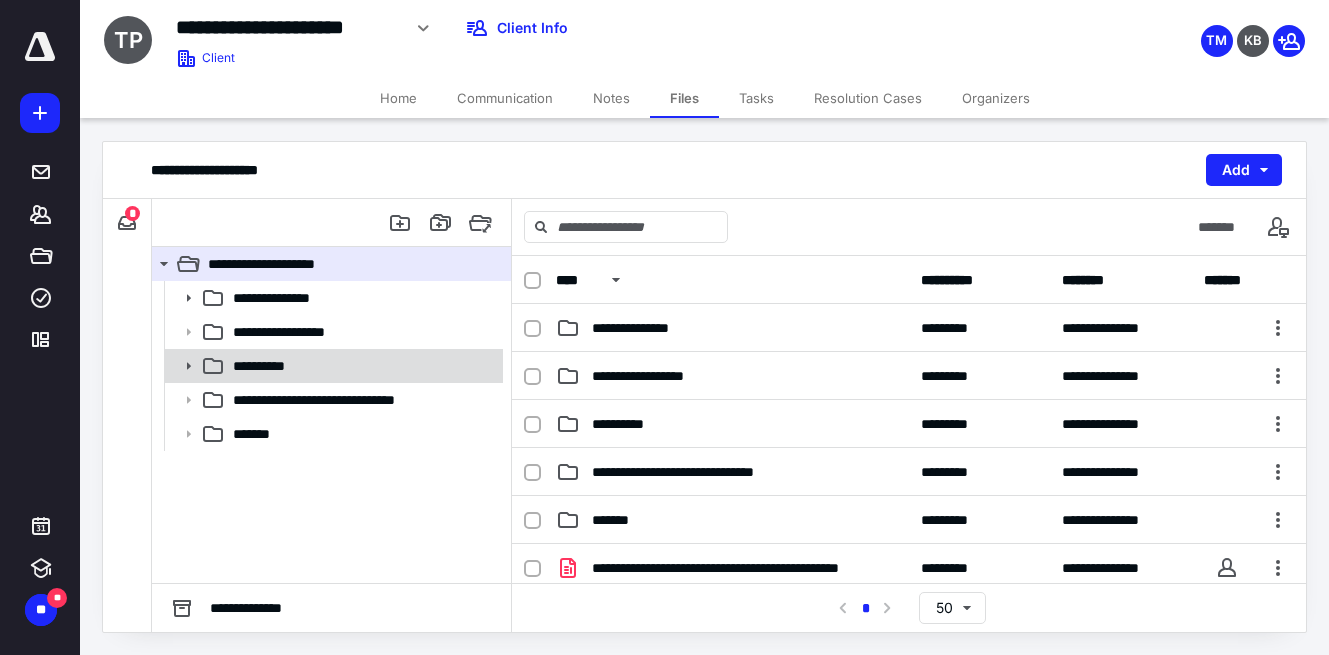click on "**********" at bounding box center [362, 366] 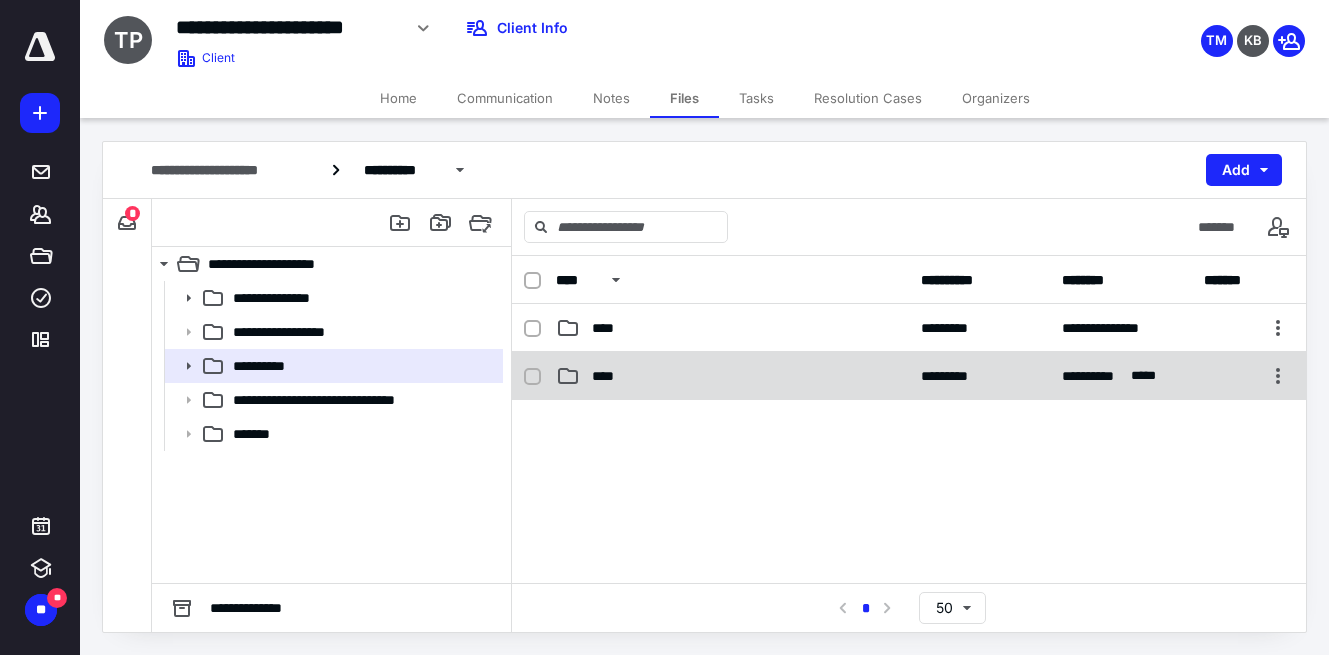 click on "****" at bounding box center (609, 376) 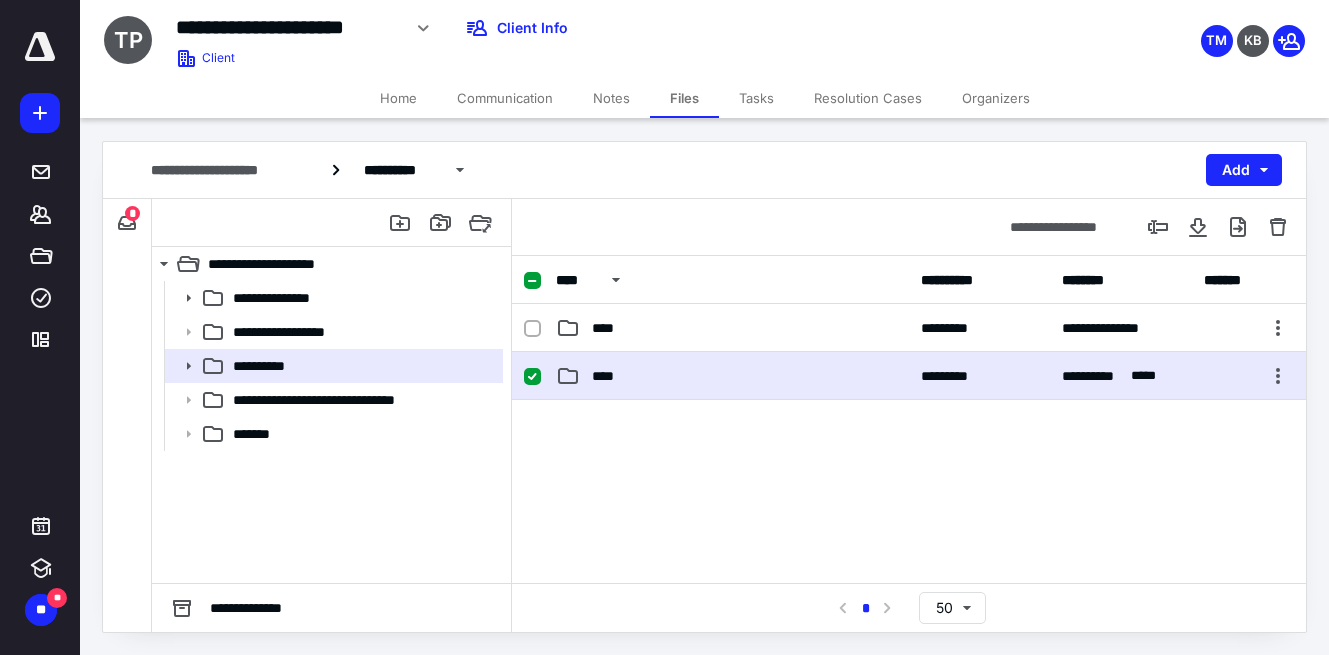 click on "****" at bounding box center [609, 376] 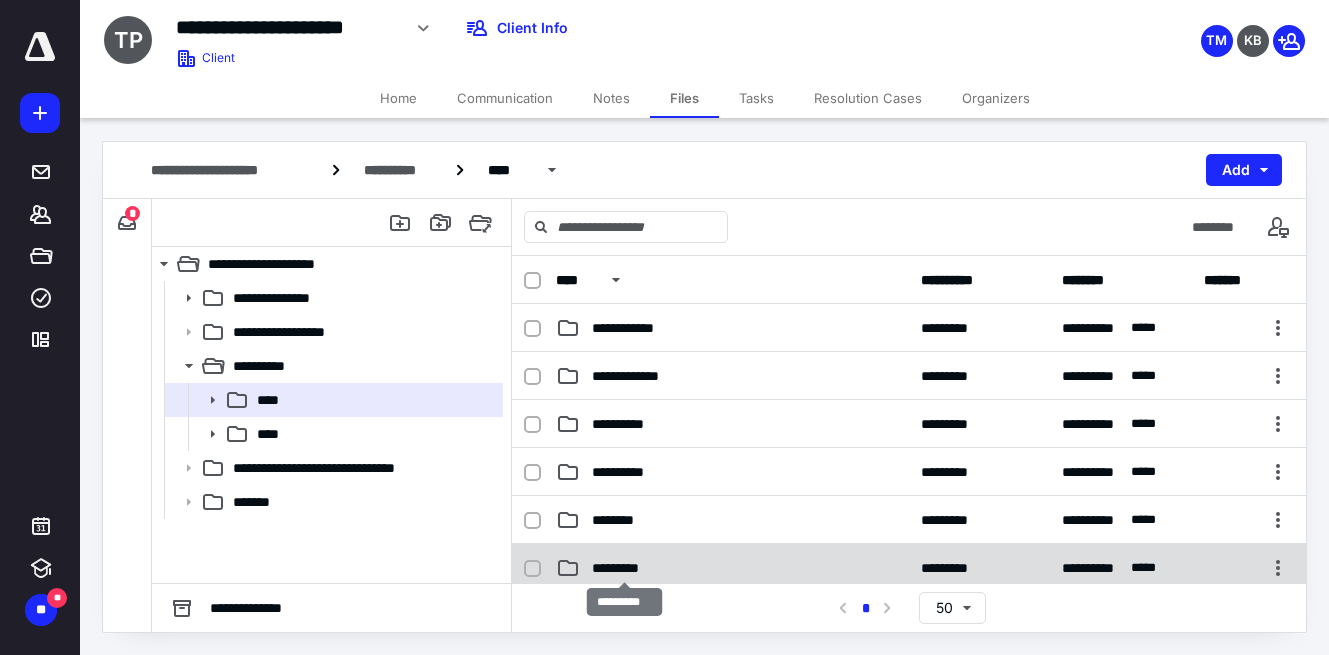click on "*********" at bounding box center [624, 568] 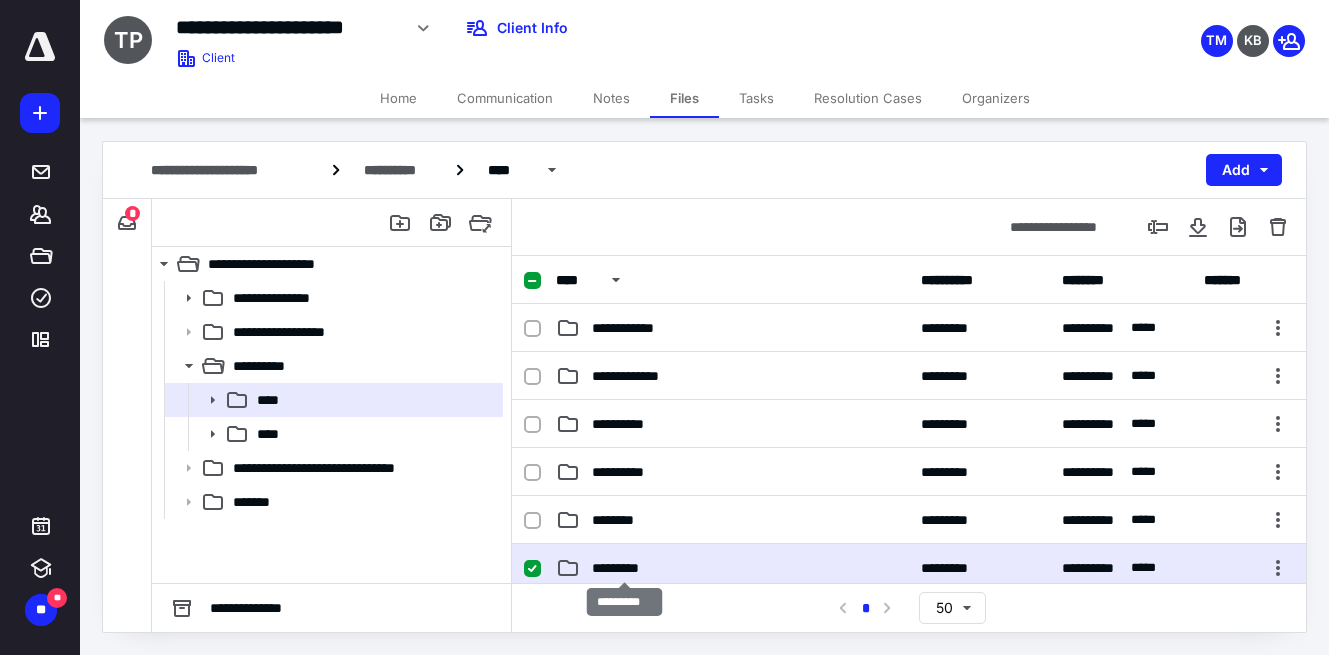 click on "*********" at bounding box center [624, 568] 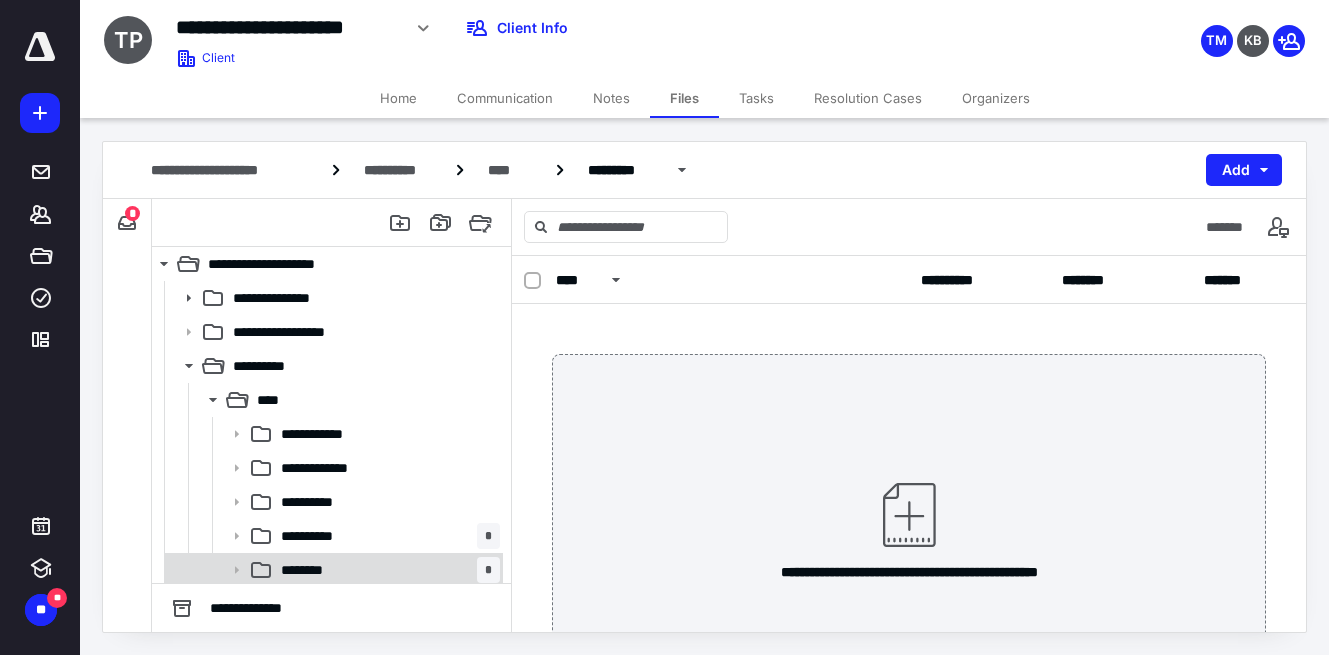 click on "******** *" at bounding box center (386, 570) 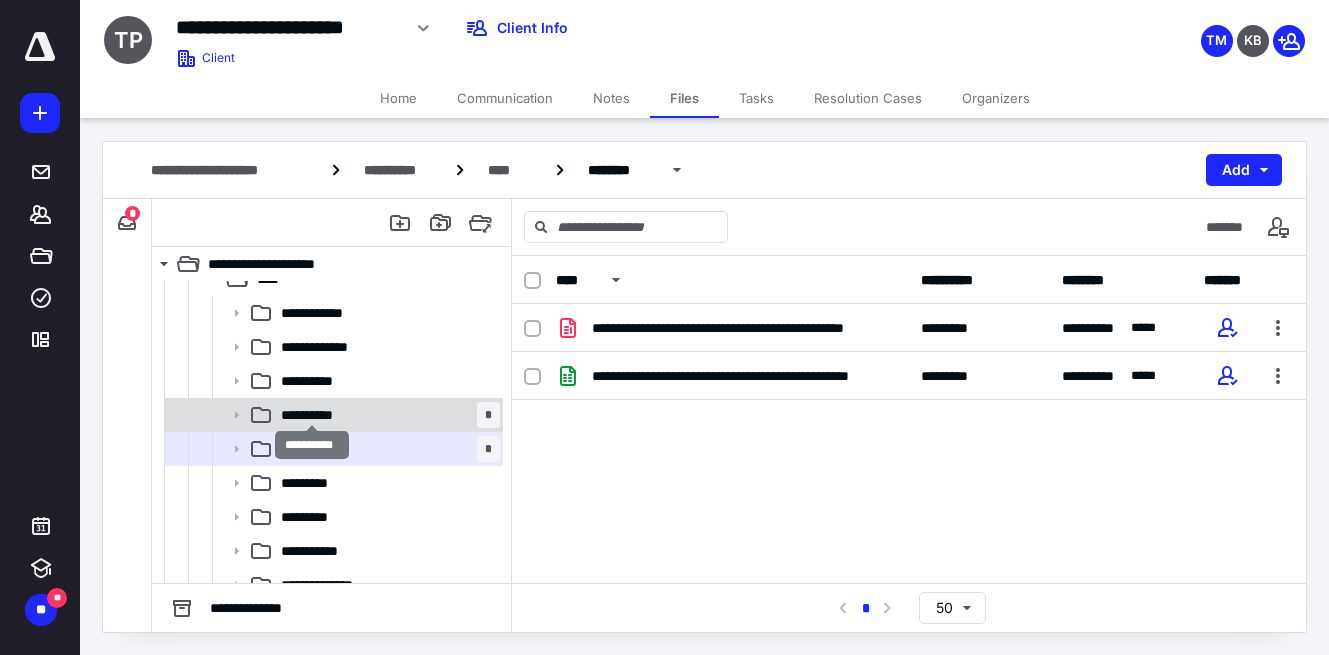 scroll, scrollTop: 138, scrollLeft: 0, axis: vertical 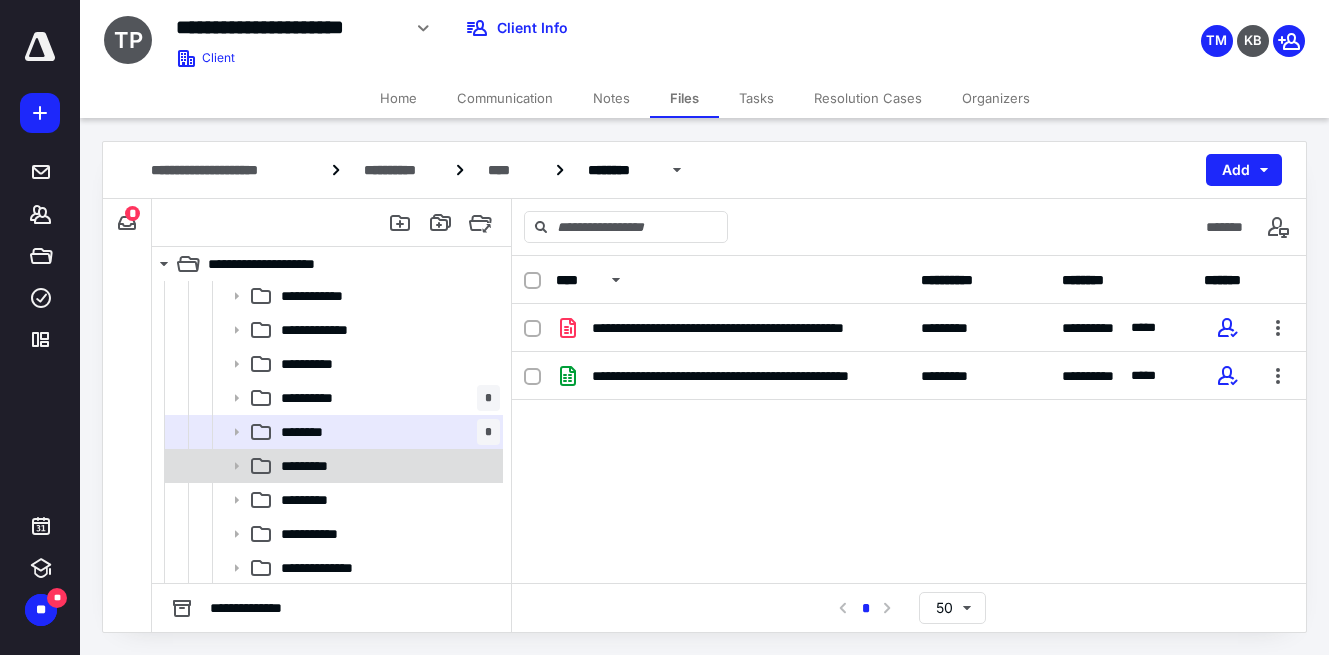 click on "*********" at bounding box center [313, 466] 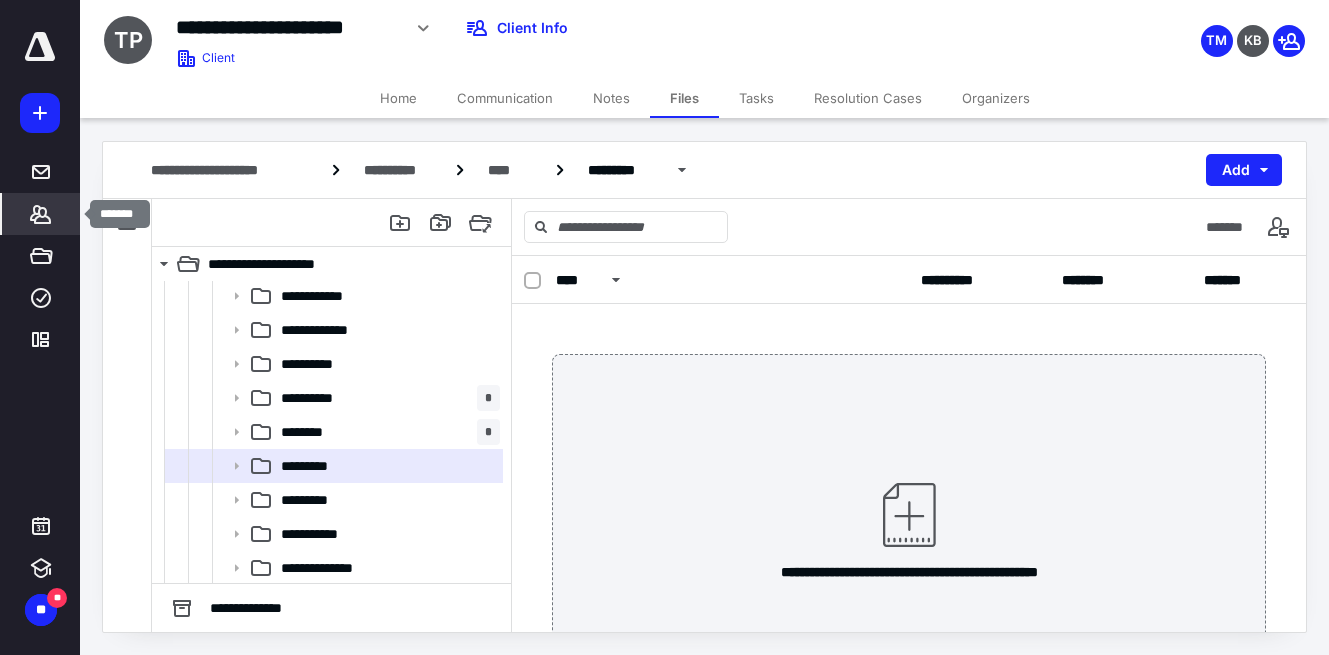 click 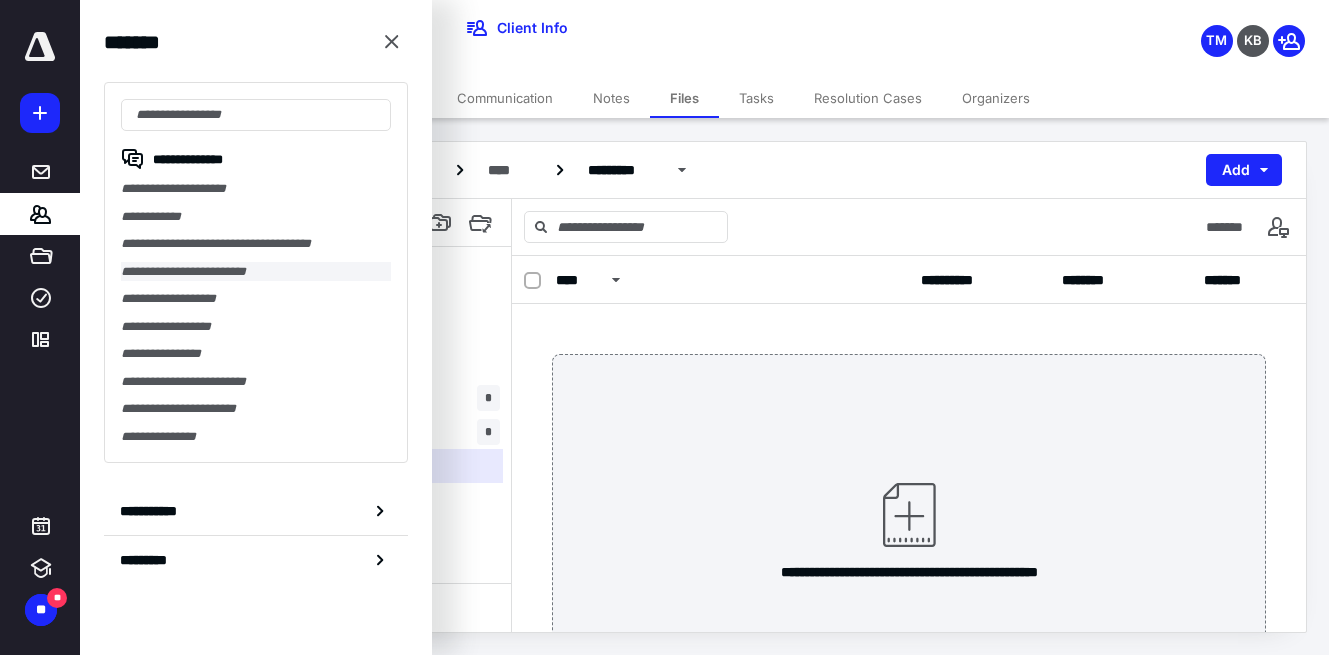 click on "**********" at bounding box center (256, 272) 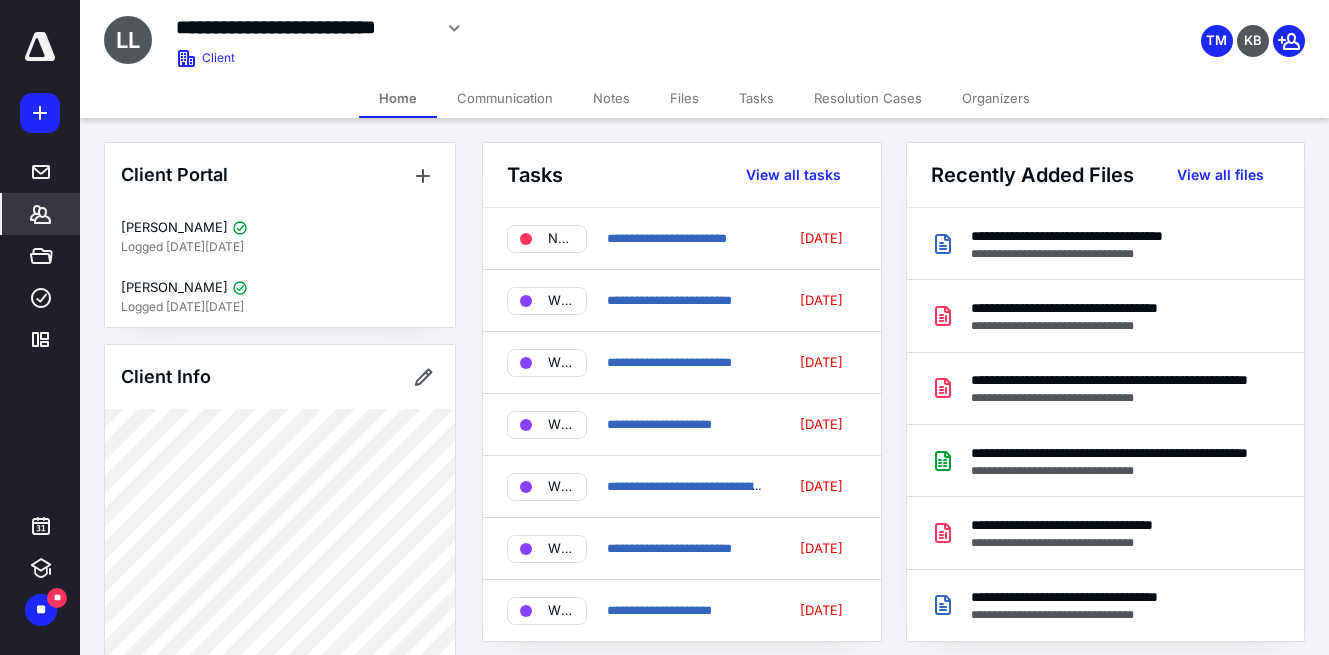 click on "Files" at bounding box center (684, 98) 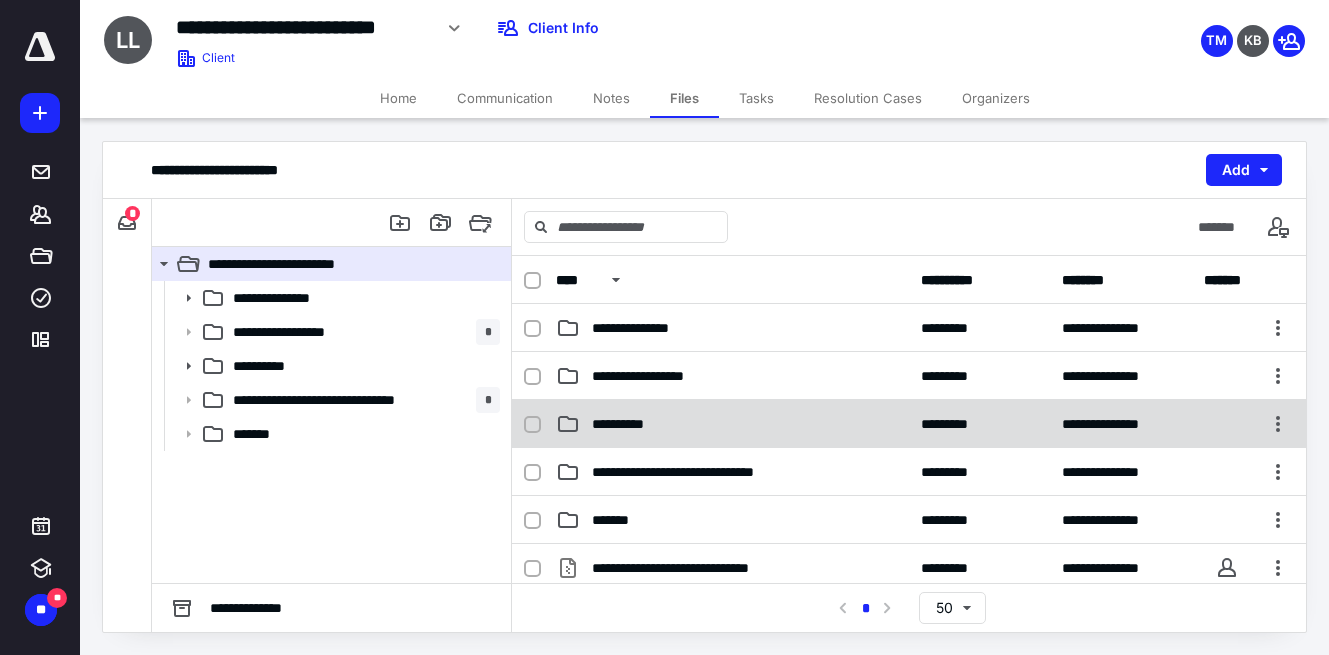 click on "**********" at bounding box center [625, 424] 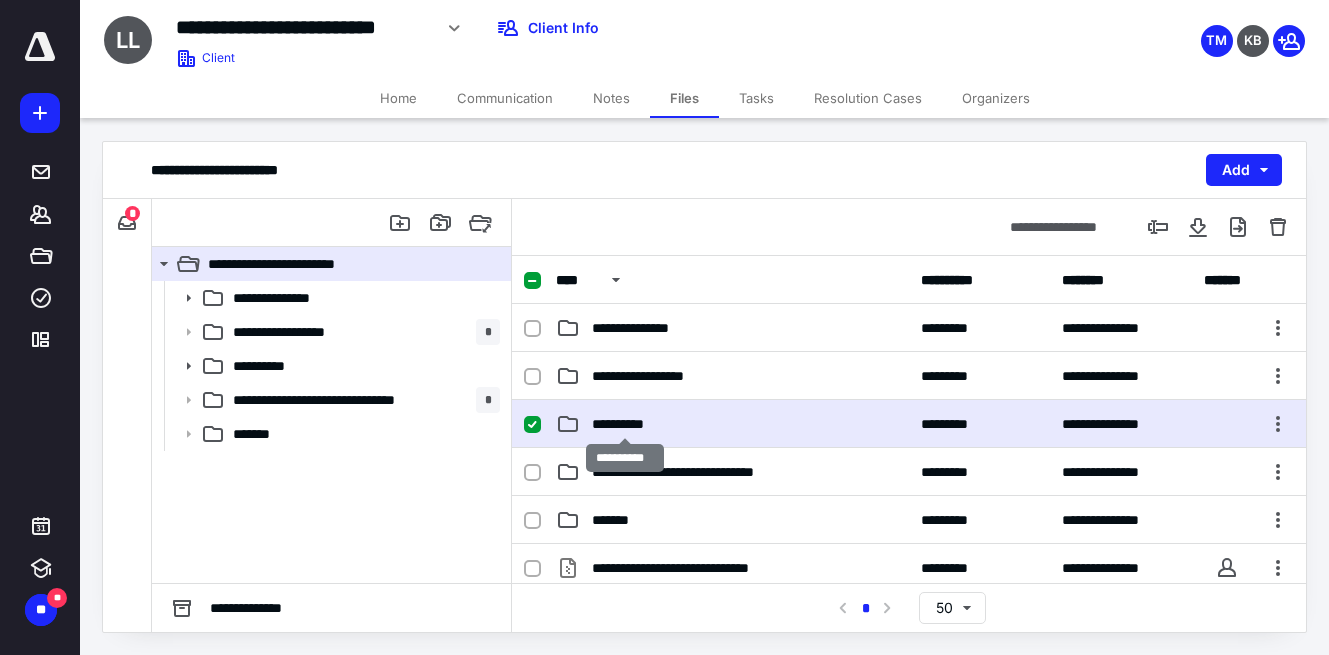 click on "**********" at bounding box center (625, 424) 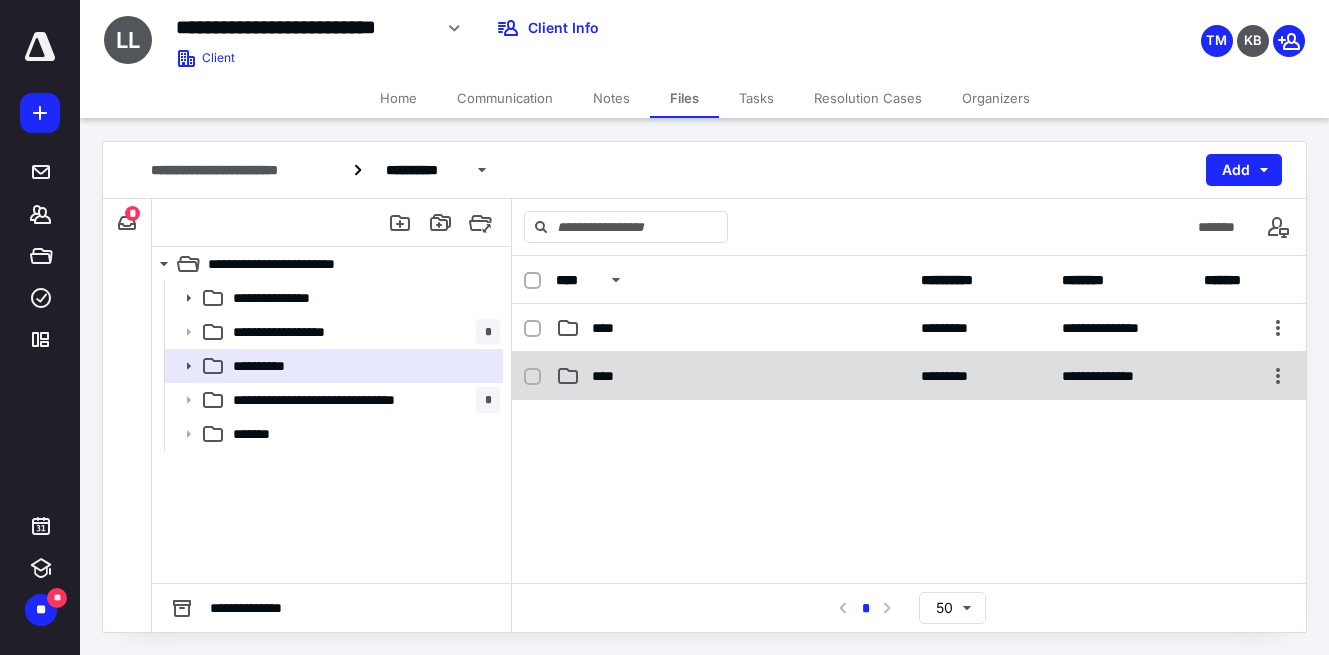 click on "****" at bounding box center (609, 376) 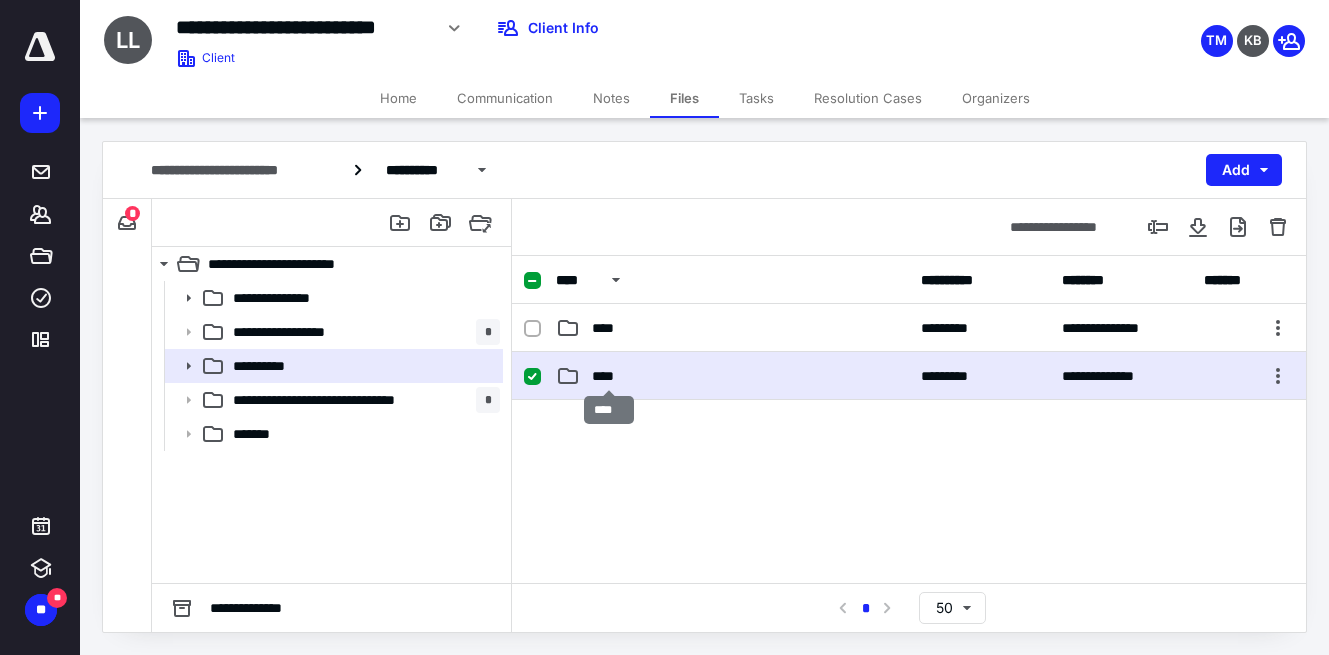 click on "****" at bounding box center (609, 376) 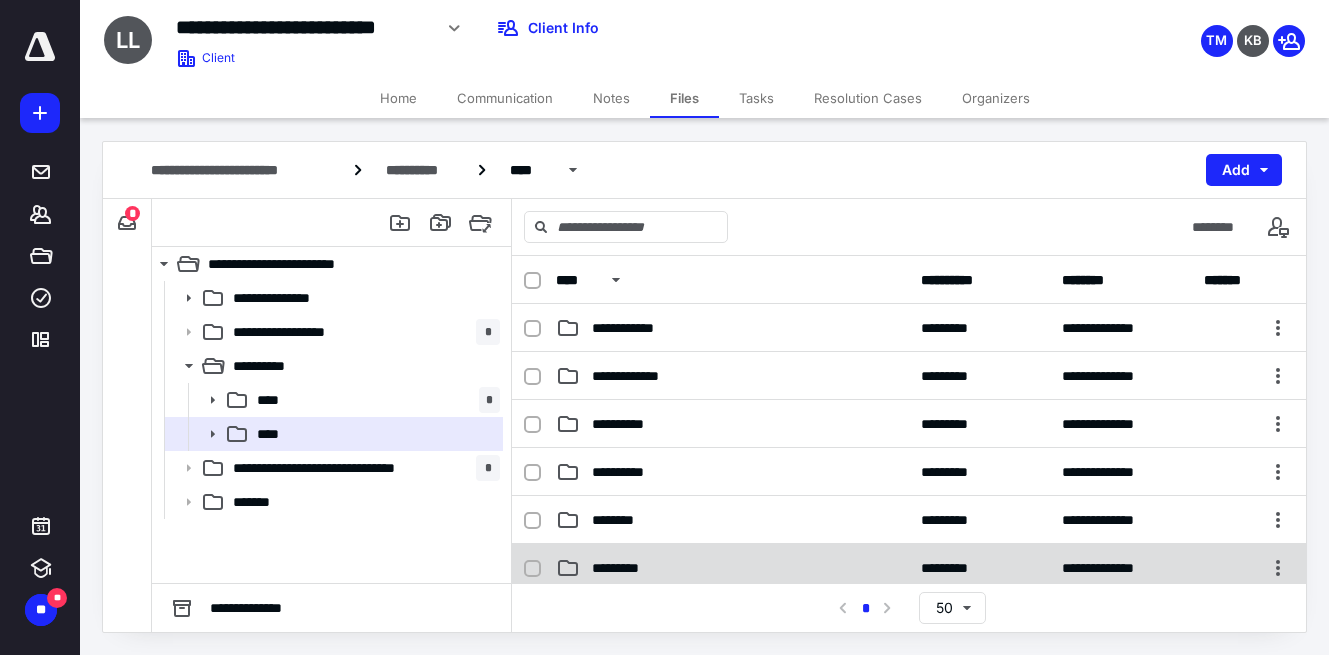 click on "*********" at bounding box center [624, 568] 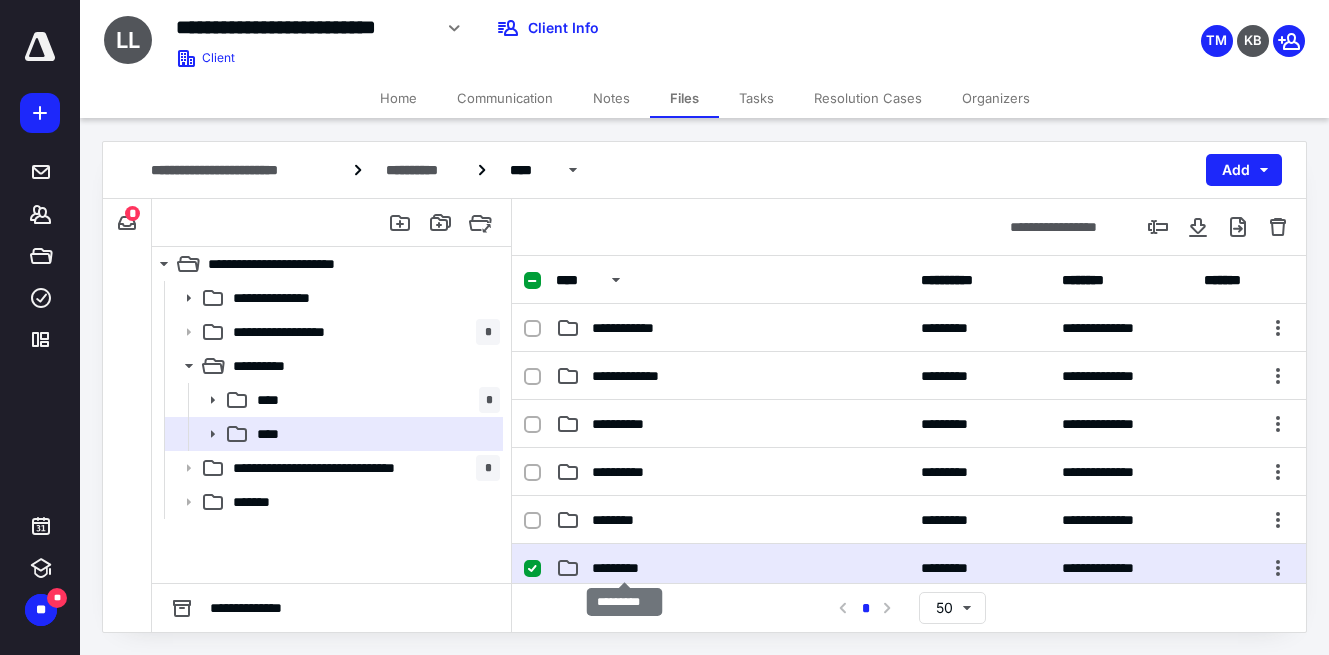 click on "*********" at bounding box center (624, 568) 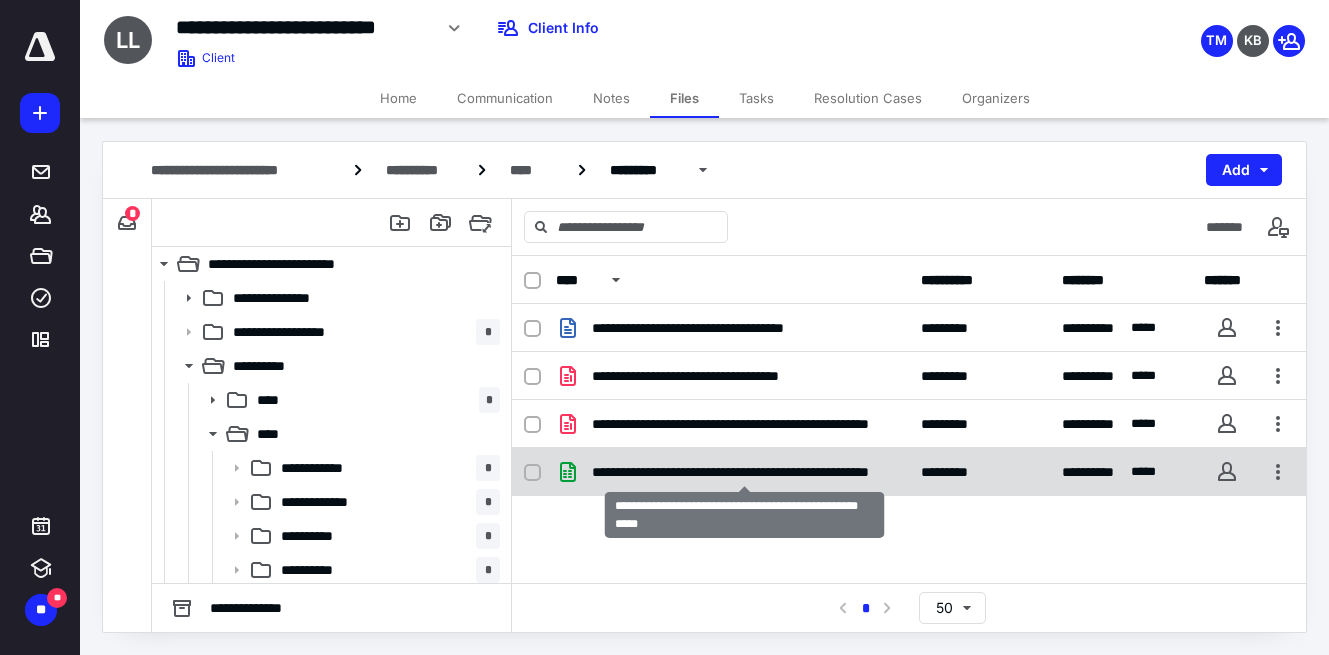 click on "**********" at bounding box center [744, 472] 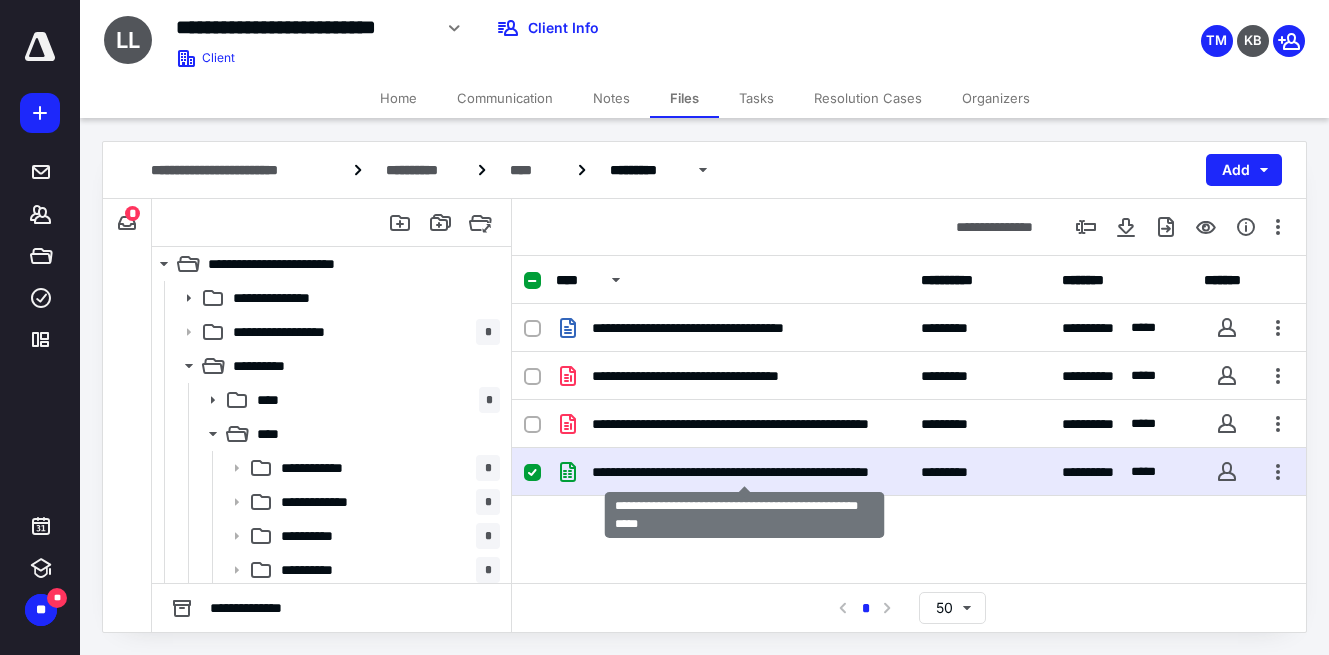 click on "**********" at bounding box center (744, 472) 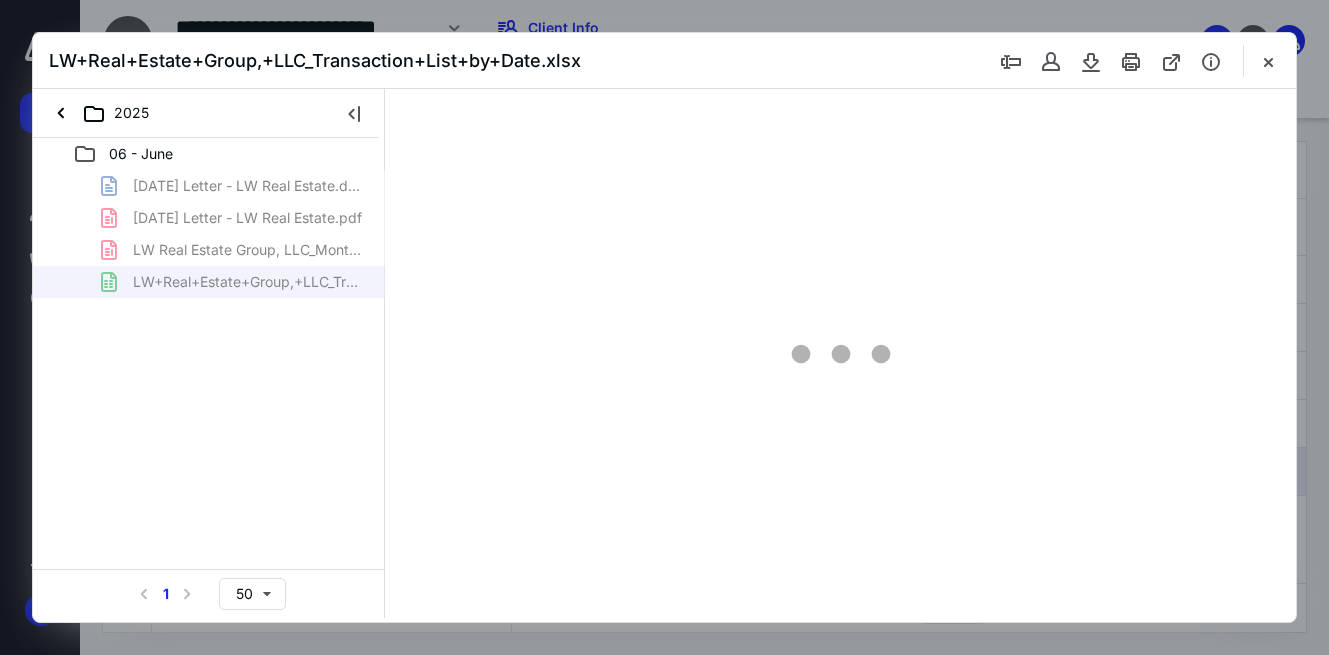 scroll, scrollTop: 0, scrollLeft: 0, axis: both 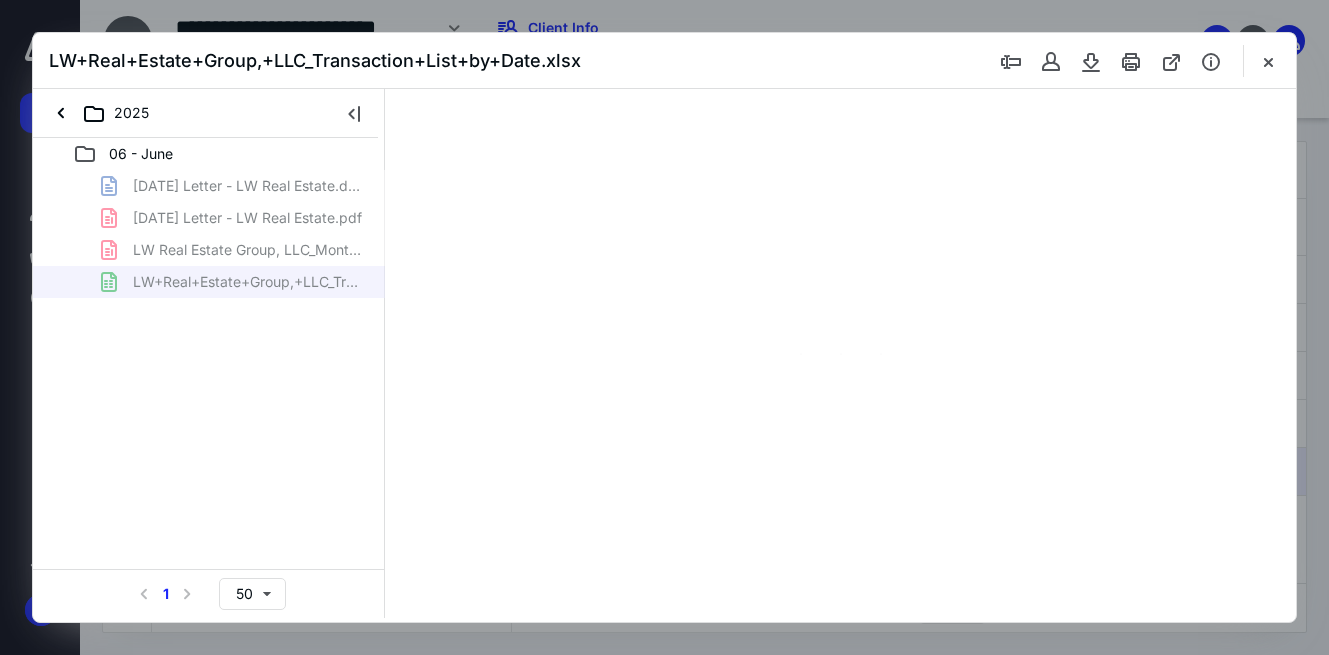 type on "34" 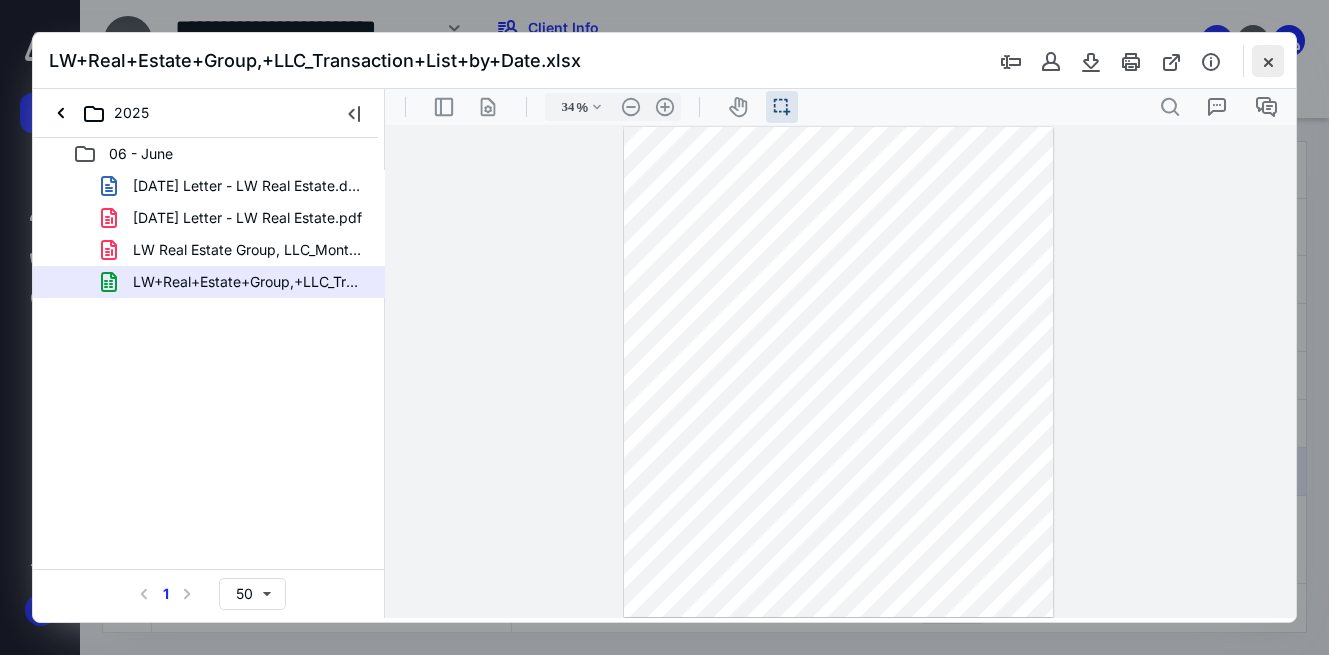 click at bounding box center [1268, 61] 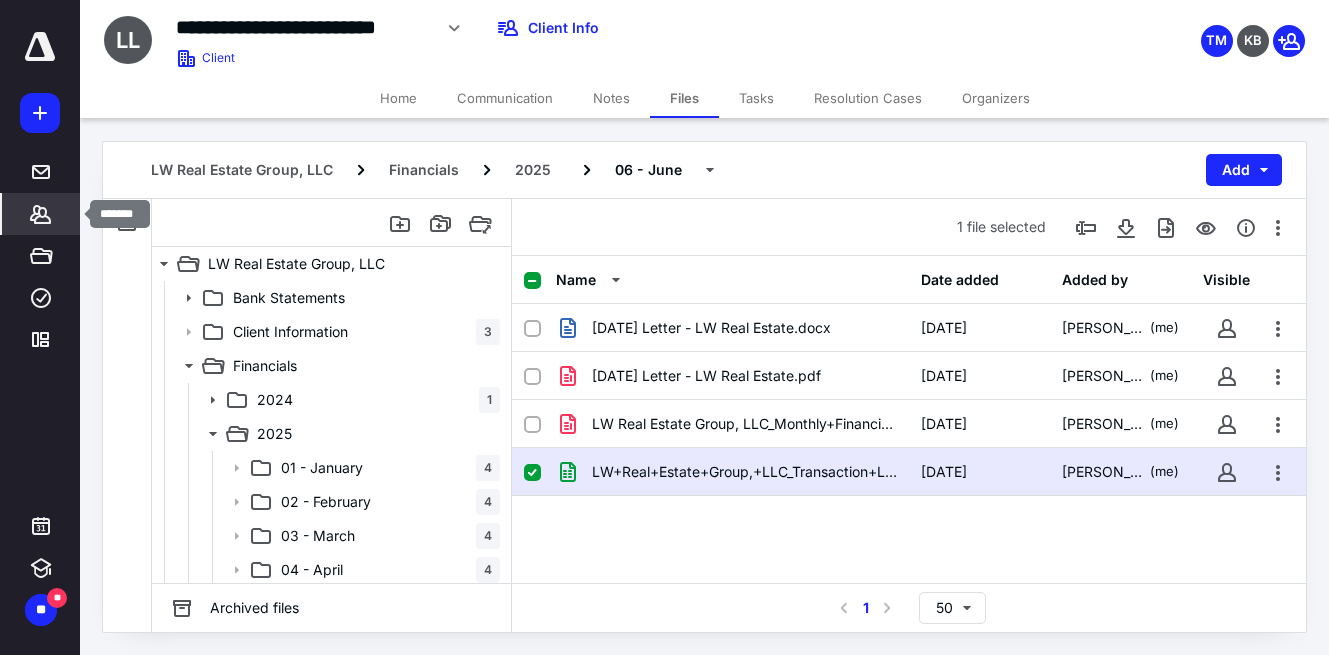 click on "*******" at bounding box center [41, 214] 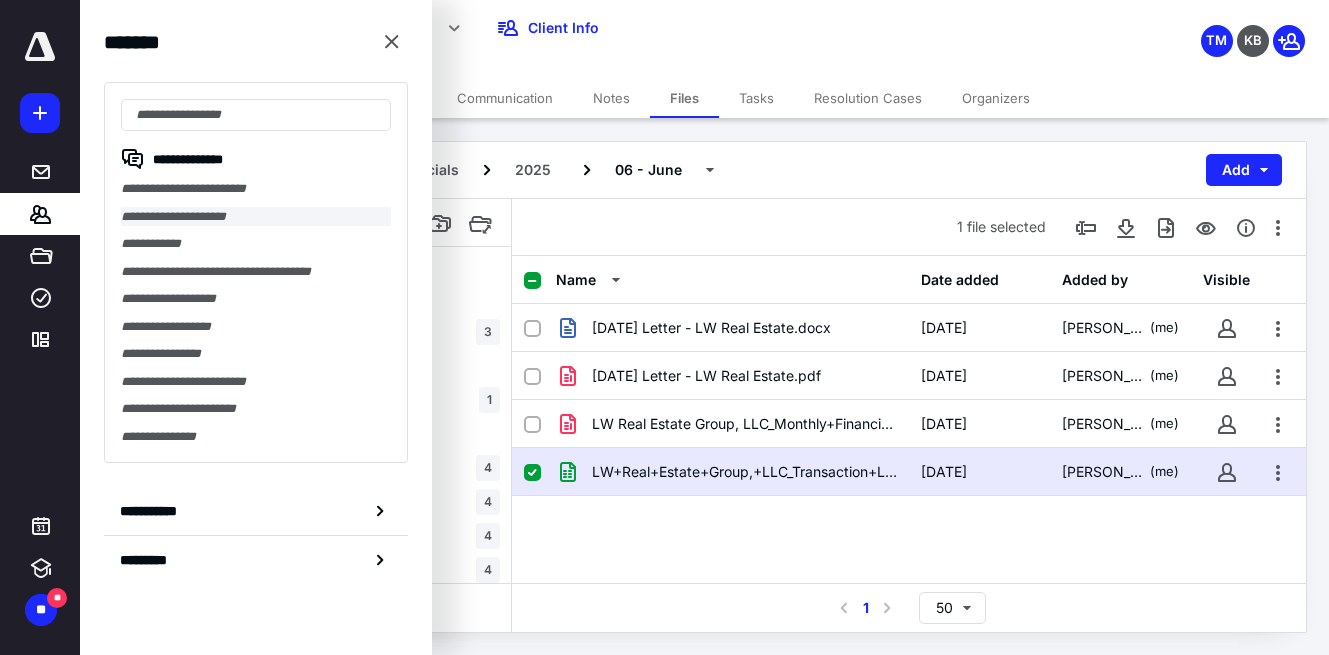 click on "**********" at bounding box center (256, 217) 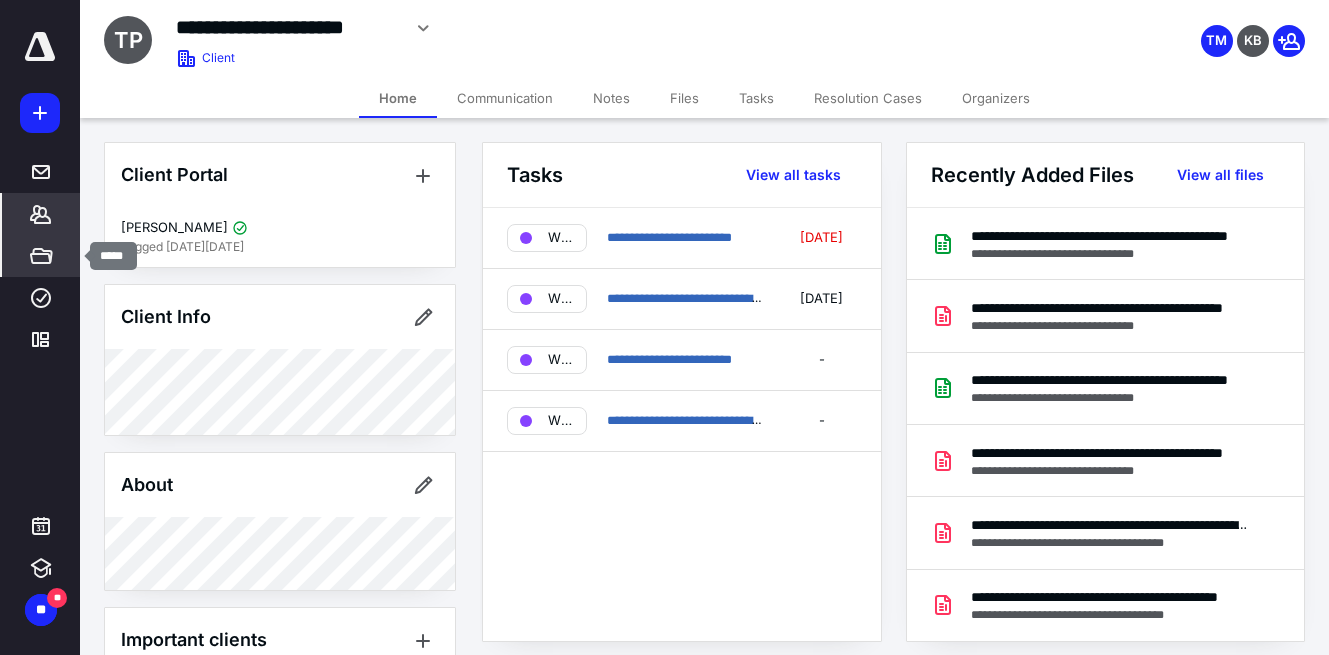 click 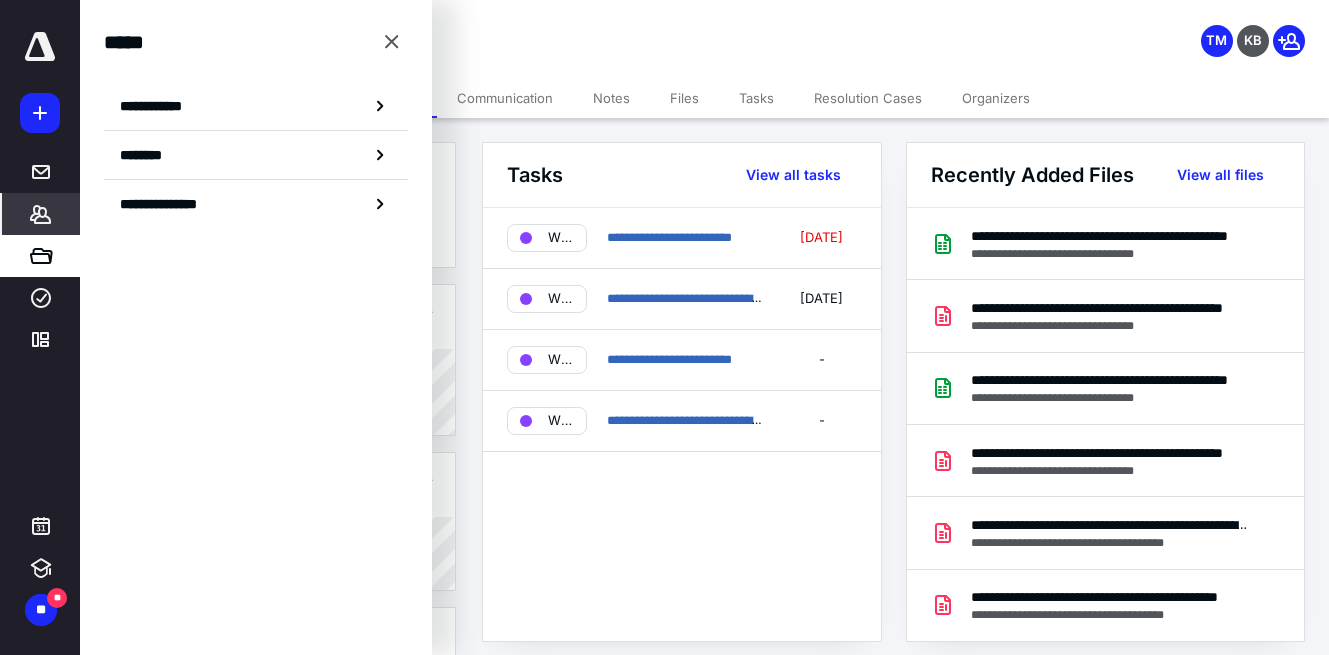 click on "**********" at bounding box center [537, 28] 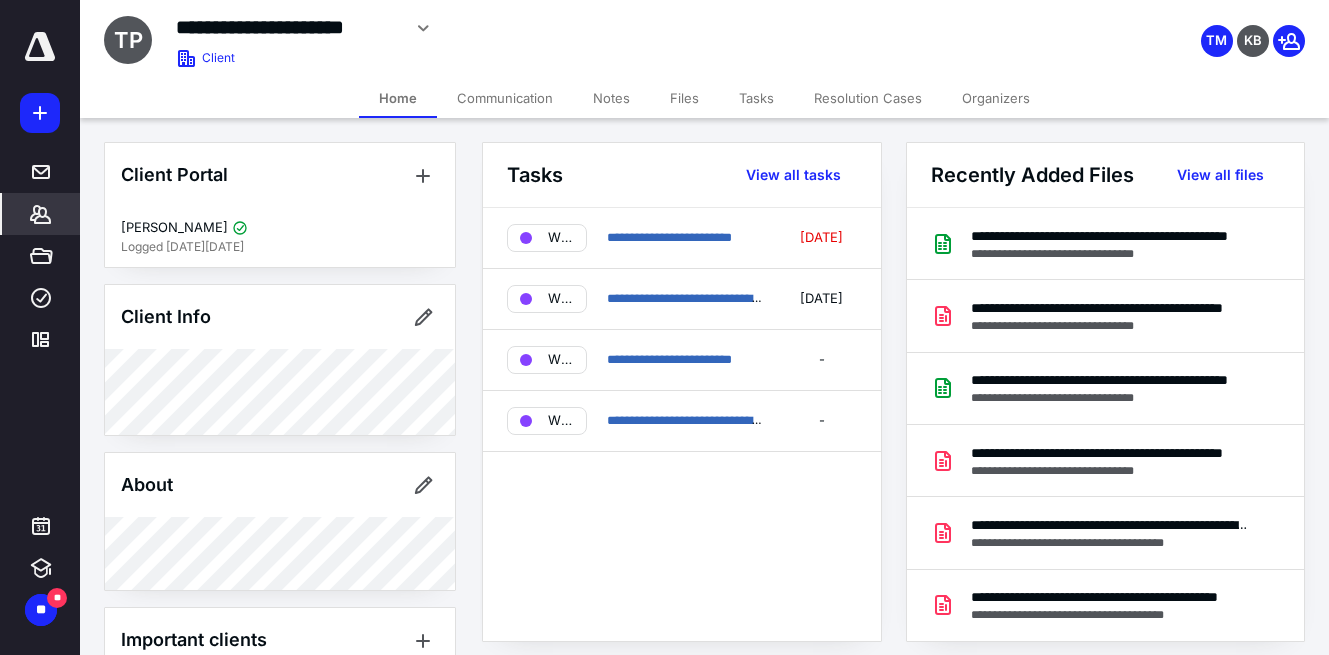 click on "Files" at bounding box center (684, 98) 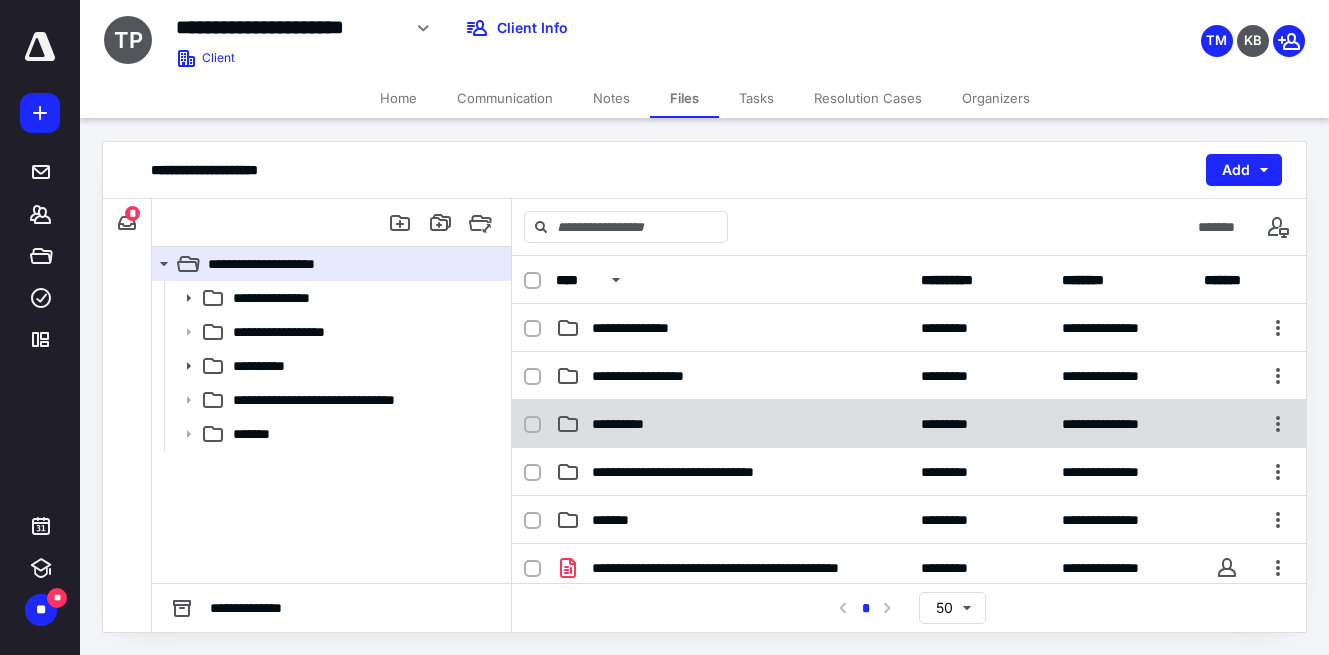 click on "**********" at bounding box center (625, 424) 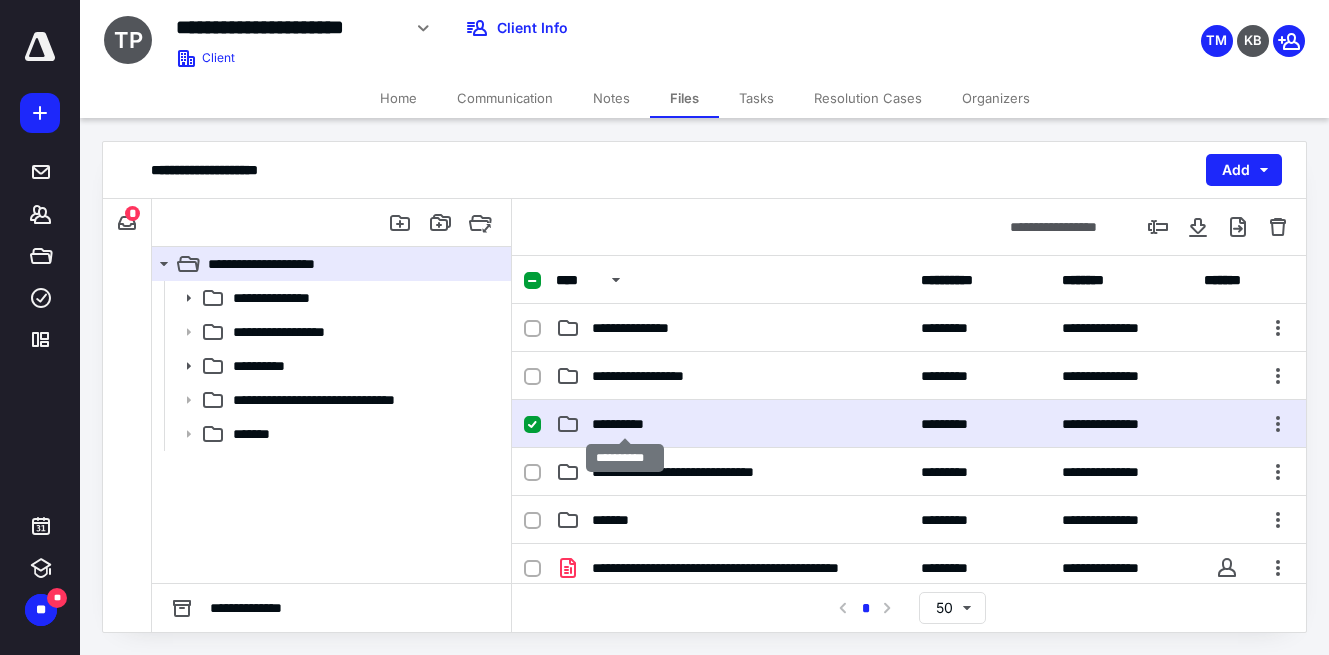 click on "**********" at bounding box center (625, 424) 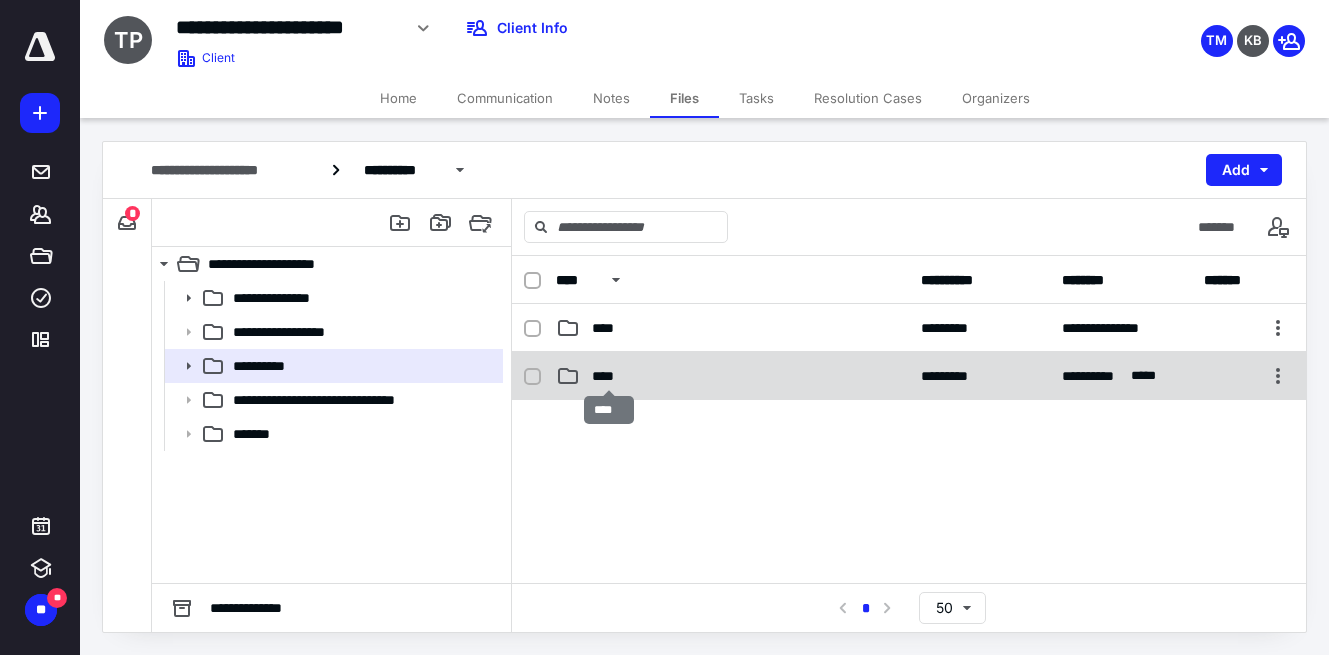 click on "****" at bounding box center [609, 376] 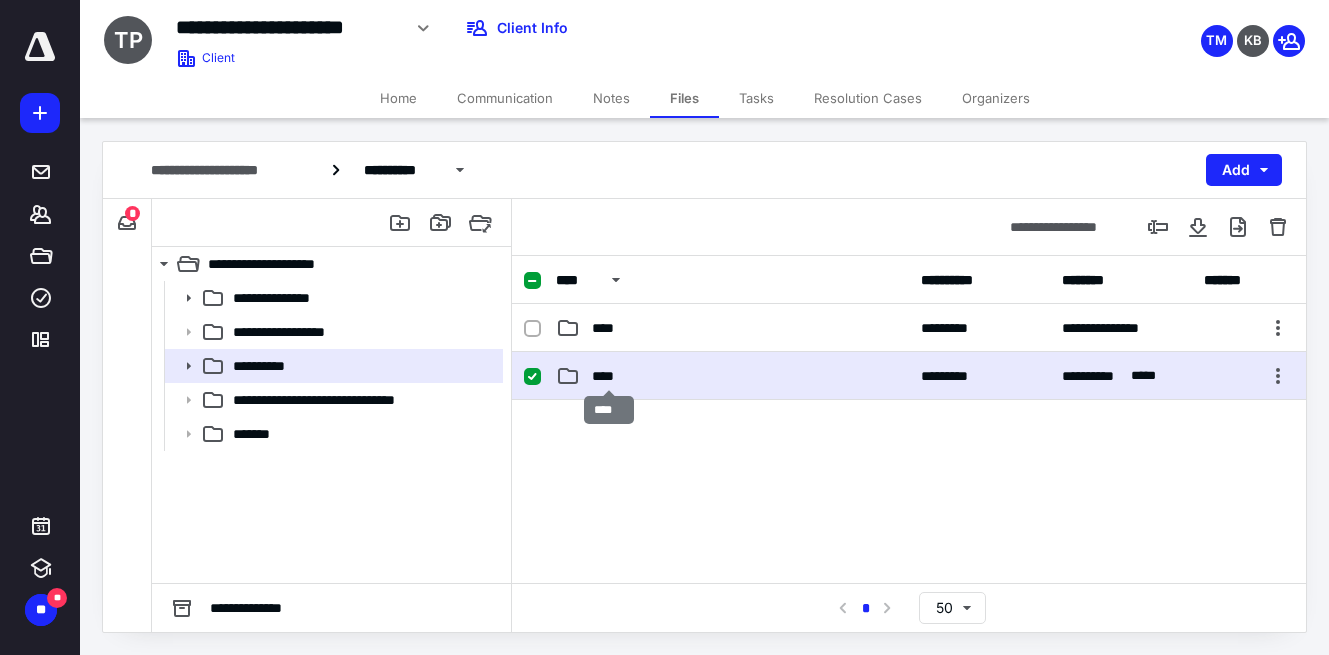 click on "****" at bounding box center [609, 376] 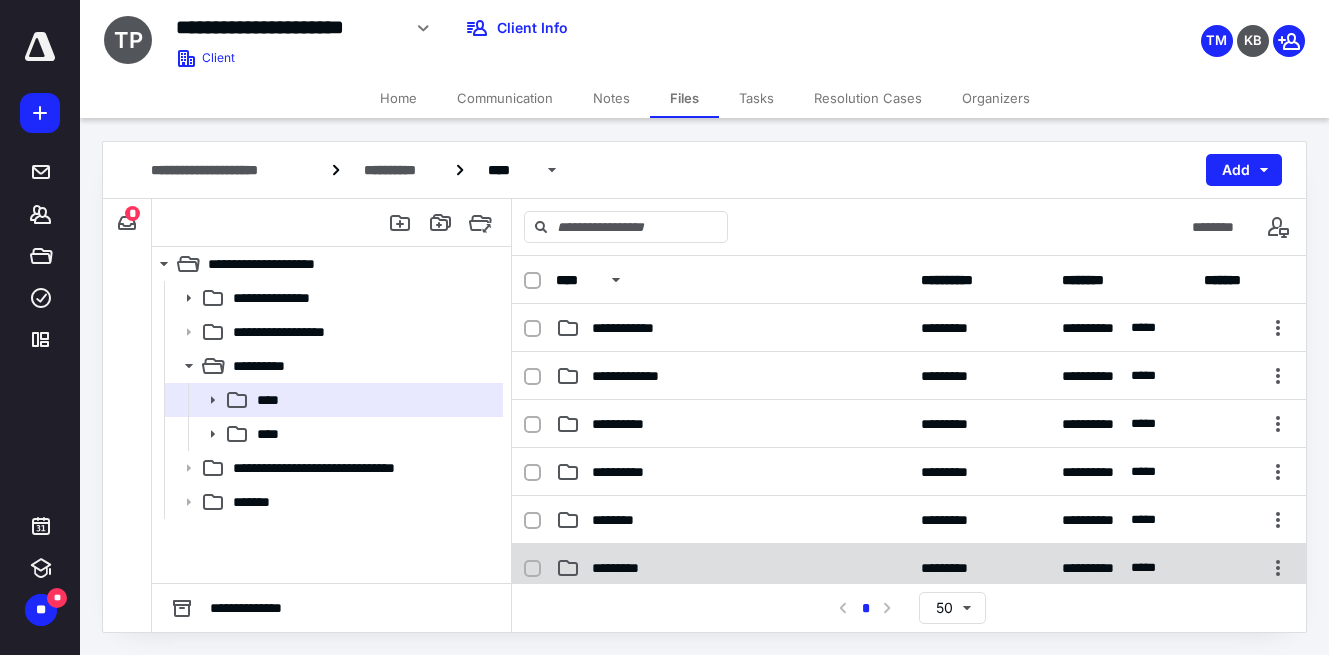 click on "*********" at bounding box center (624, 568) 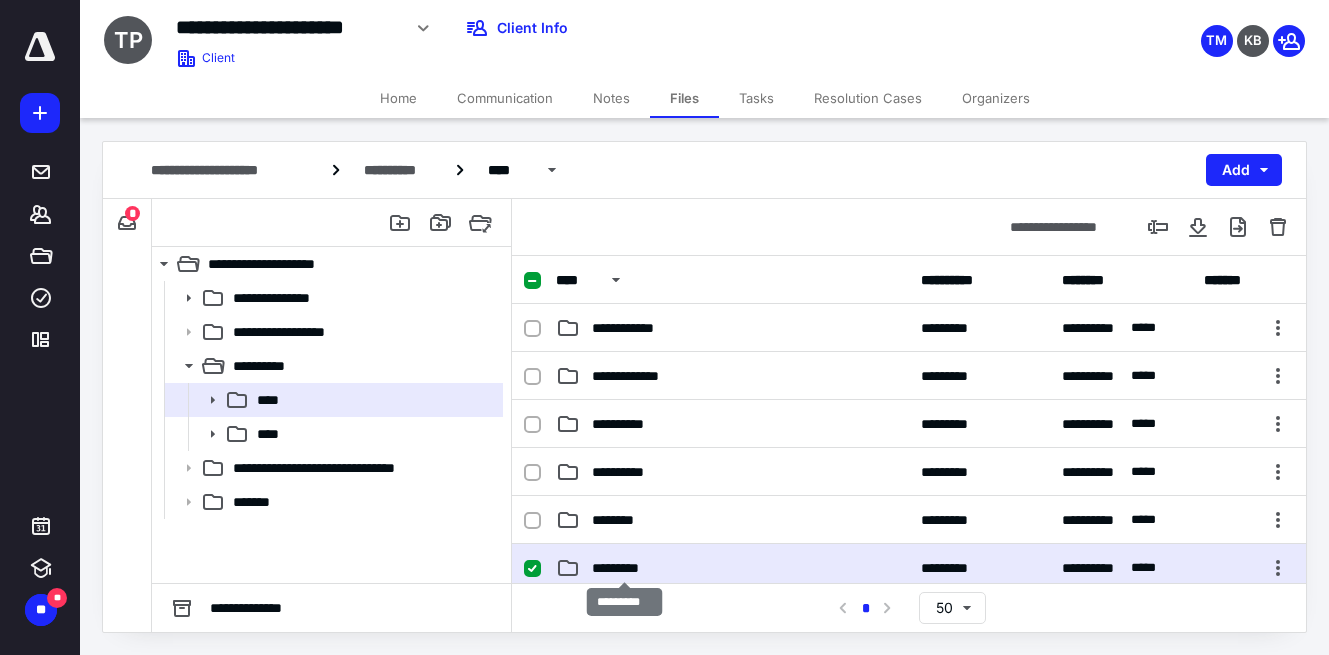 click on "*********" at bounding box center (624, 568) 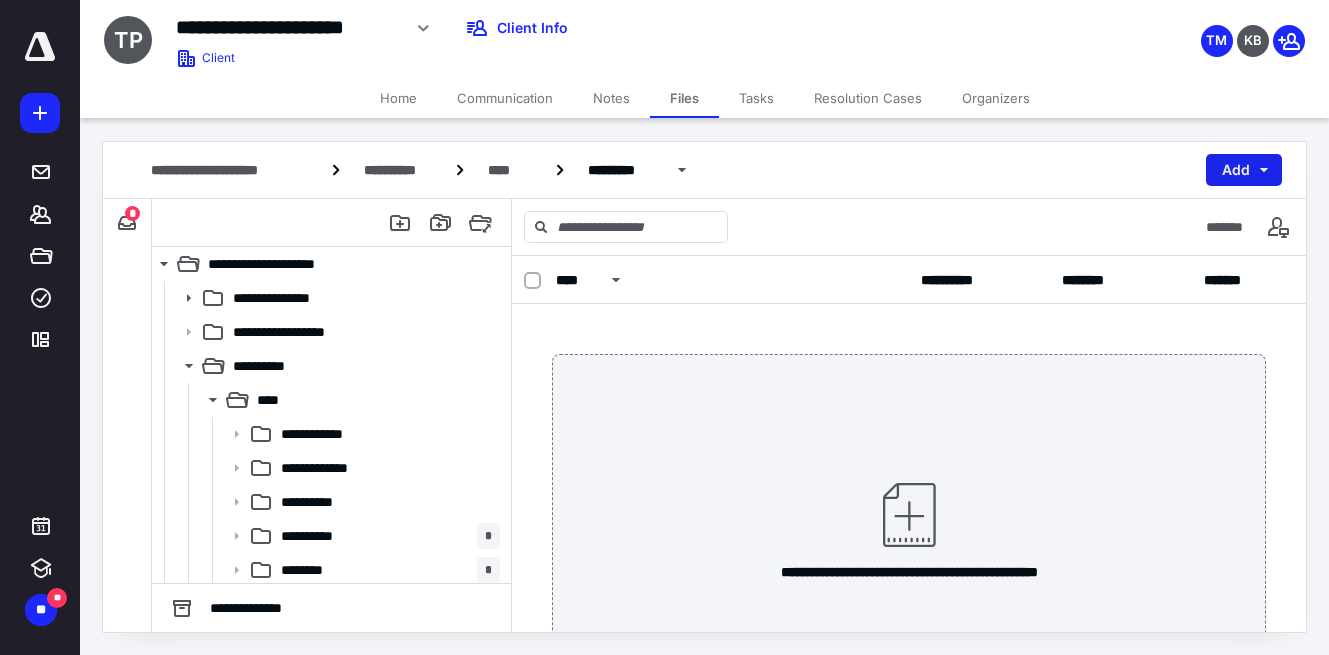 click on "Add" at bounding box center (1244, 170) 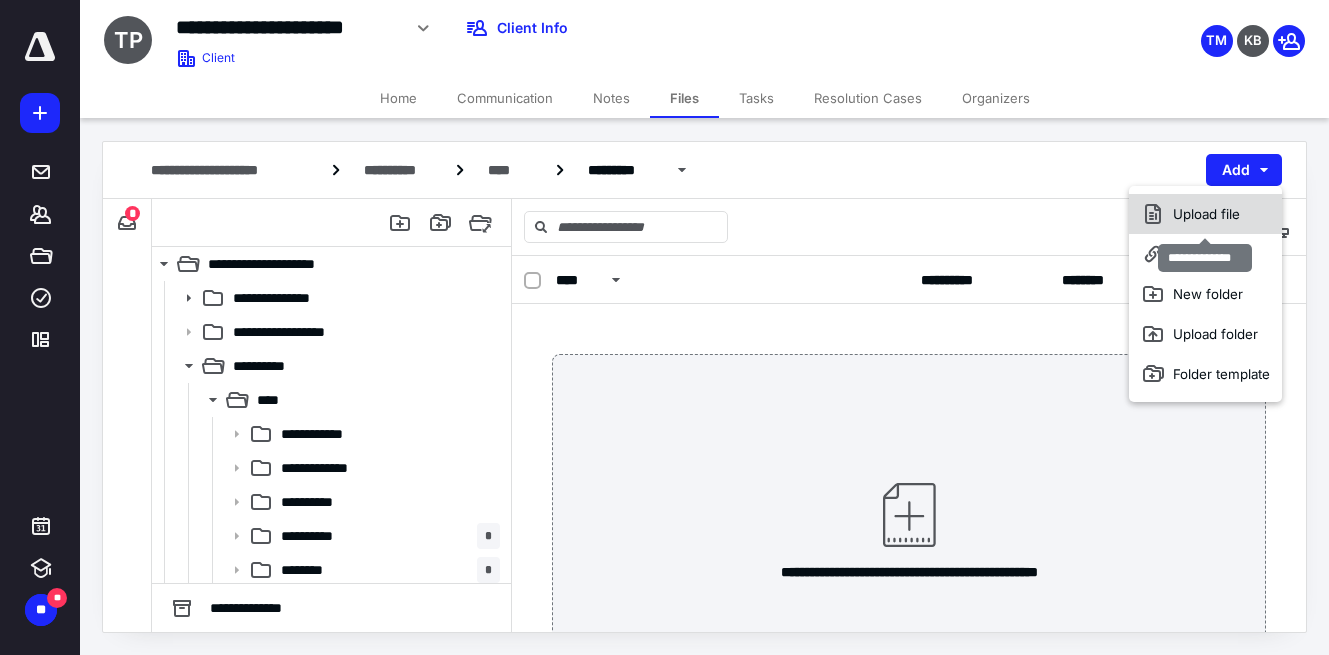 click on "Upload file" at bounding box center [1205, 214] 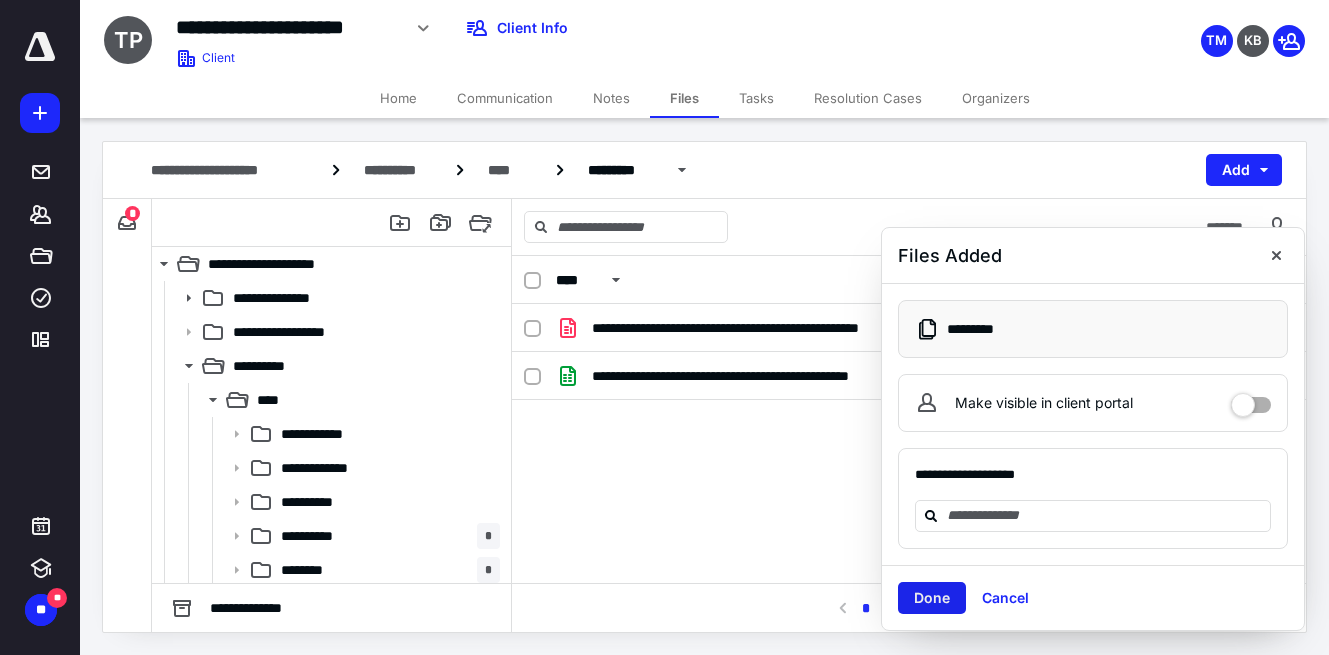click on "Done" at bounding box center (932, 598) 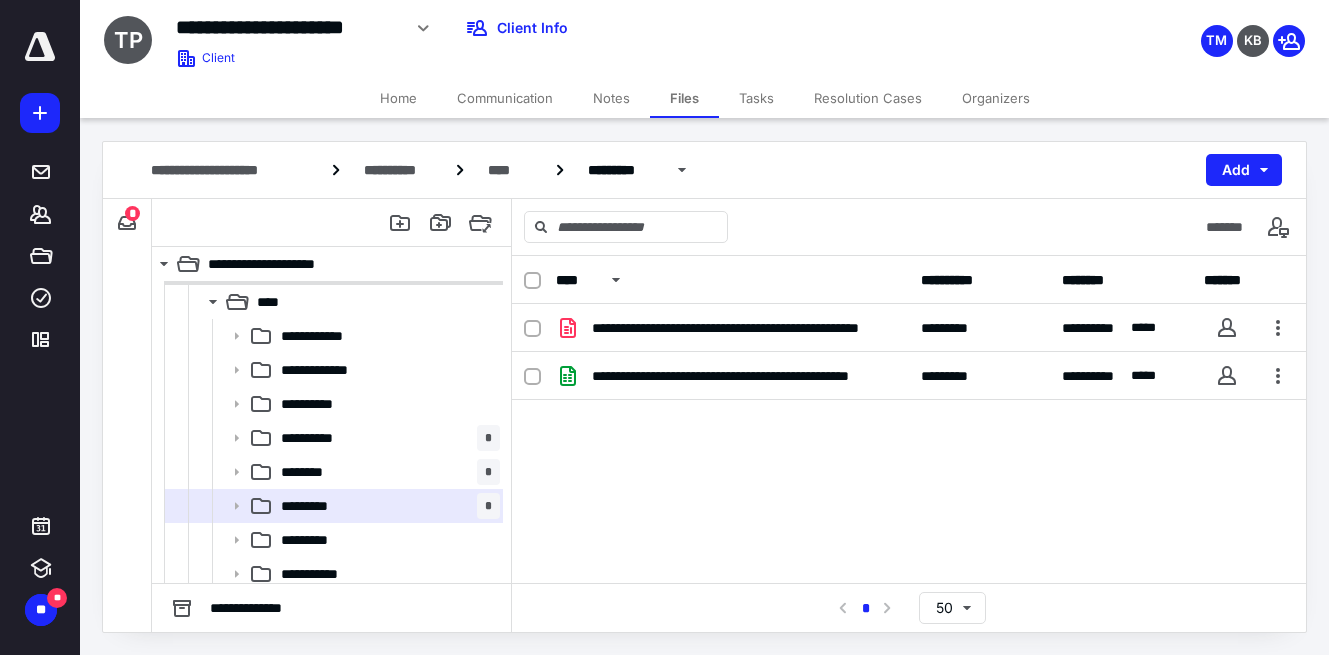 scroll, scrollTop: 103, scrollLeft: 0, axis: vertical 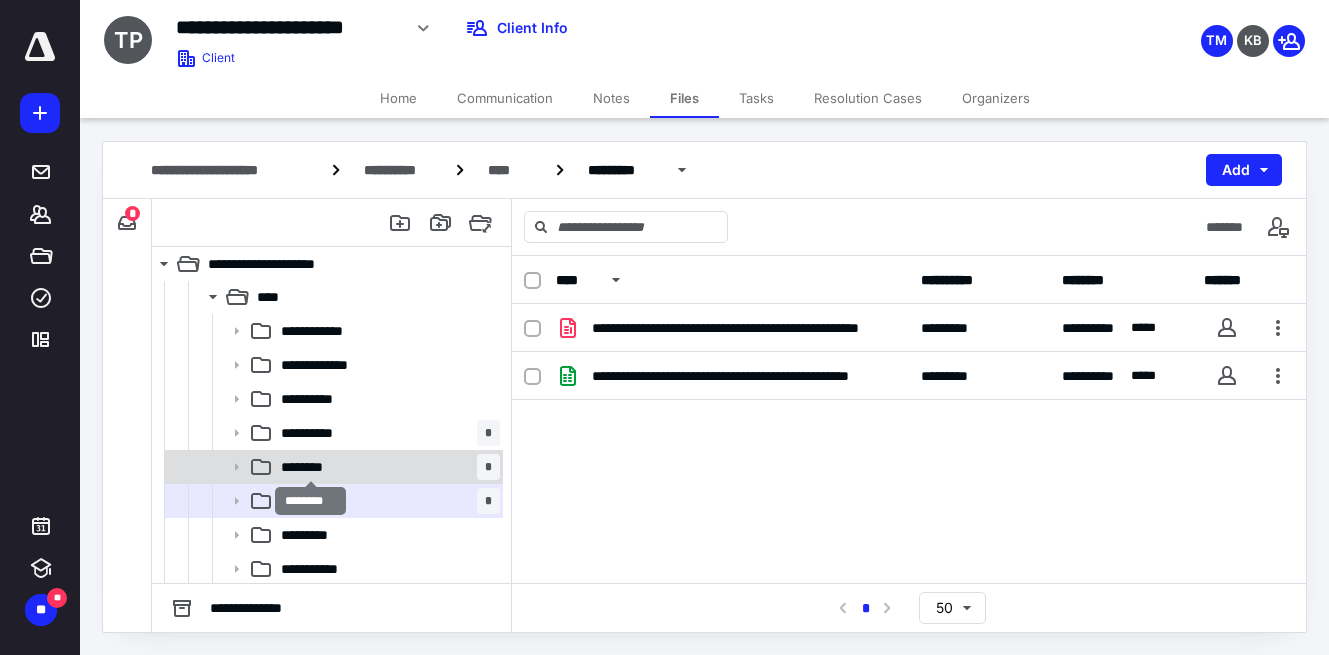 click on "********" at bounding box center [311, 467] 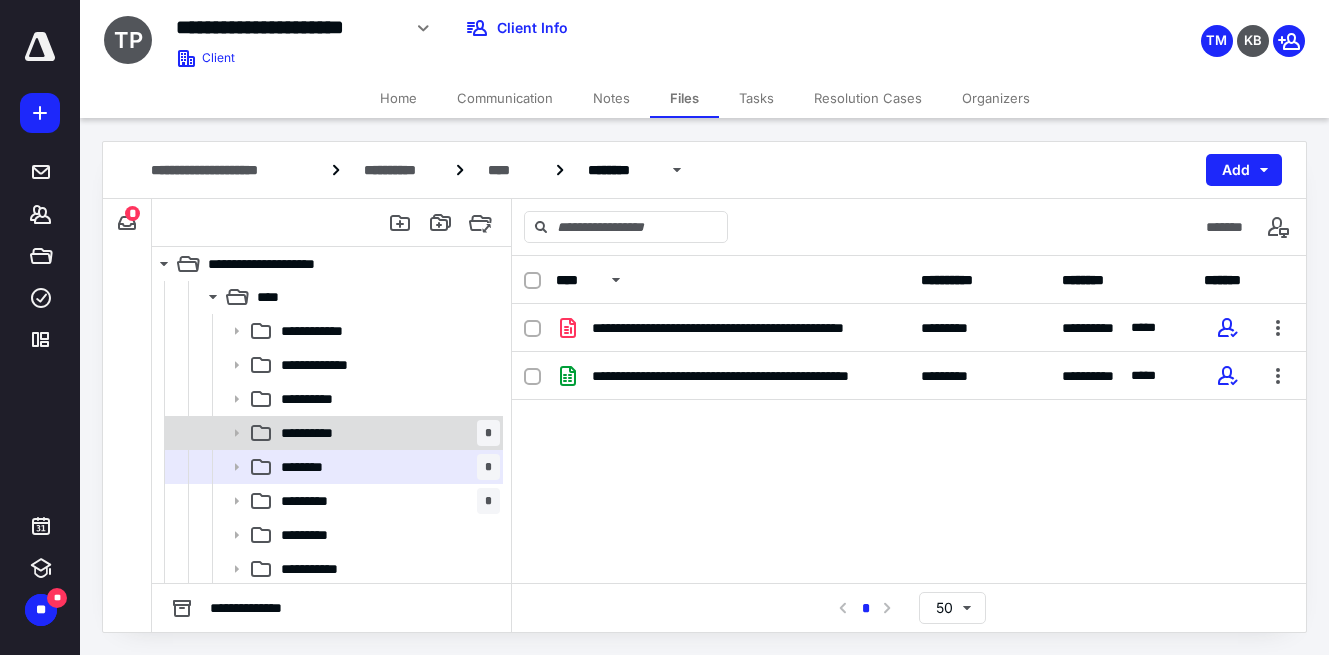 click on "**********" at bounding box center (386, 433) 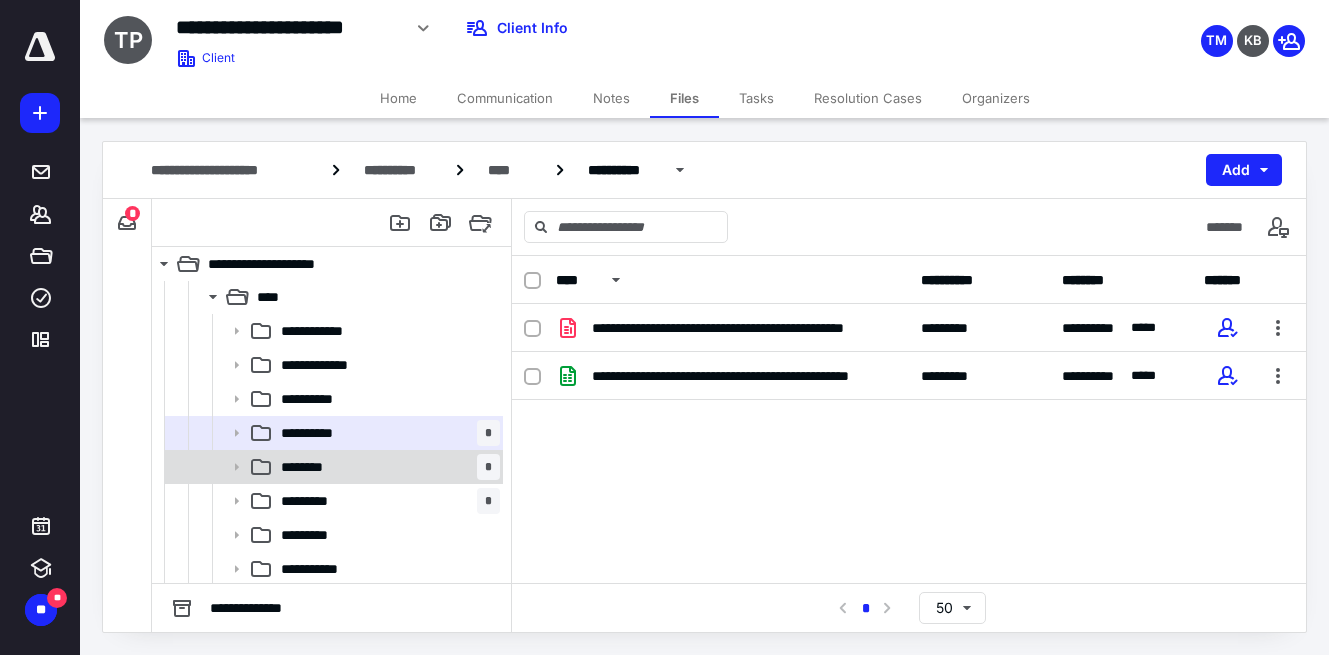 click on "******** *" at bounding box center (386, 467) 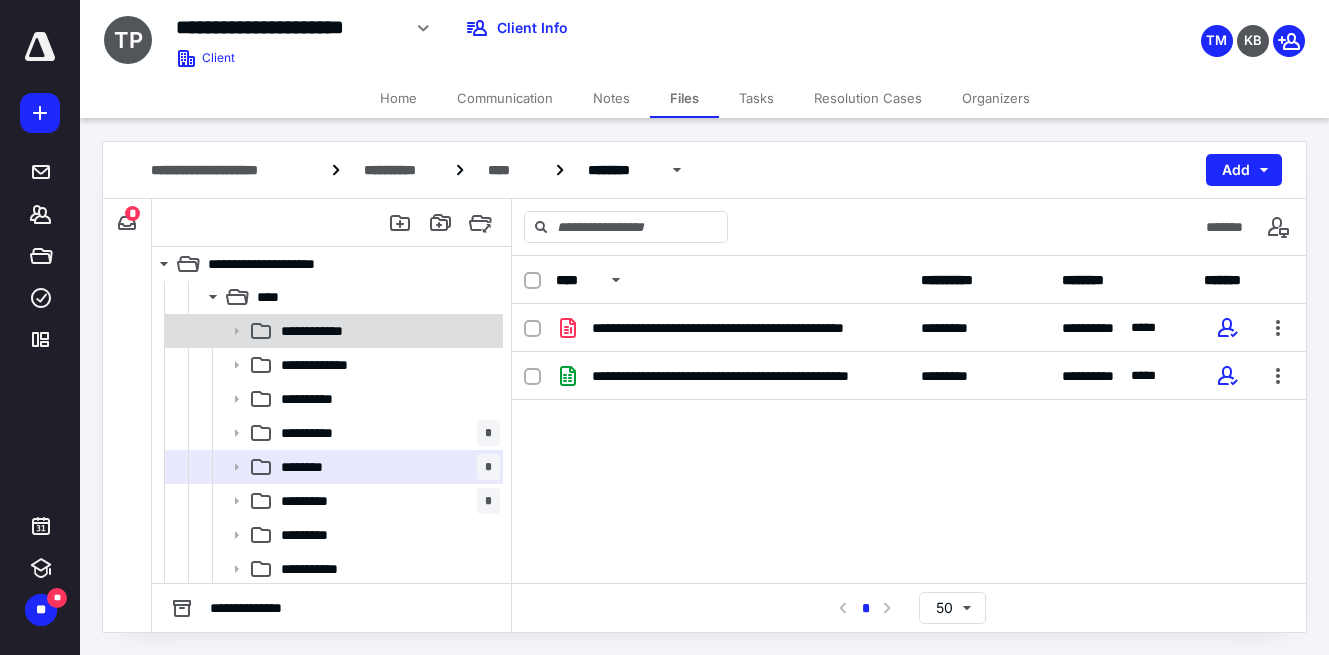 click on "**********" at bounding box center (322, 331) 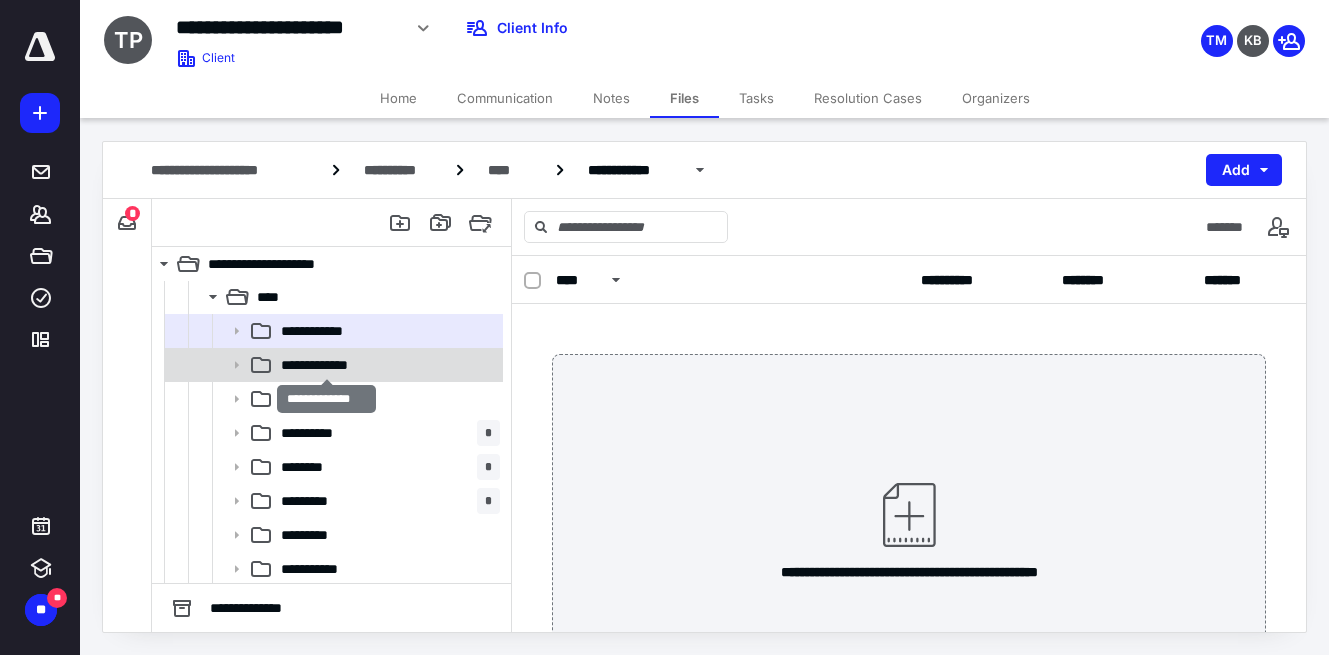 click on "**********" at bounding box center [326, 365] 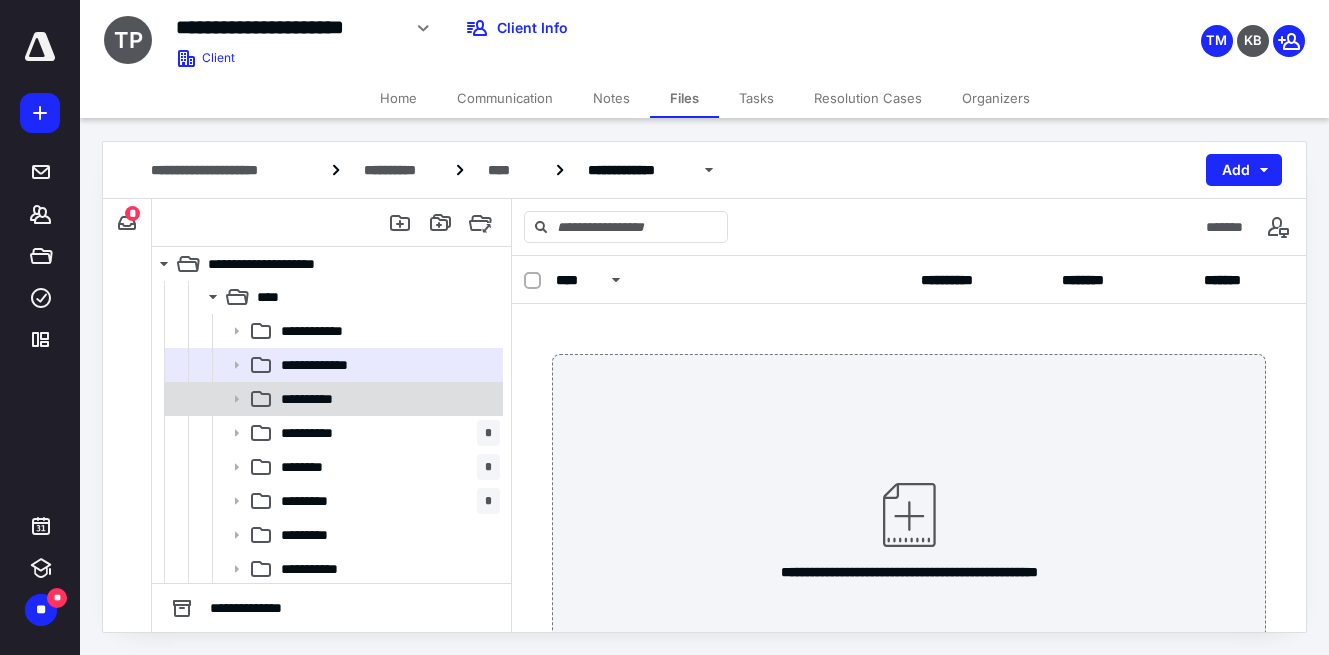 click on "**********" at bounding box center (318, 399) 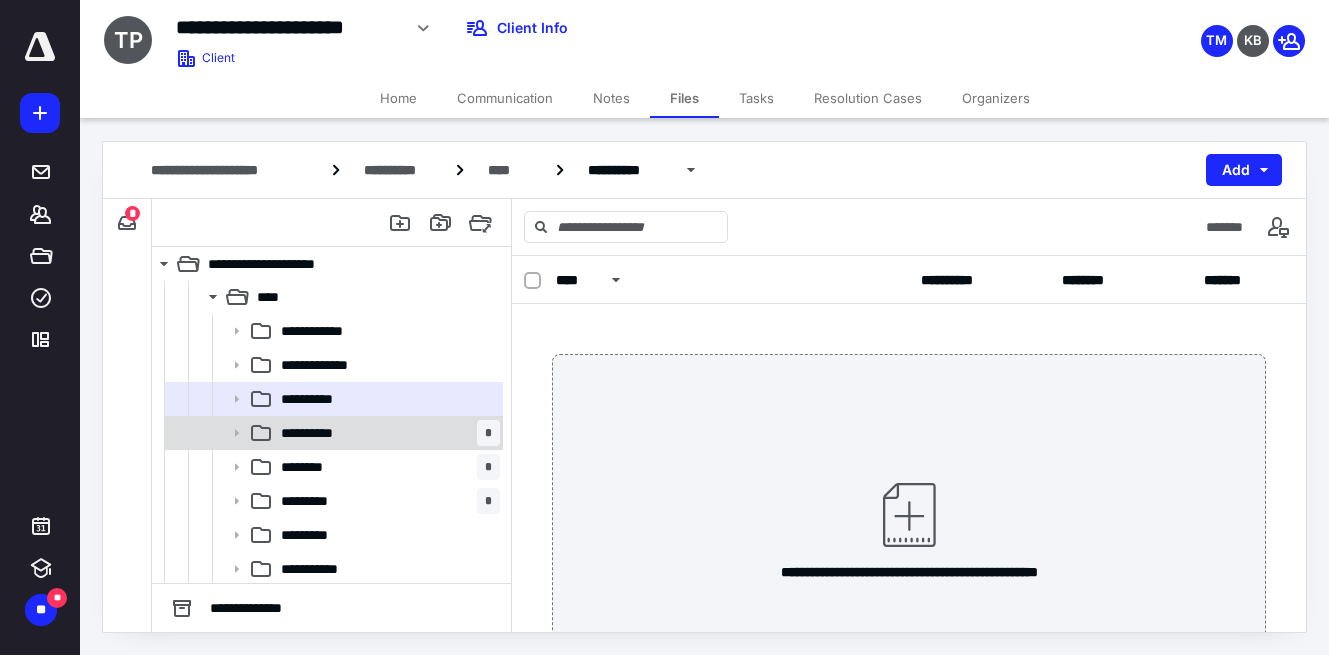 click on "**********" at bounding box center [312, 433] 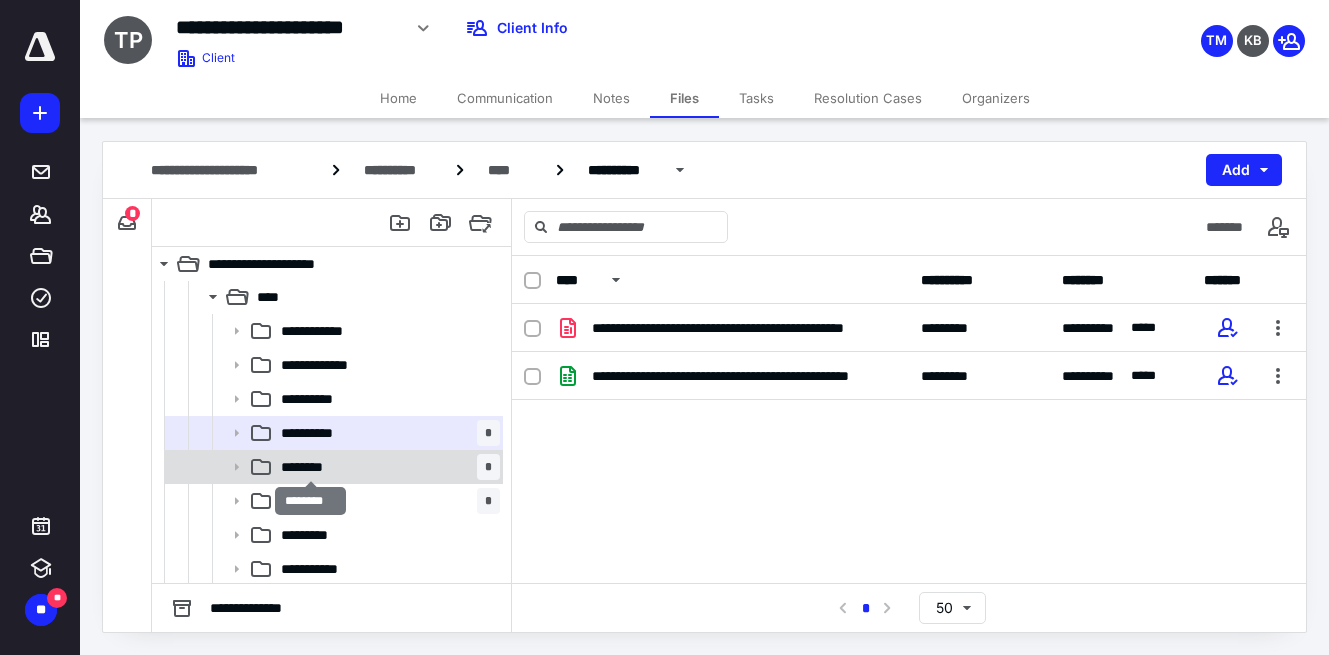 click on "********" at bounding box center (311, 467) 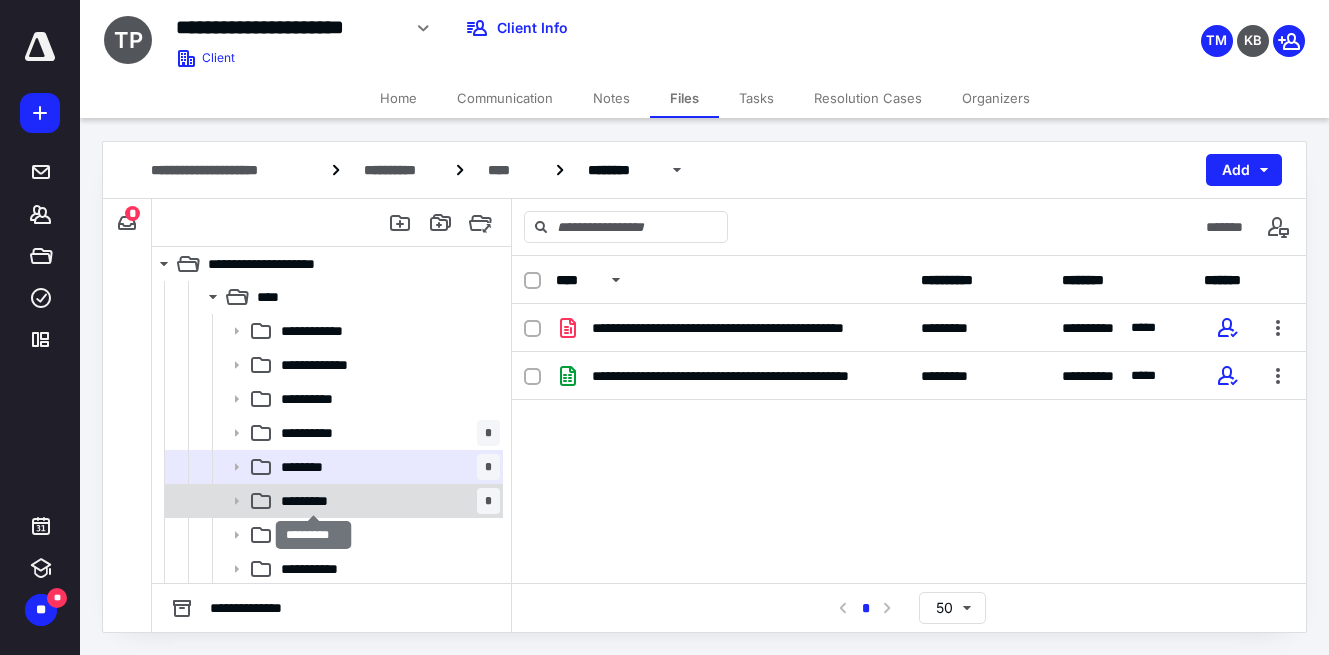 click on "*********" at bounding box center [313, 501] 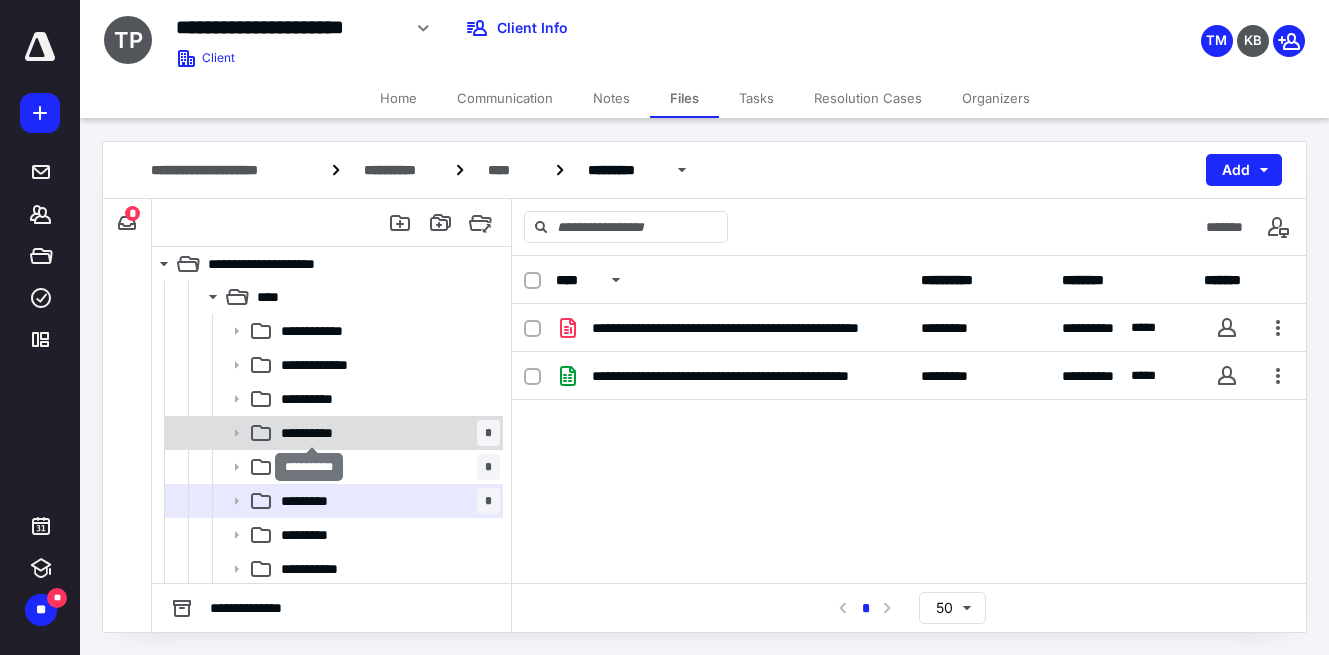 click on "**********" at bounding box center [312, 433] 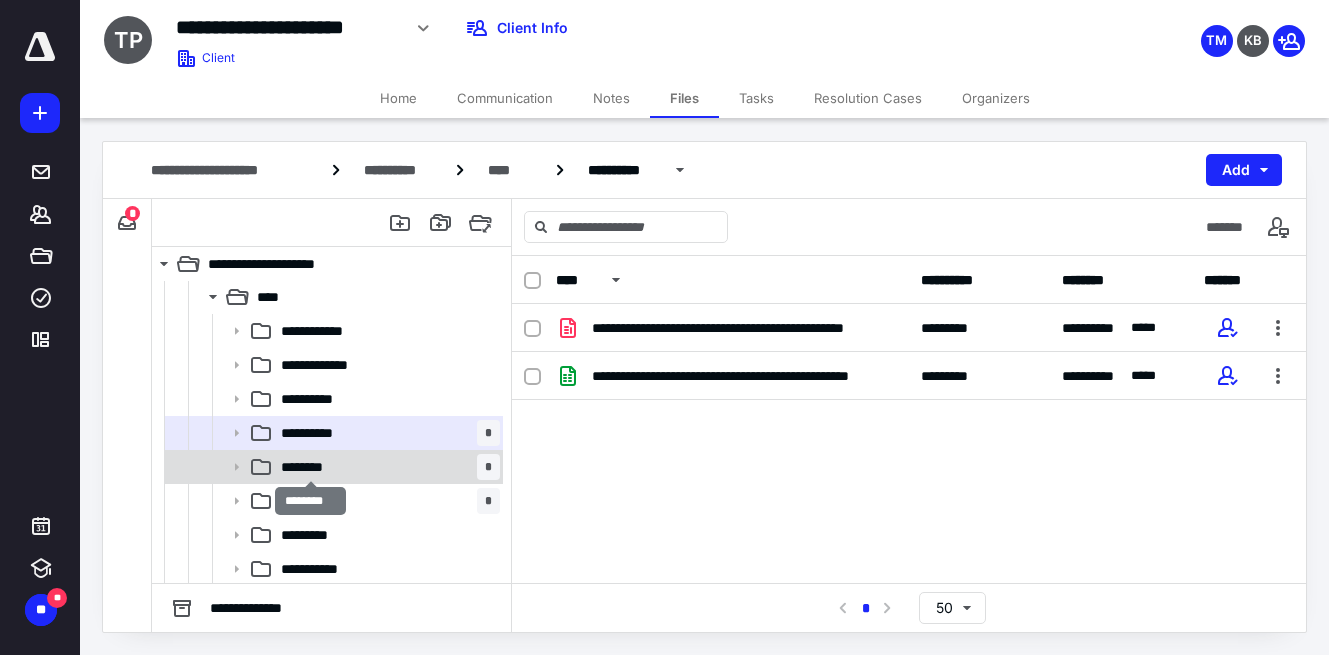 click on "********" at bounding box center [311, 467] 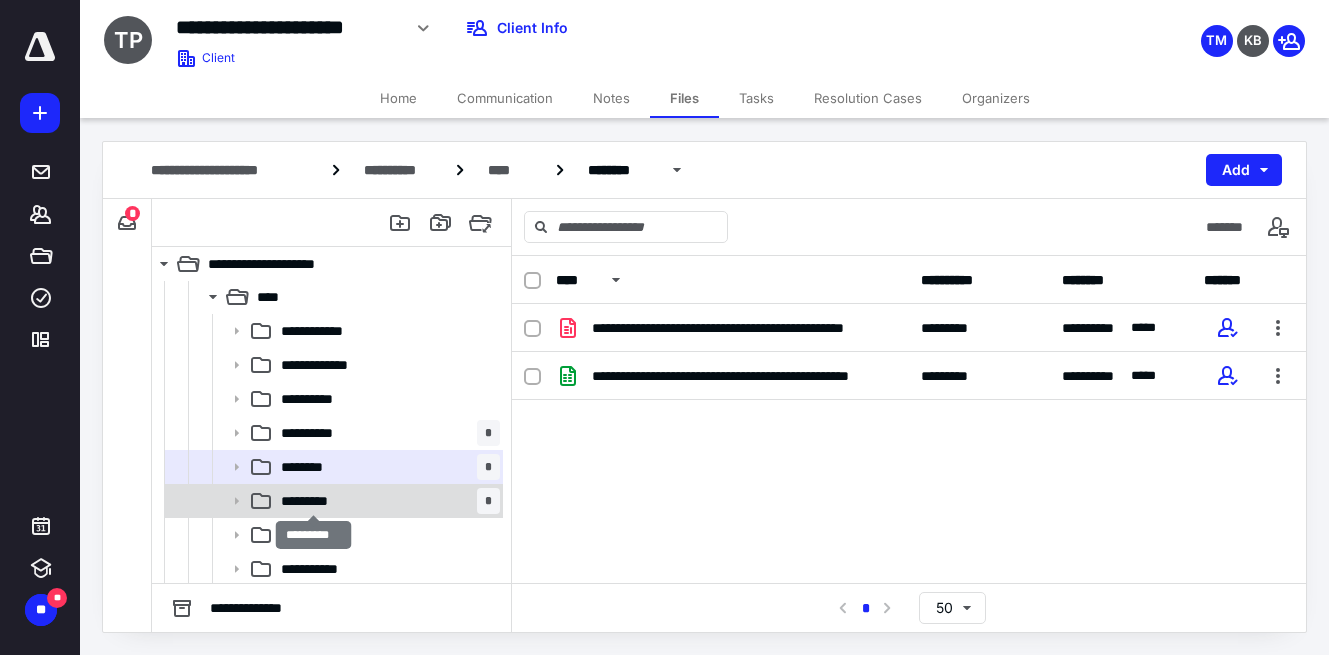 click on "*********" at bounding box center (313, 501) 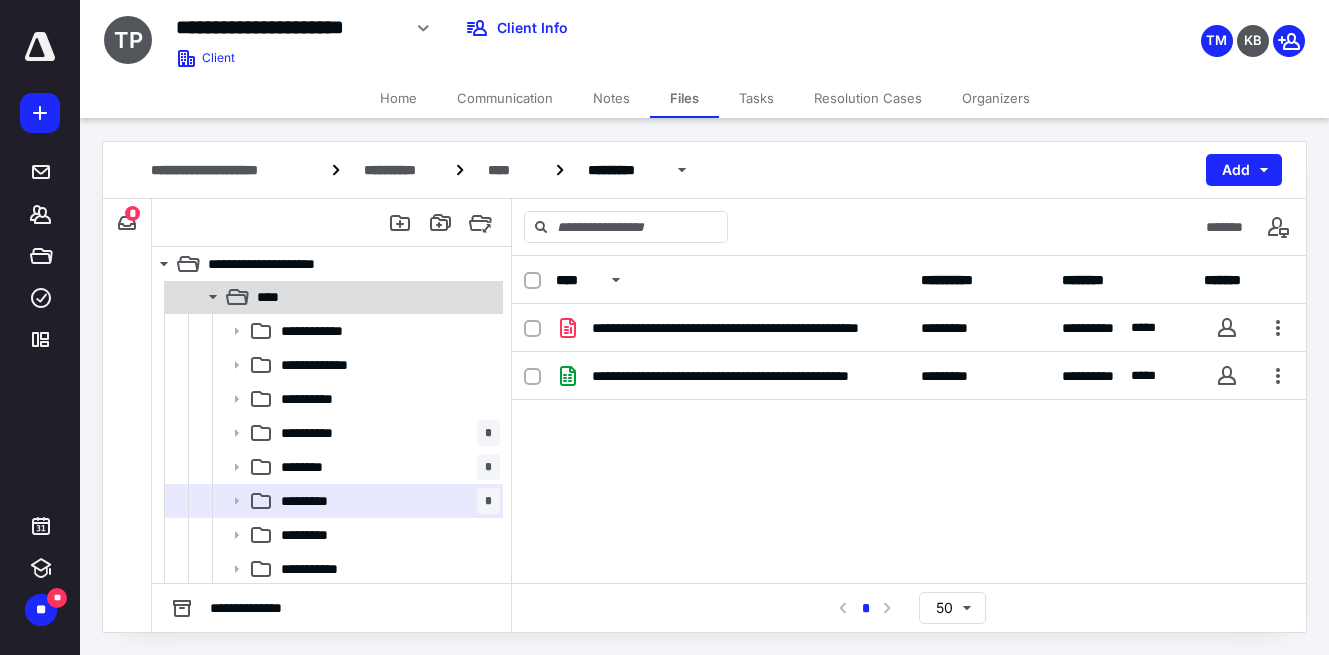 click on "****" at bounding box center [374, 297] 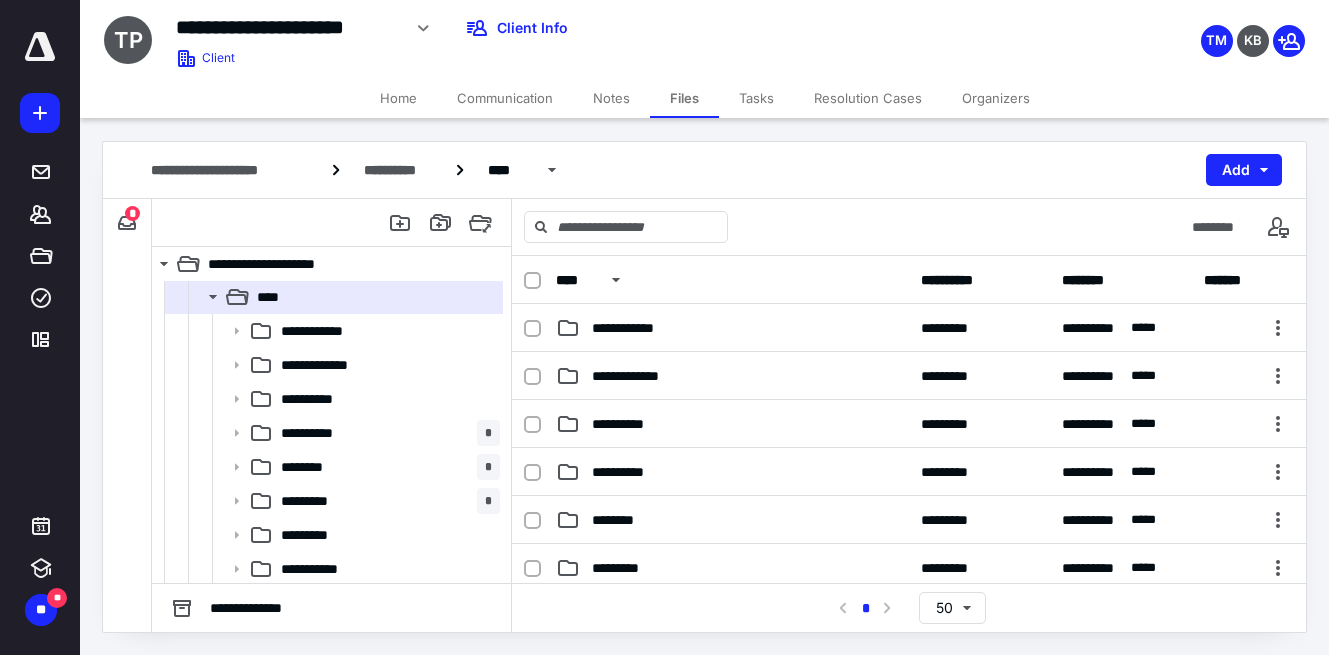 click on "Notes" at bounding box center (611, 98) 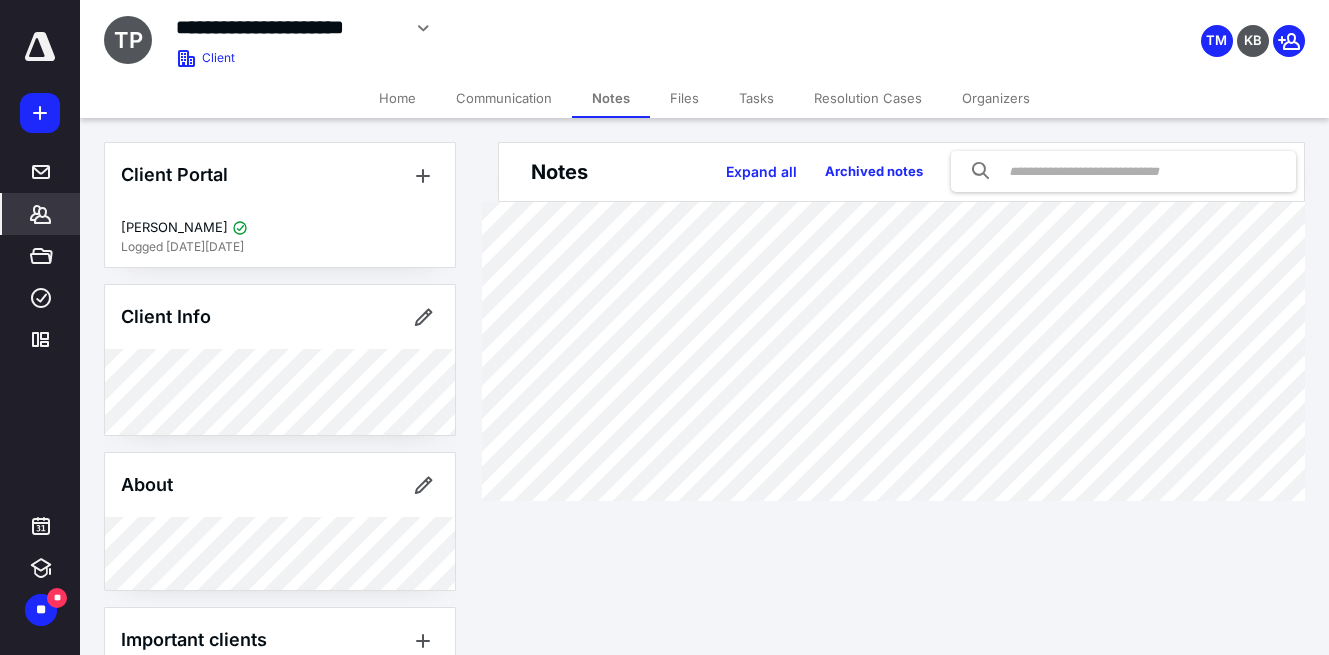 click on "Files" at bounding box center [684, 98] 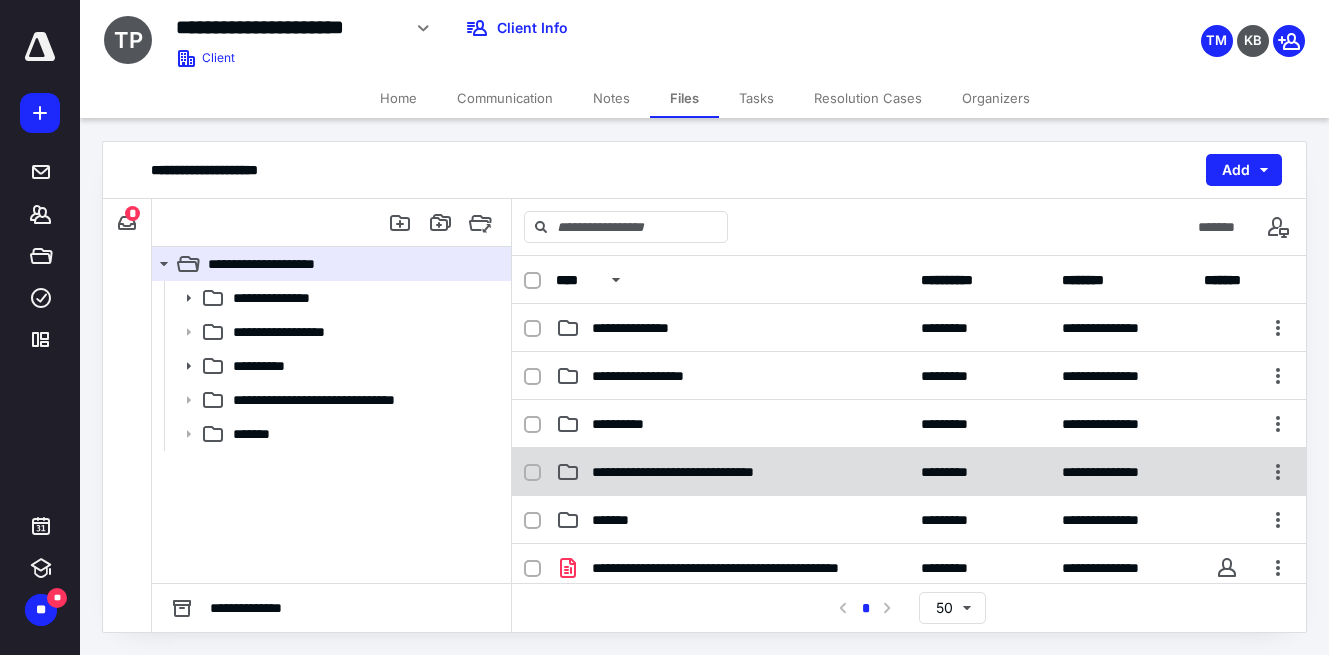 click on "**********" at bounding box center [686, 472] 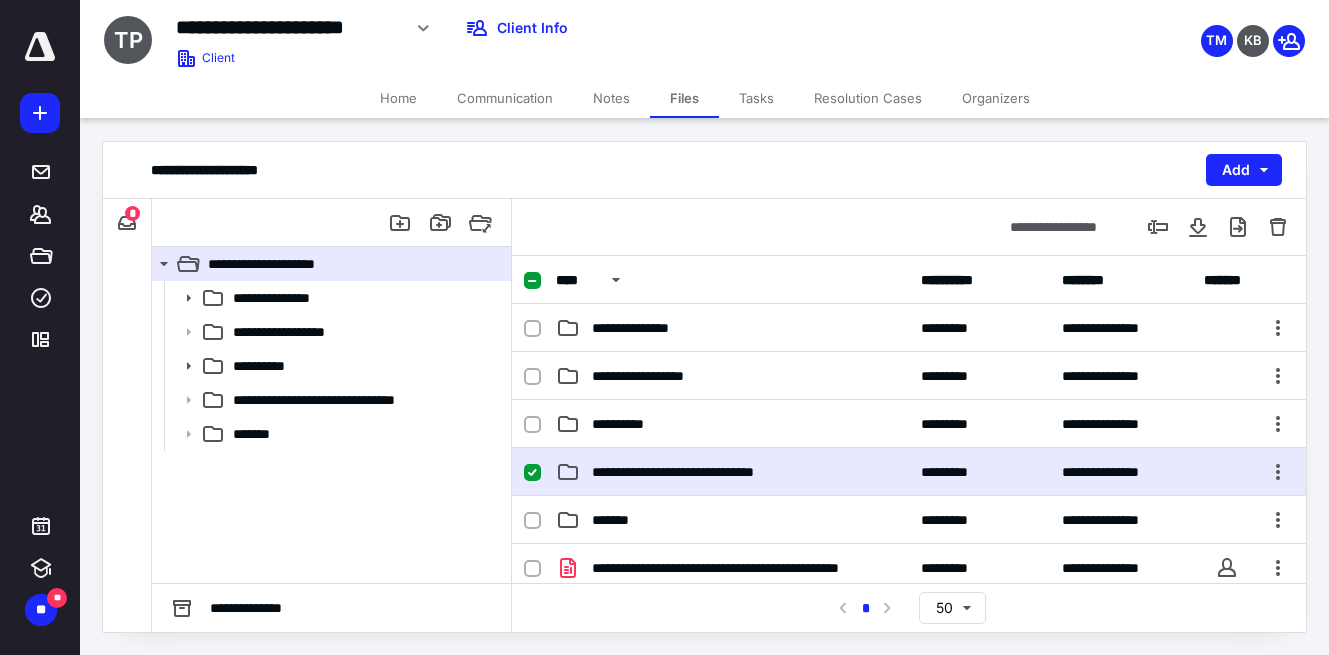 click on "**********" at bounding box center [686, 472] 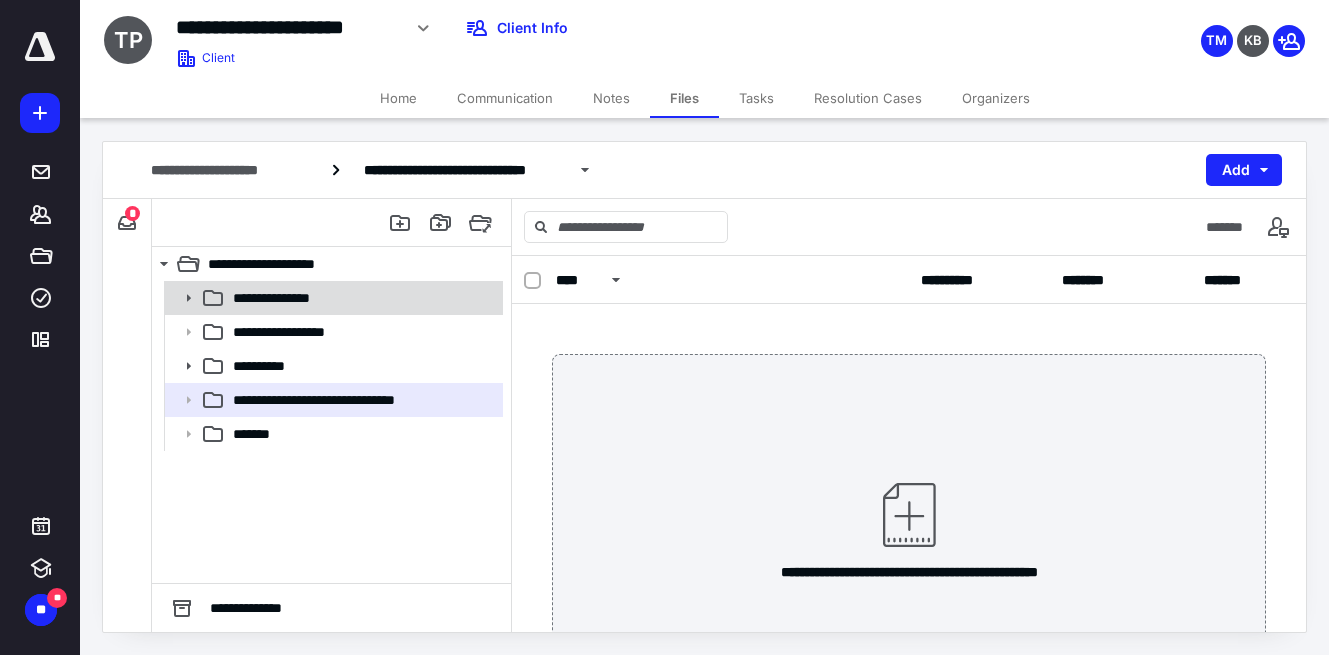 click on "**********" at bounding box center [362, 298] 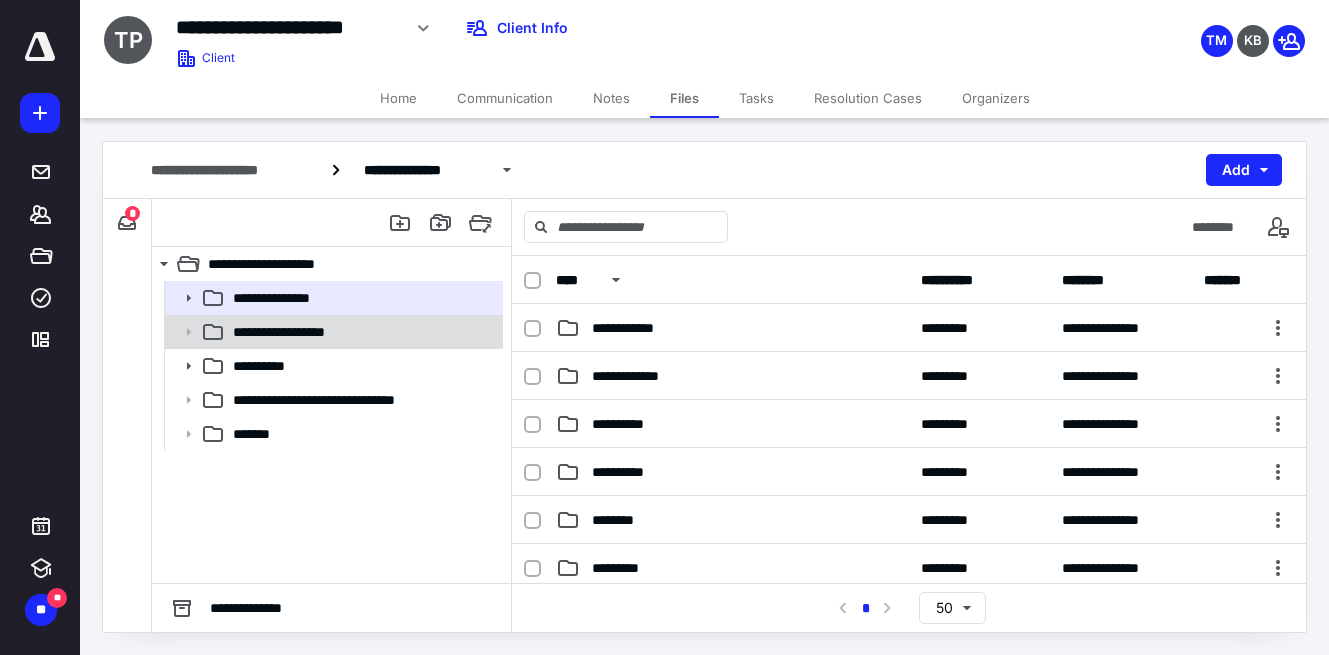 click on "**********" at bounding box center [362, 332] 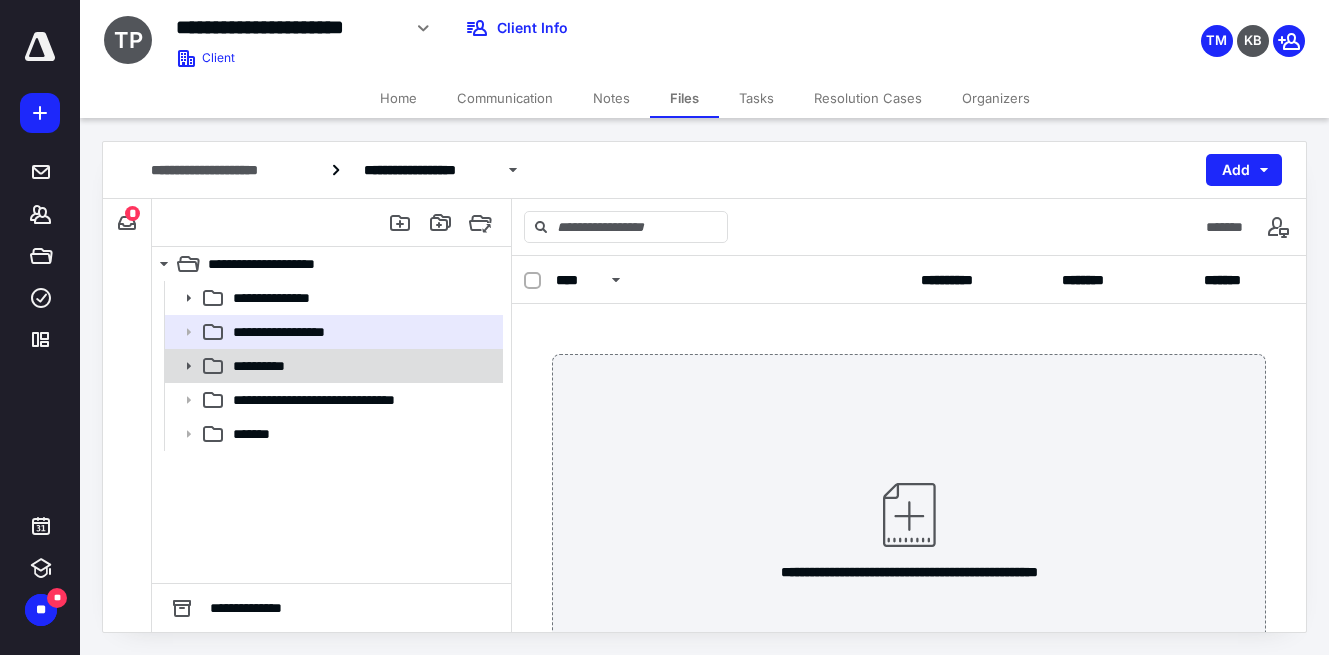 click on "**********" at bounding box center [362, 366] 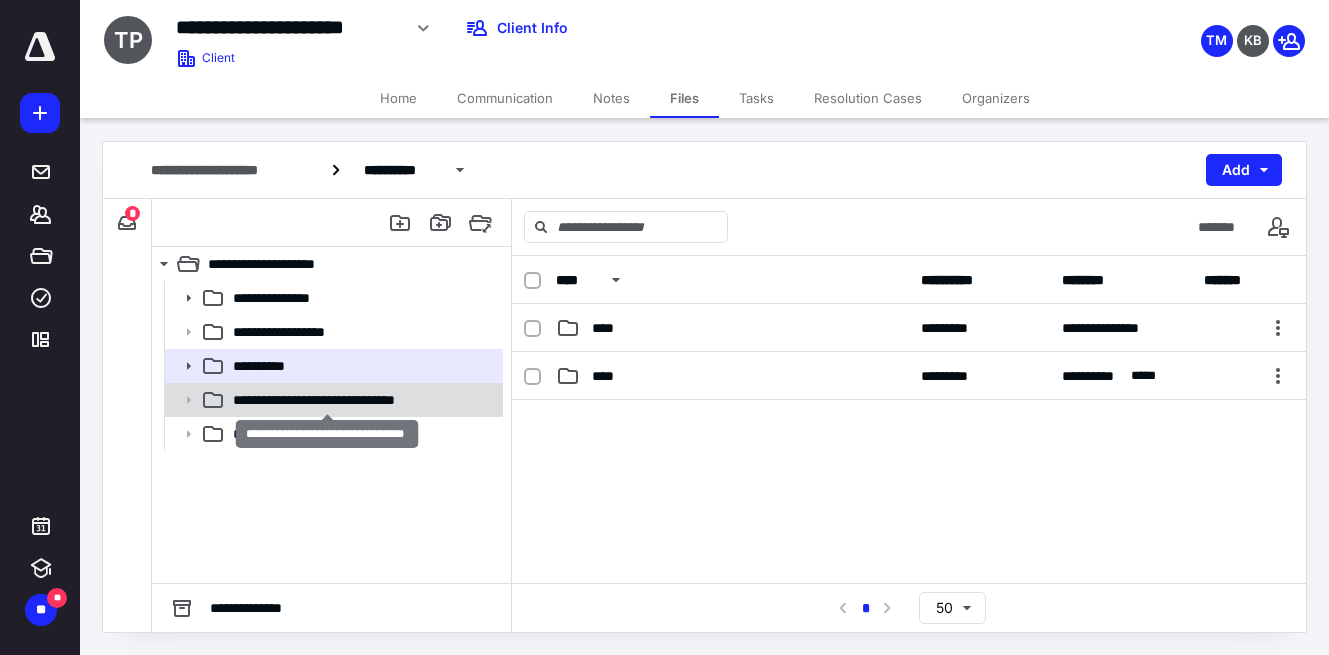 click on "**********" at bounding box center [327, 400] 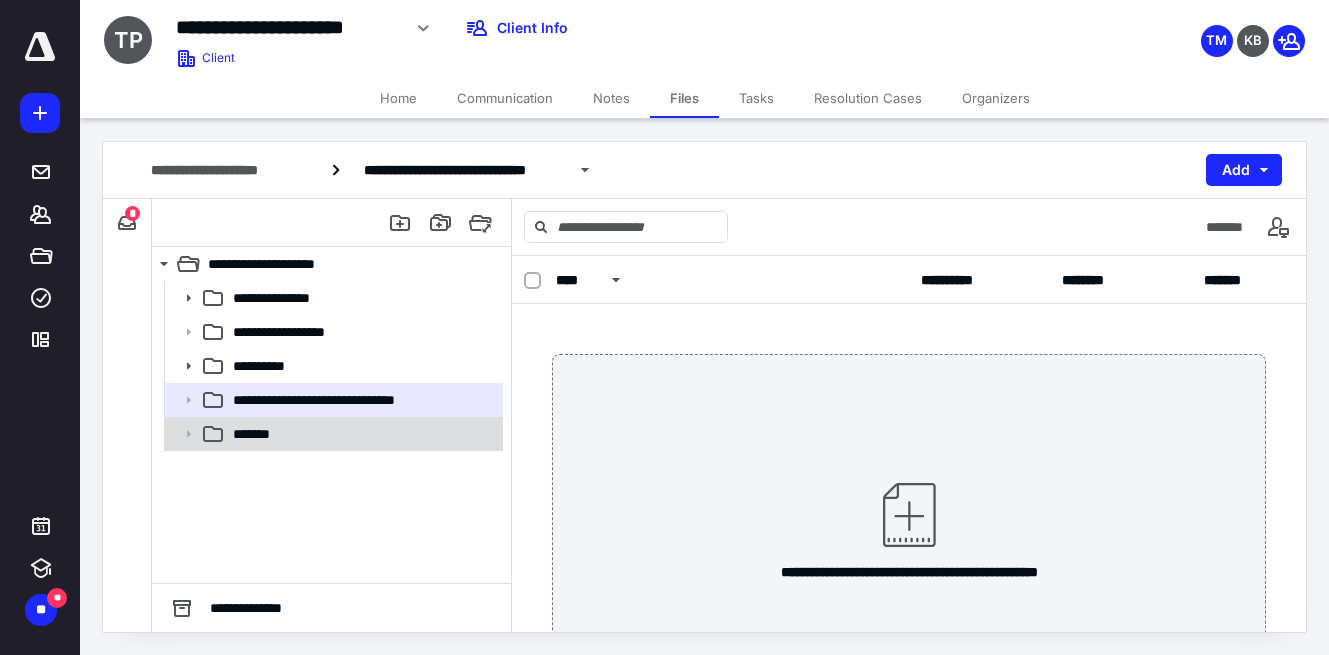 click on "*******" at bounding box center (362, 434) 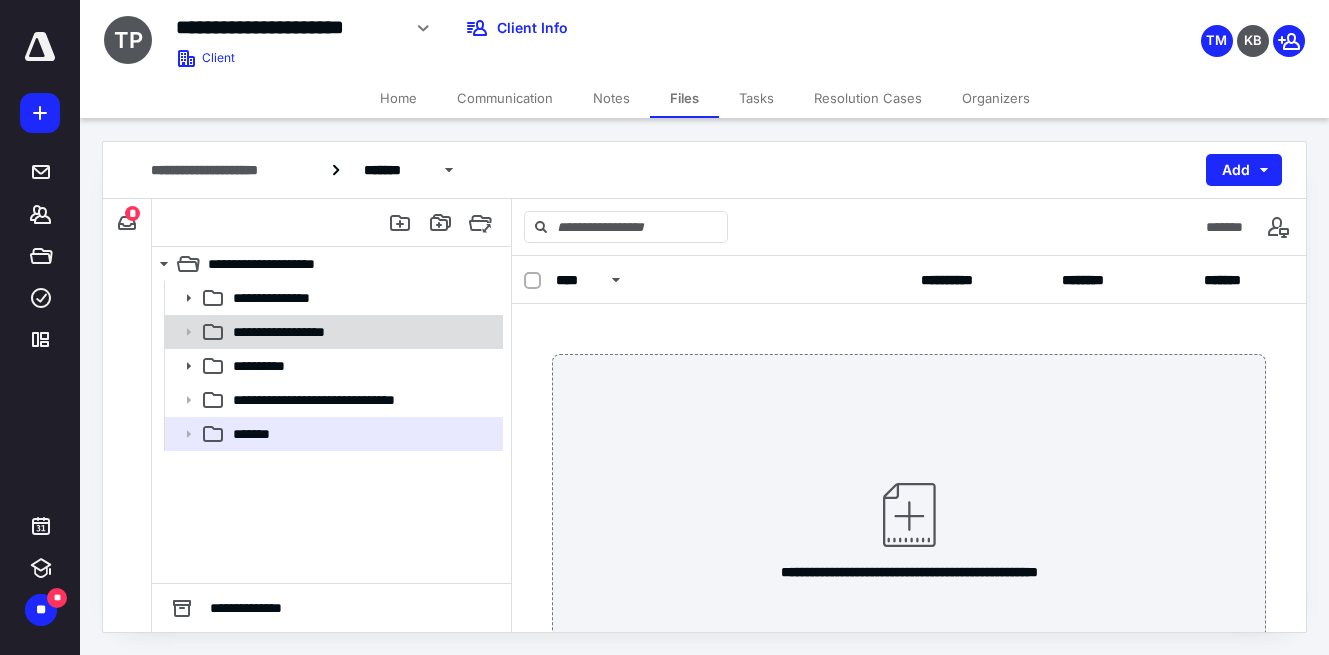 click on "**********" at bounding box center [332, 332] 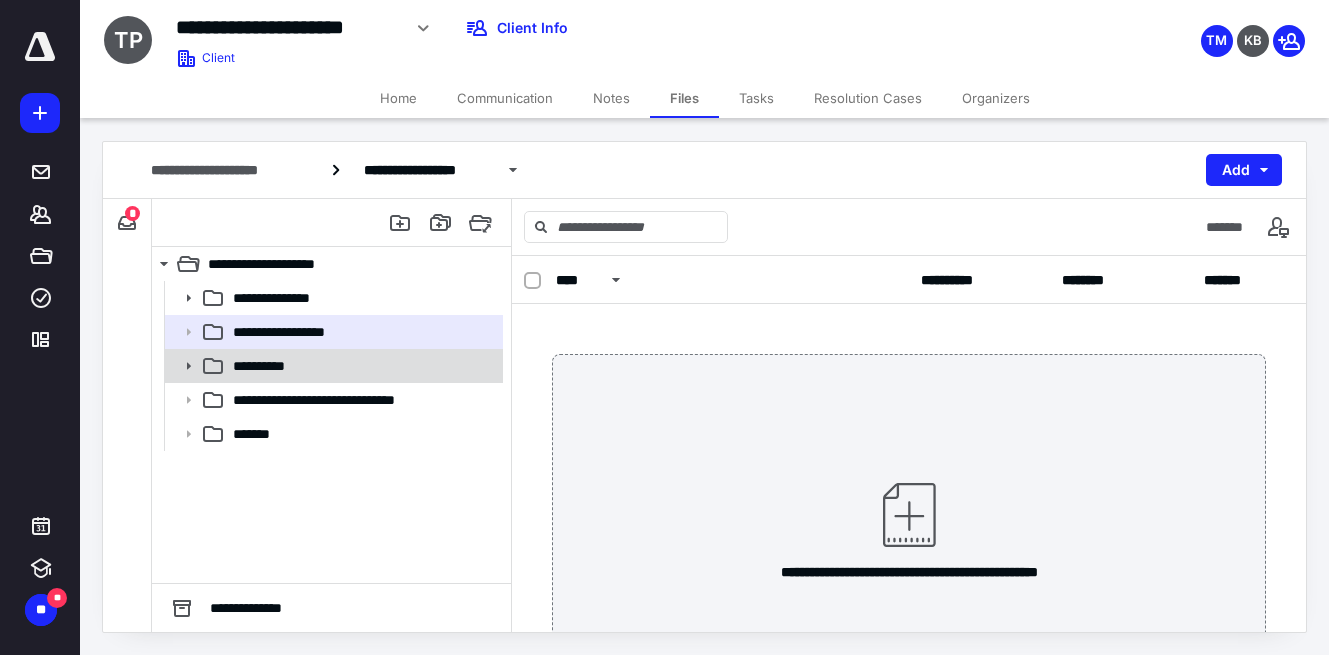 click on "**********" at bounding box center [362, 366] 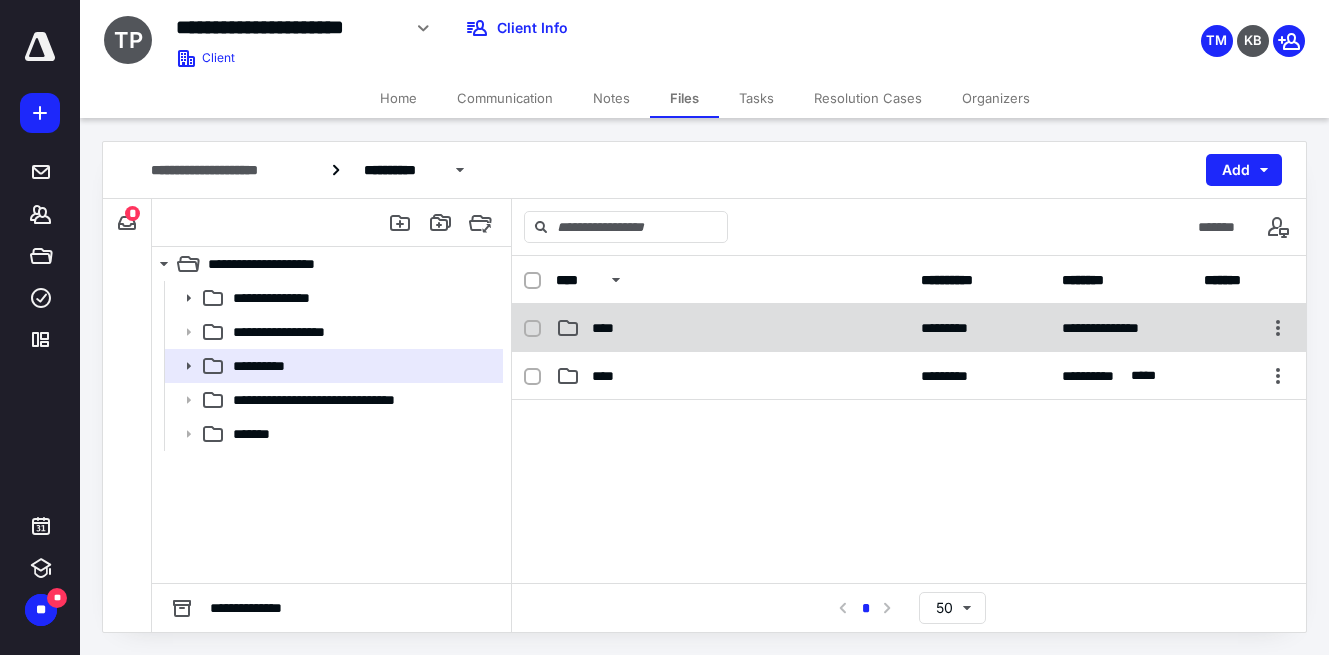 click 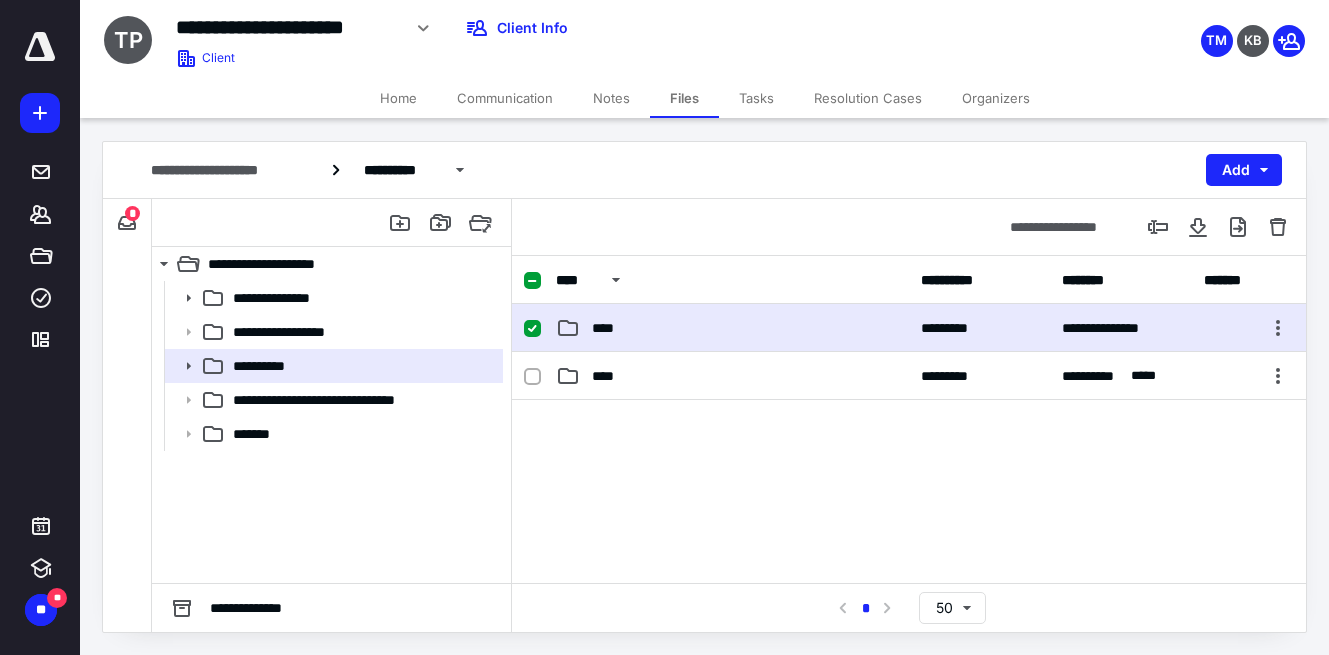 click 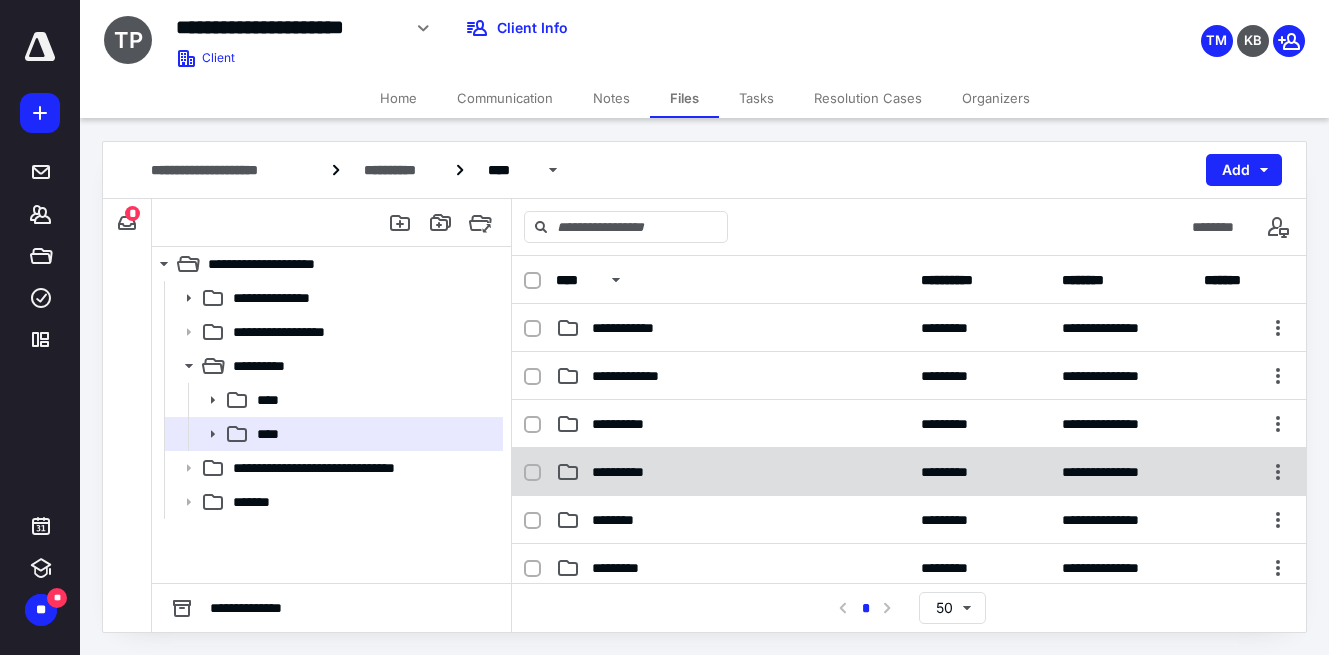 click on "**********" at bounding box center [909, 472] 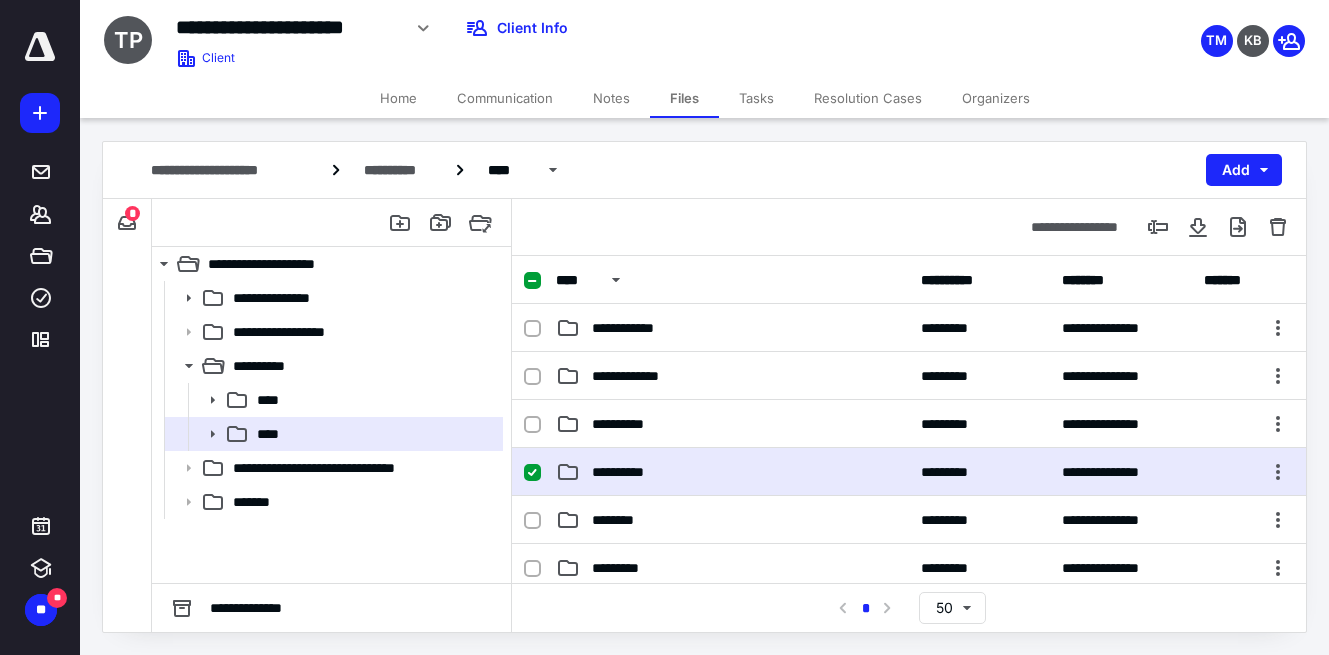 click on "**********" at bounding box center [909, 472] 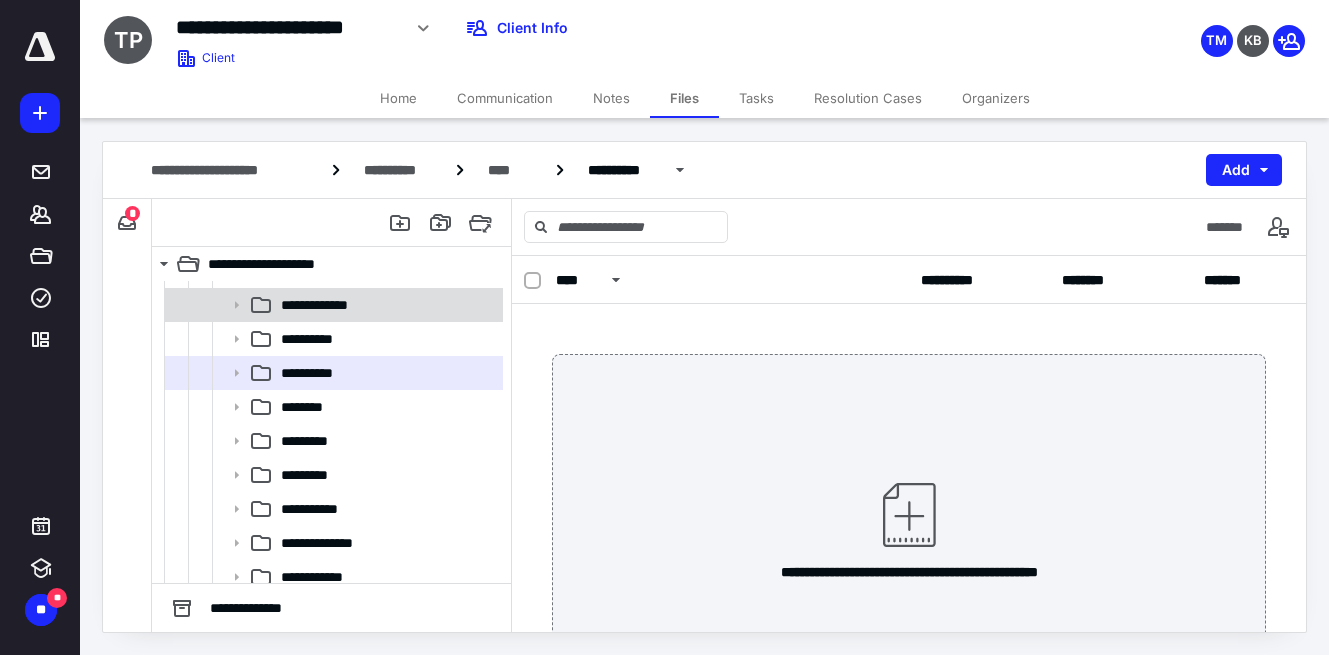 scroll, scrollTop: 216, scrollLeft: 0, axis: vertical 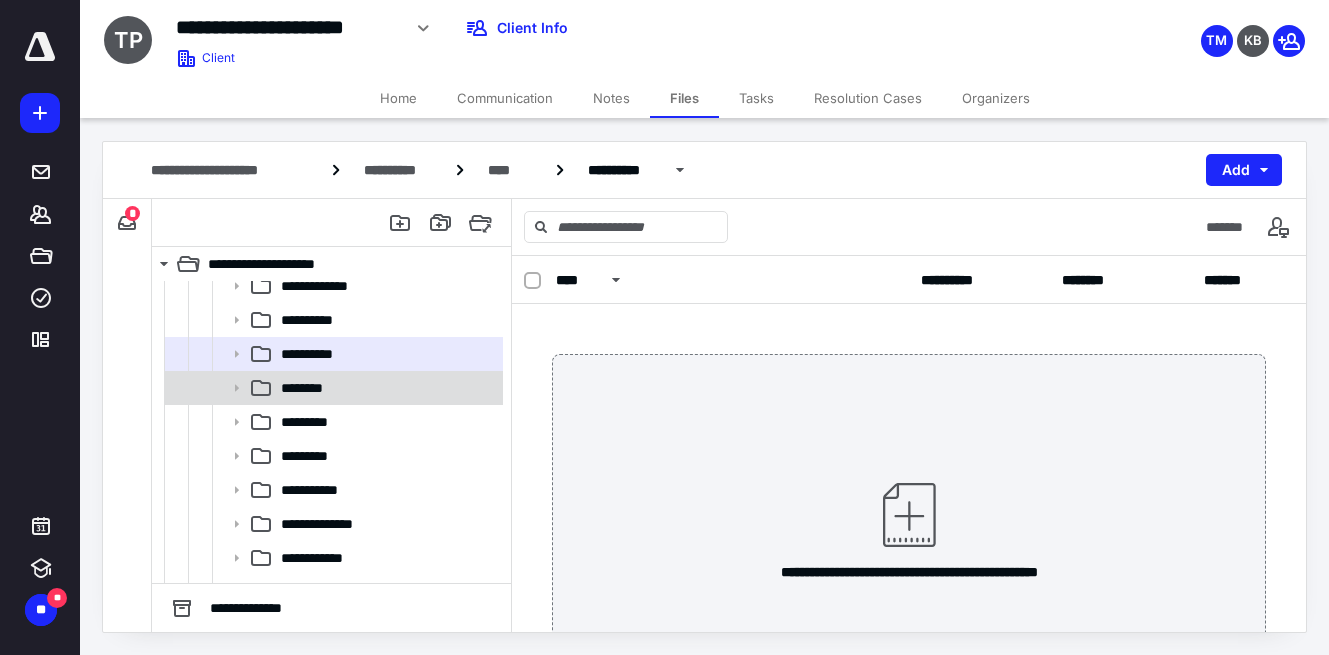 click on "********" at bounding box center (332, 388) 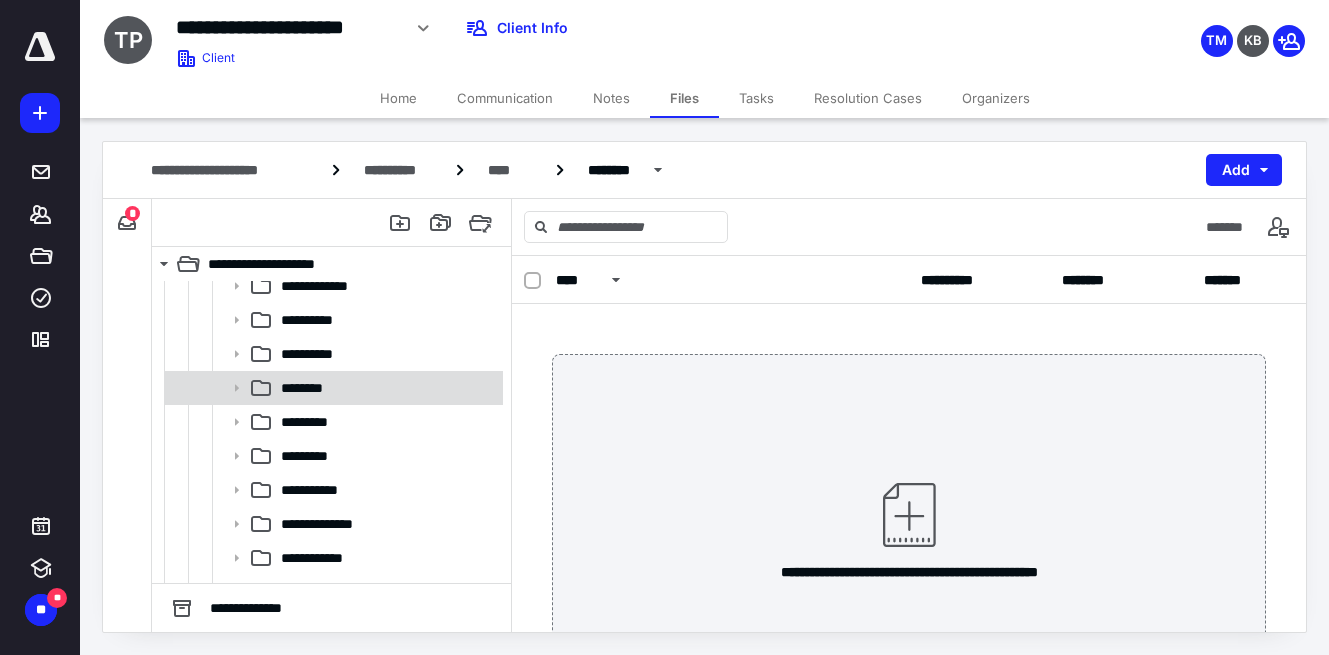 click on "********" at bounding box center (332, 388) 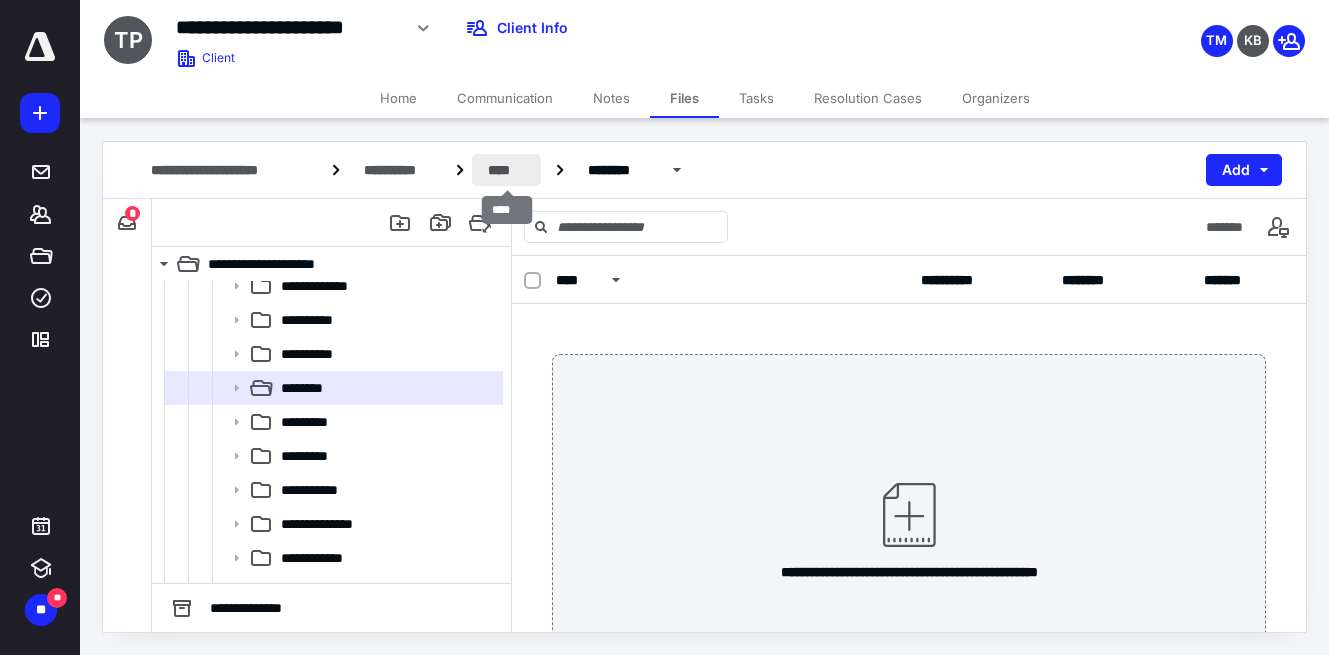click on "****" at bounding box center (506, 170) 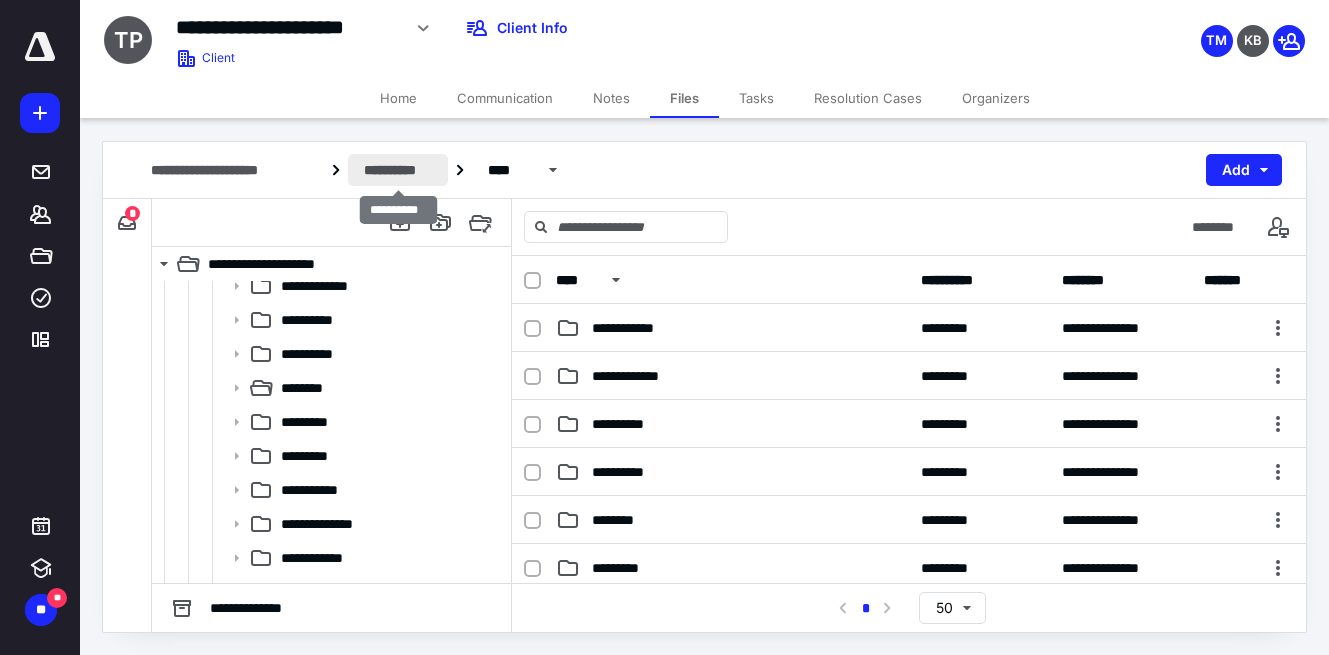 click on "**********" at bounding box center (398, 170) 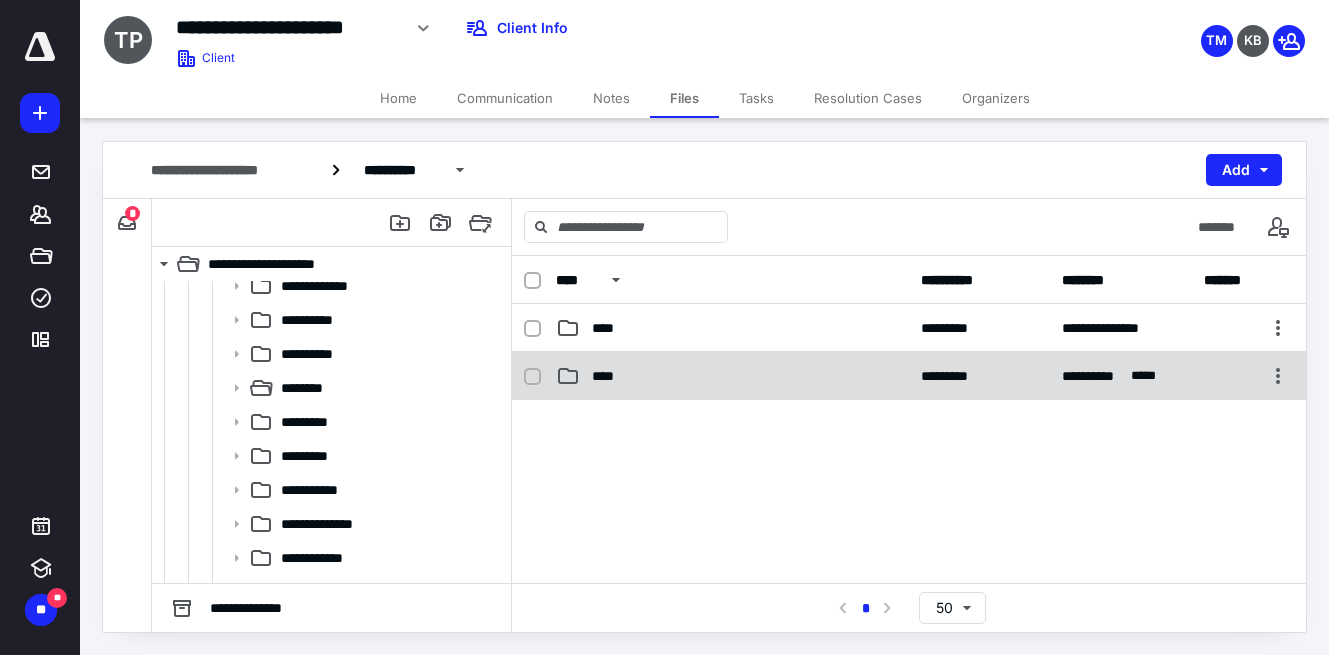 click on "****" at bounding box center [732, 376] 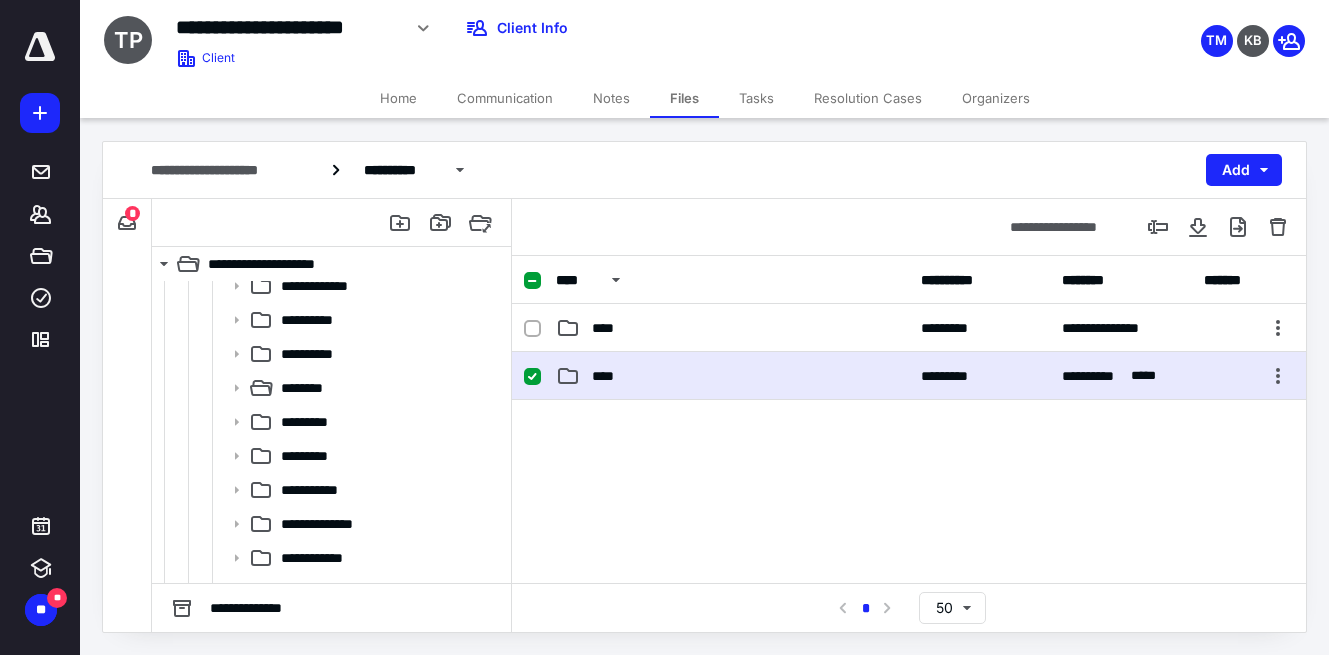 click on "****" at bounding box center [732, 376] 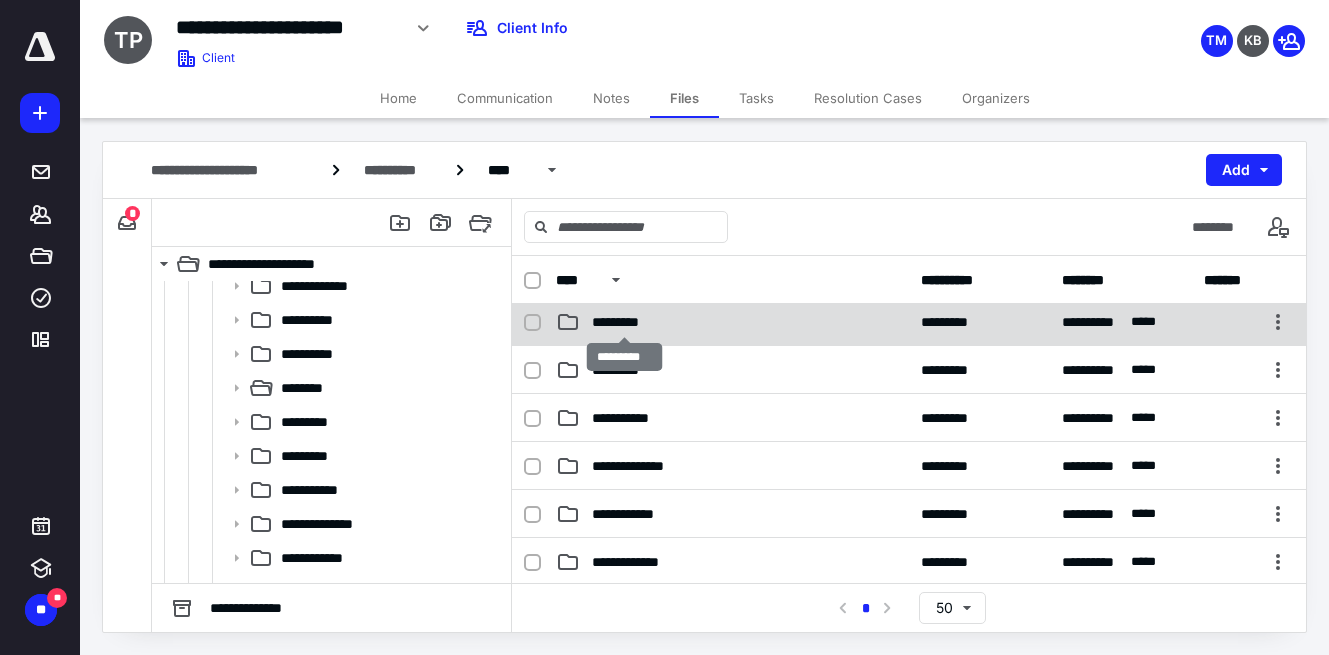 scroll, scrollTop: 251, scrollLeft: 0, axis: vertical 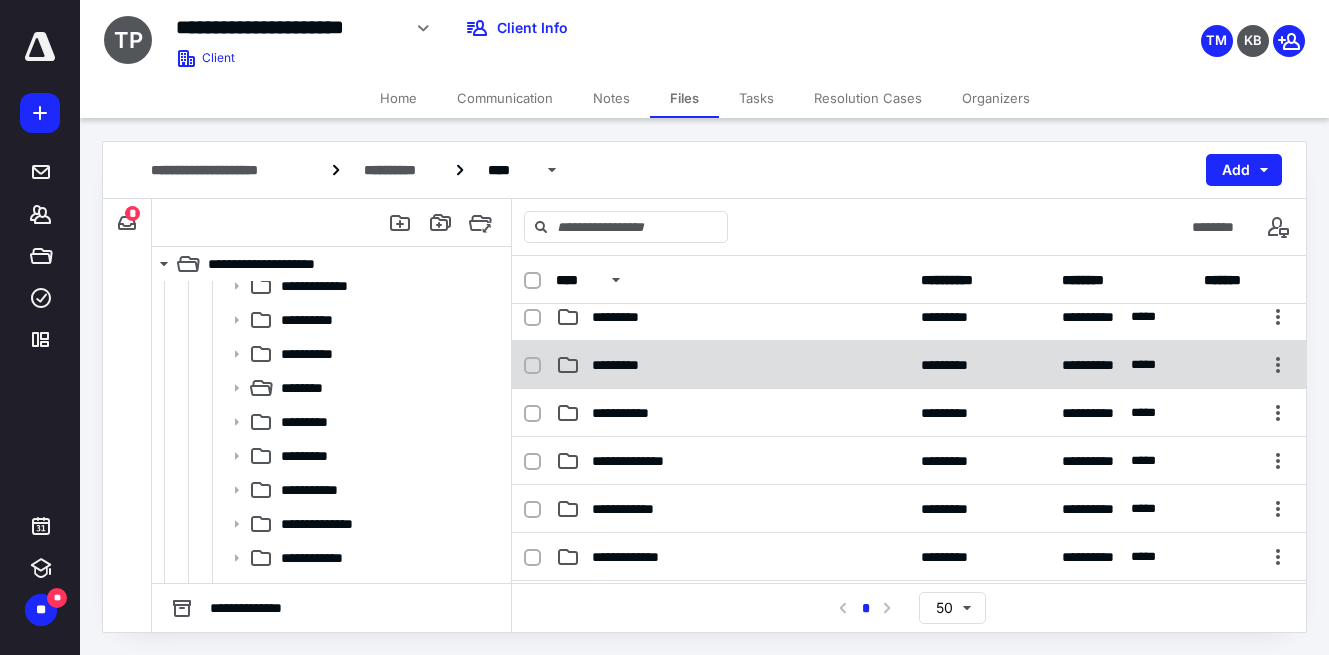 click on "*********" at bounding box center (621, 365) 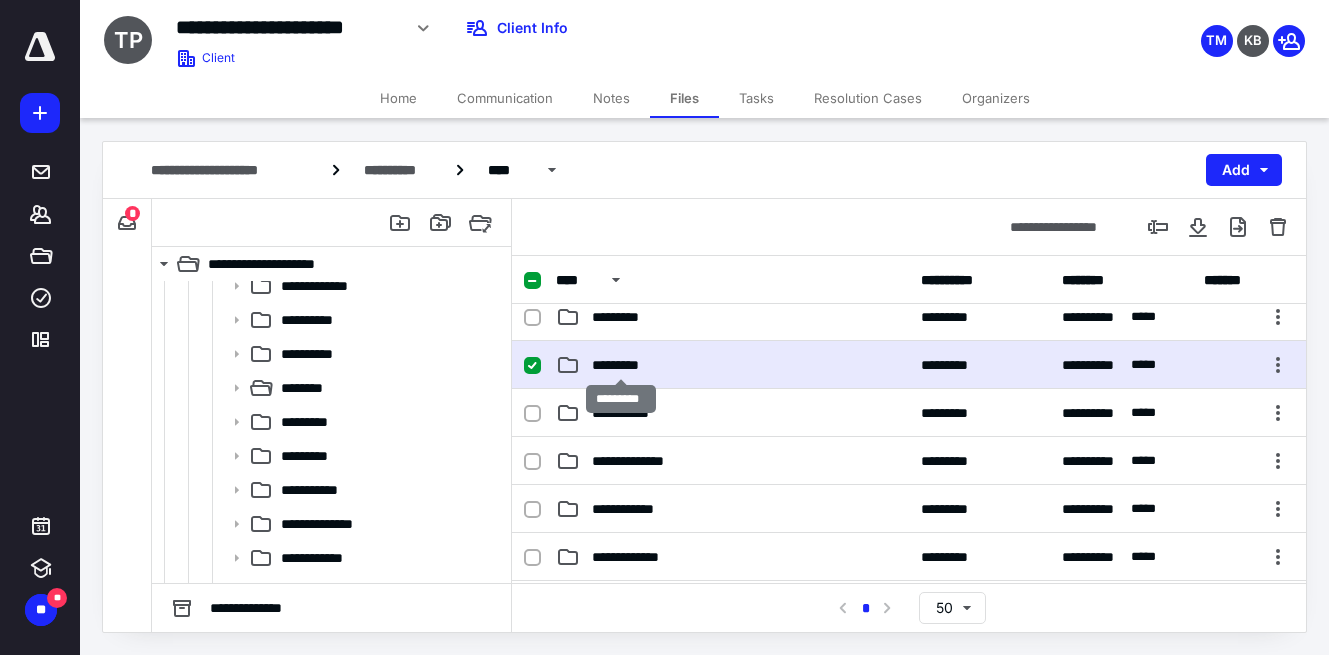 click on "*********" at bounding box center (621, 365) 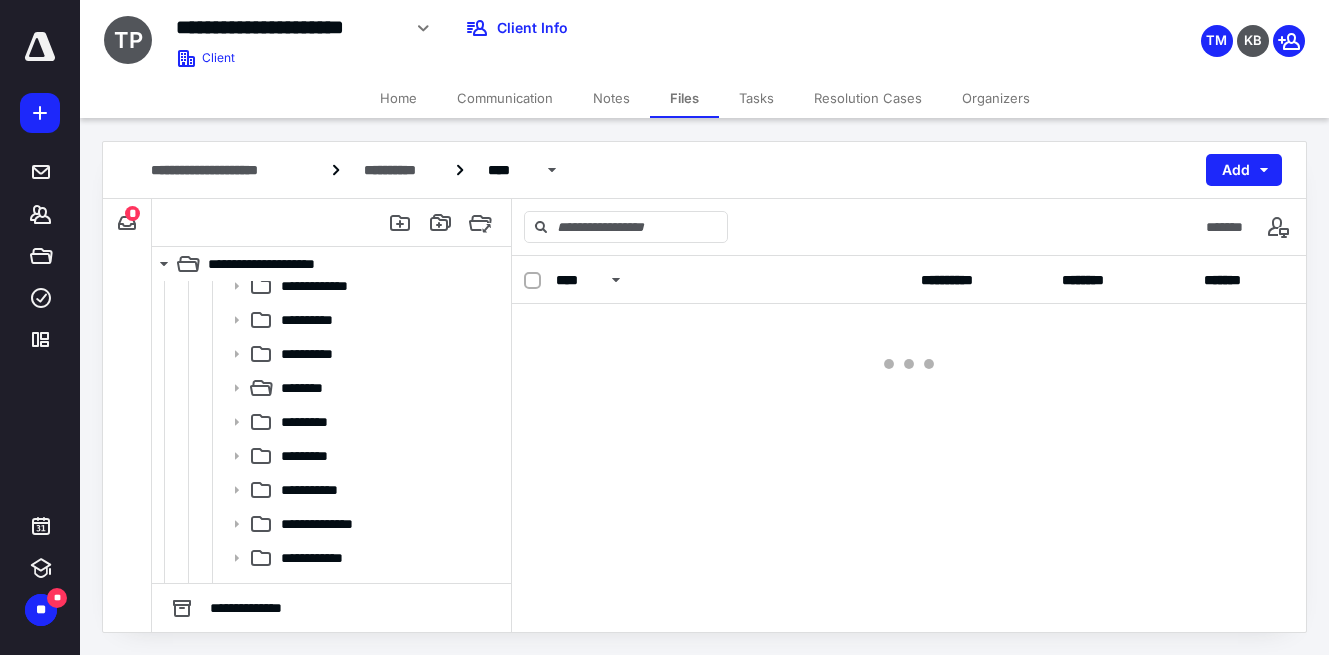 scroll, scrollTop: 0, scrollLeft: 0, axis: both 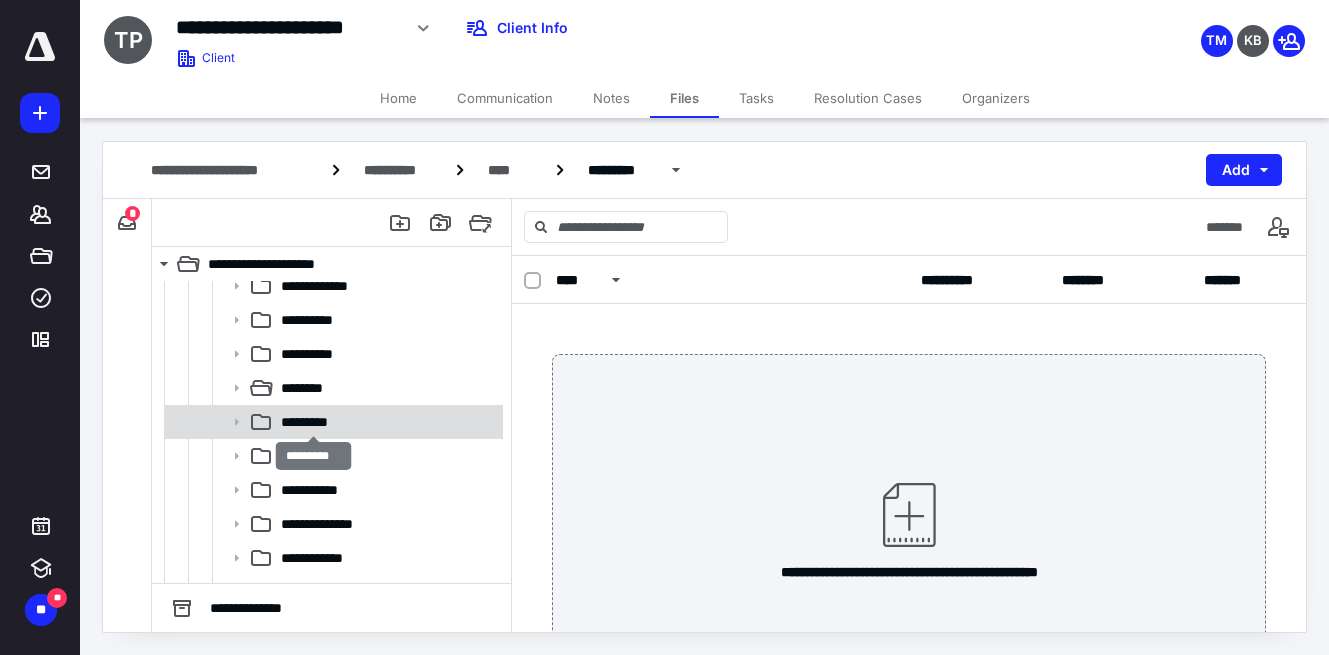 click on "*********" at bounding box center [313, 422] 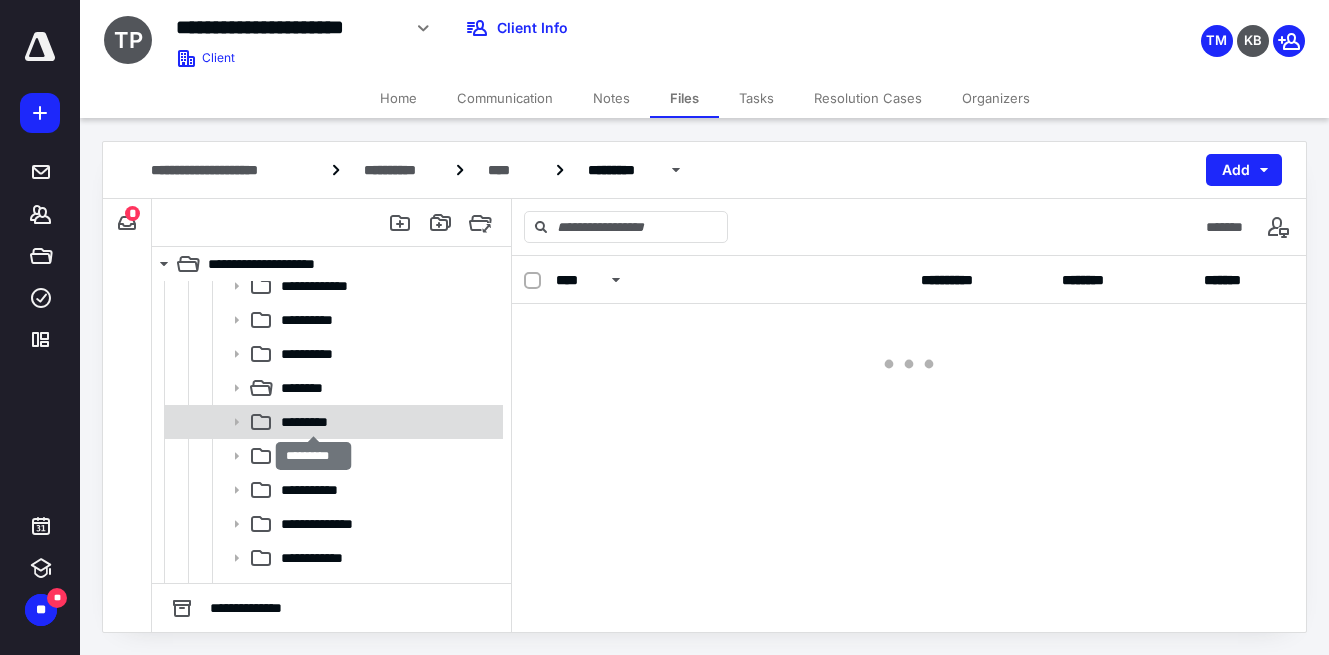 click on "*********" at bounding box center [313, 422] 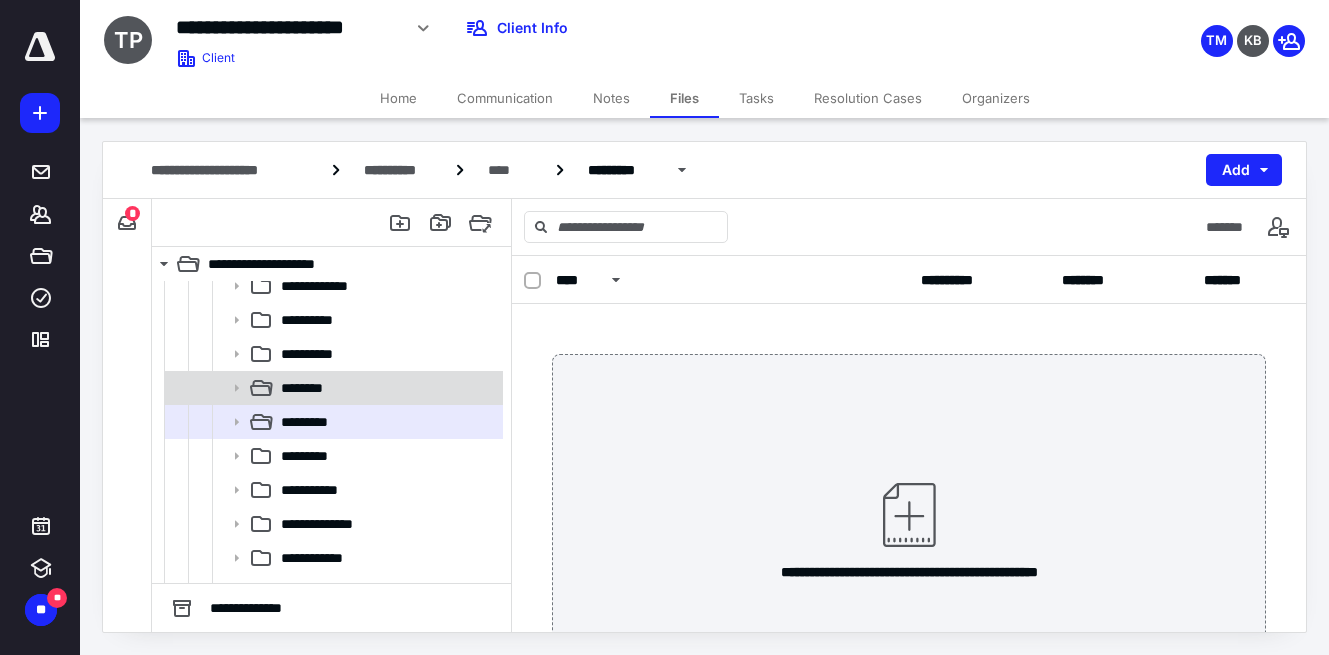 click on "********" at bounding box center (386, 388) 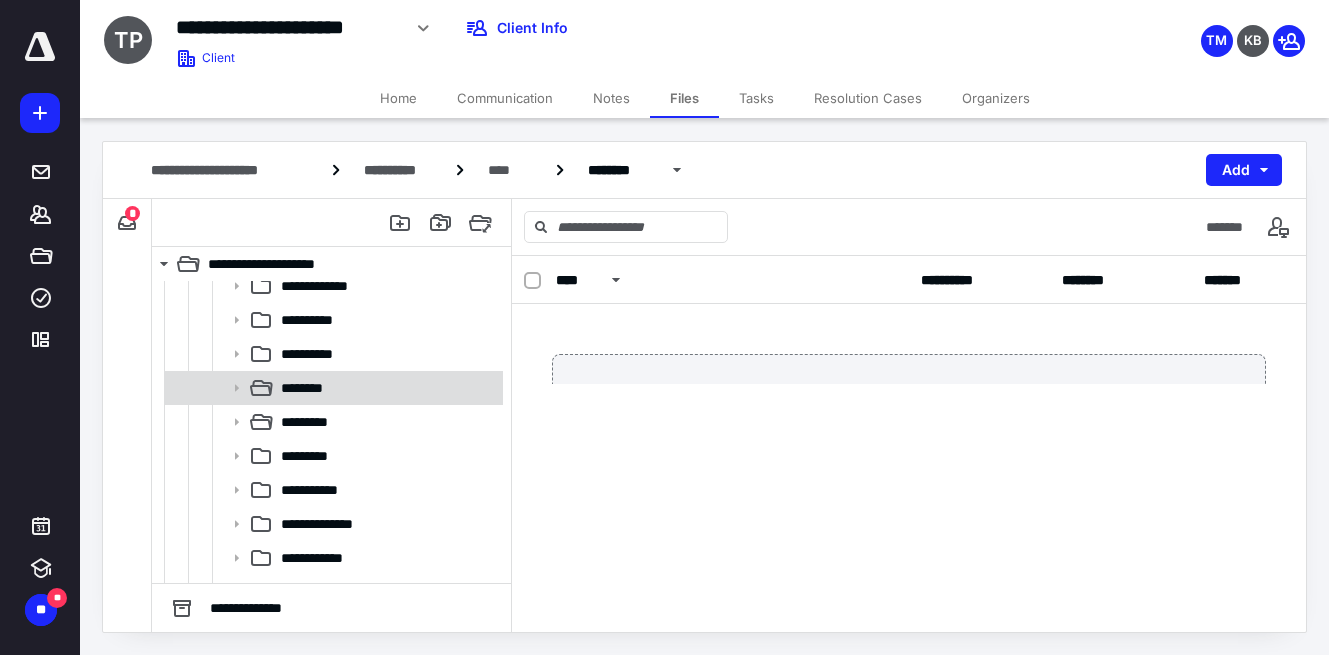 click on "********" at bounding box center [386, 388] 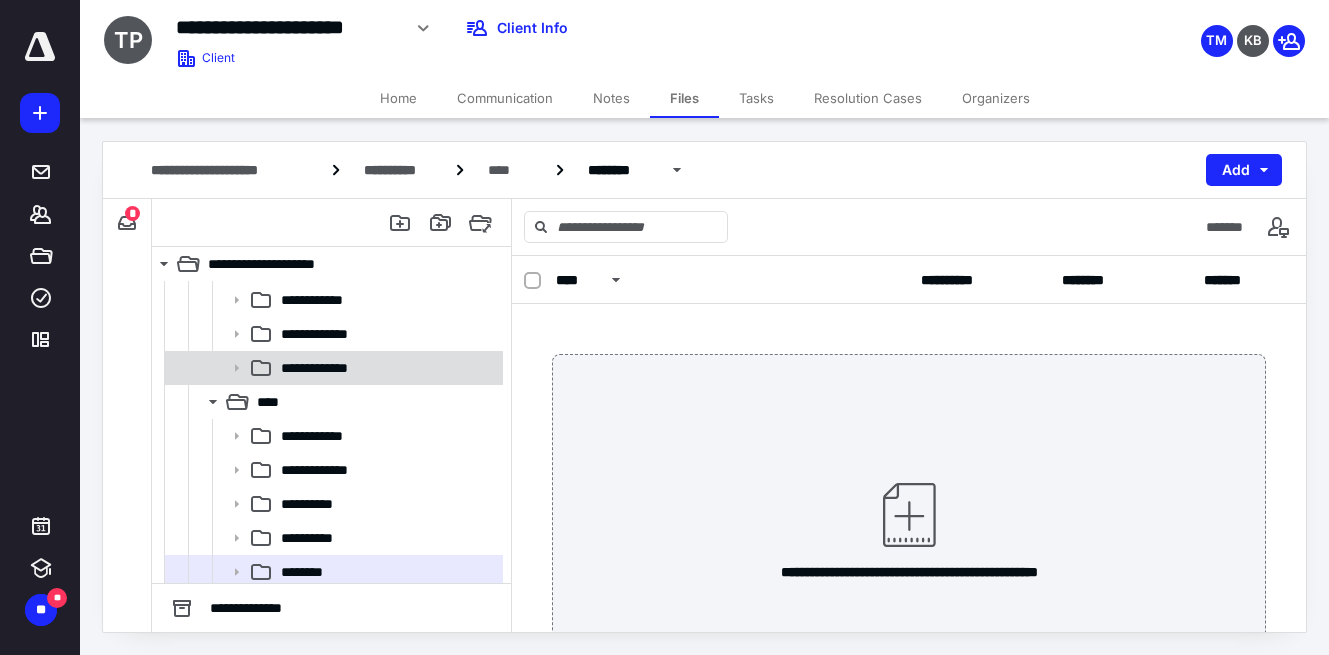 scroll, scrollTop: 444, scrollLeft: 0, axis: vertical 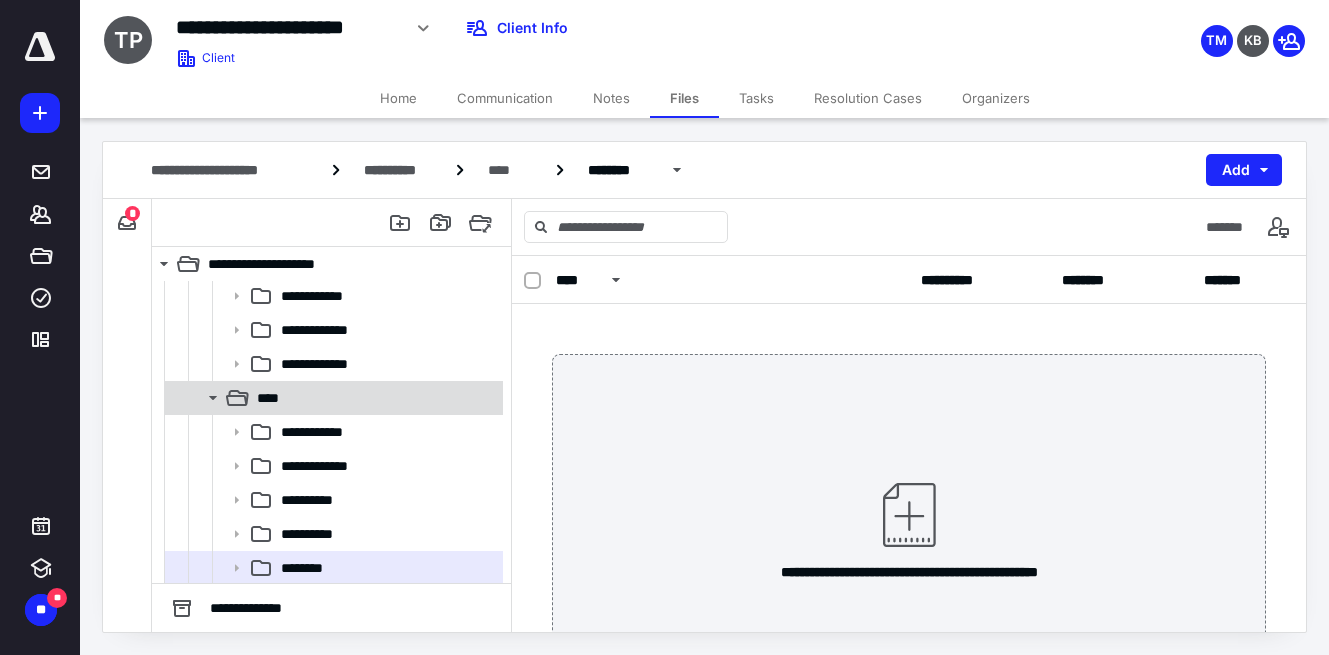 click on "****" at bounding box center (374, 398) 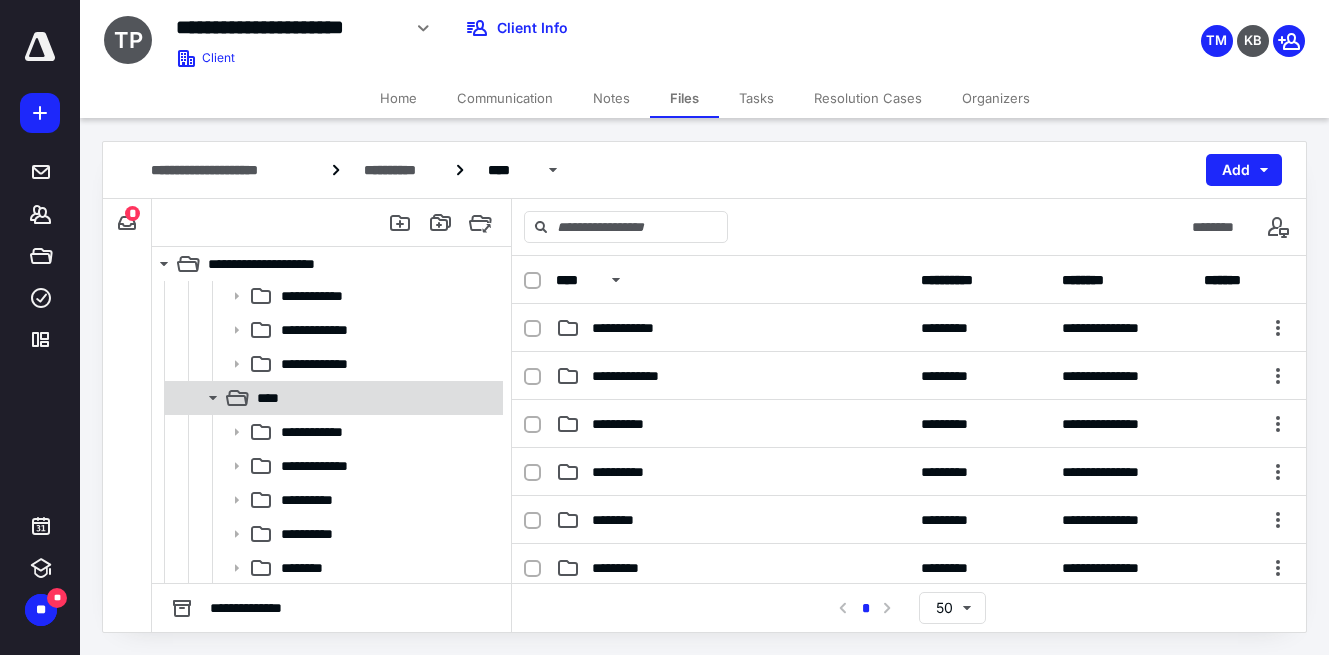 click 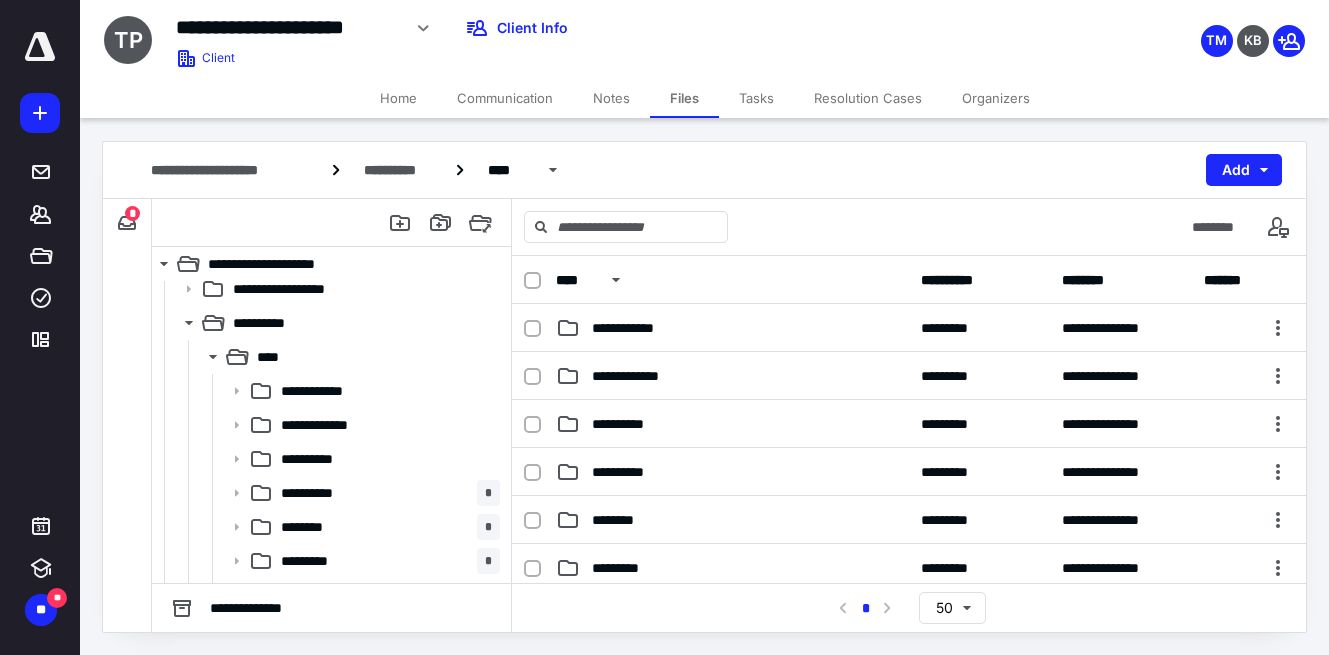 scroll, scrollTop: 0, scrollLeft: 0, axis: both 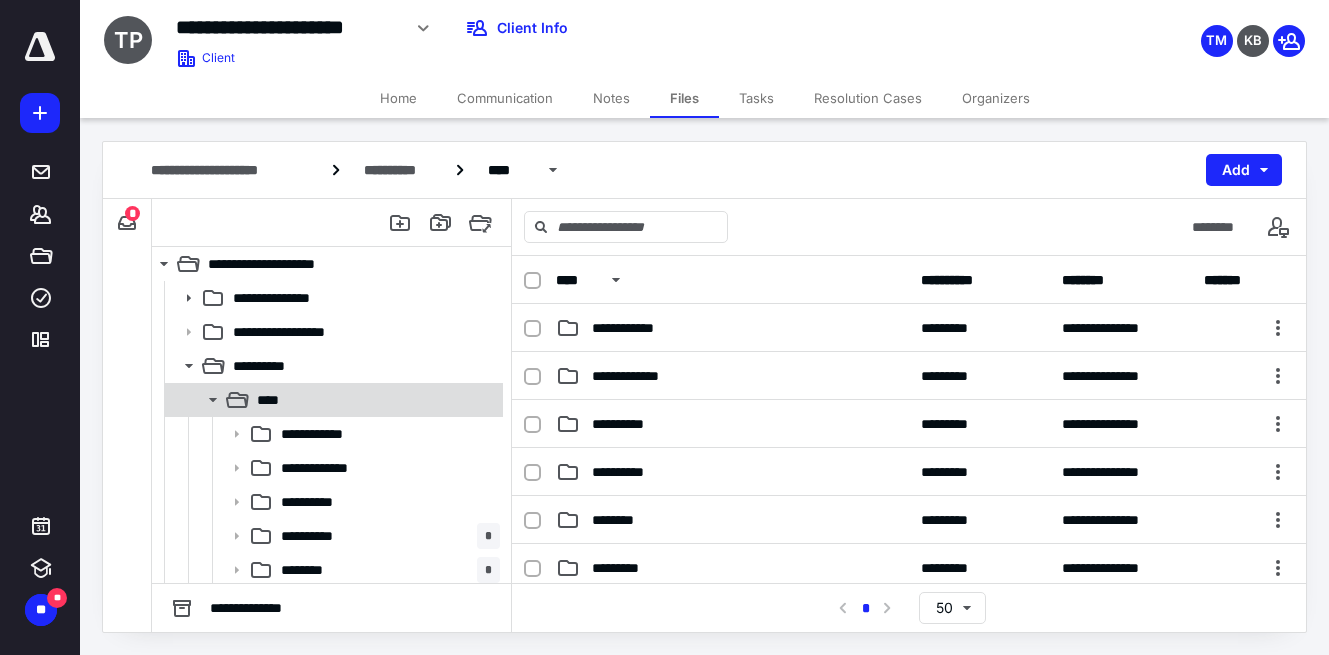 click 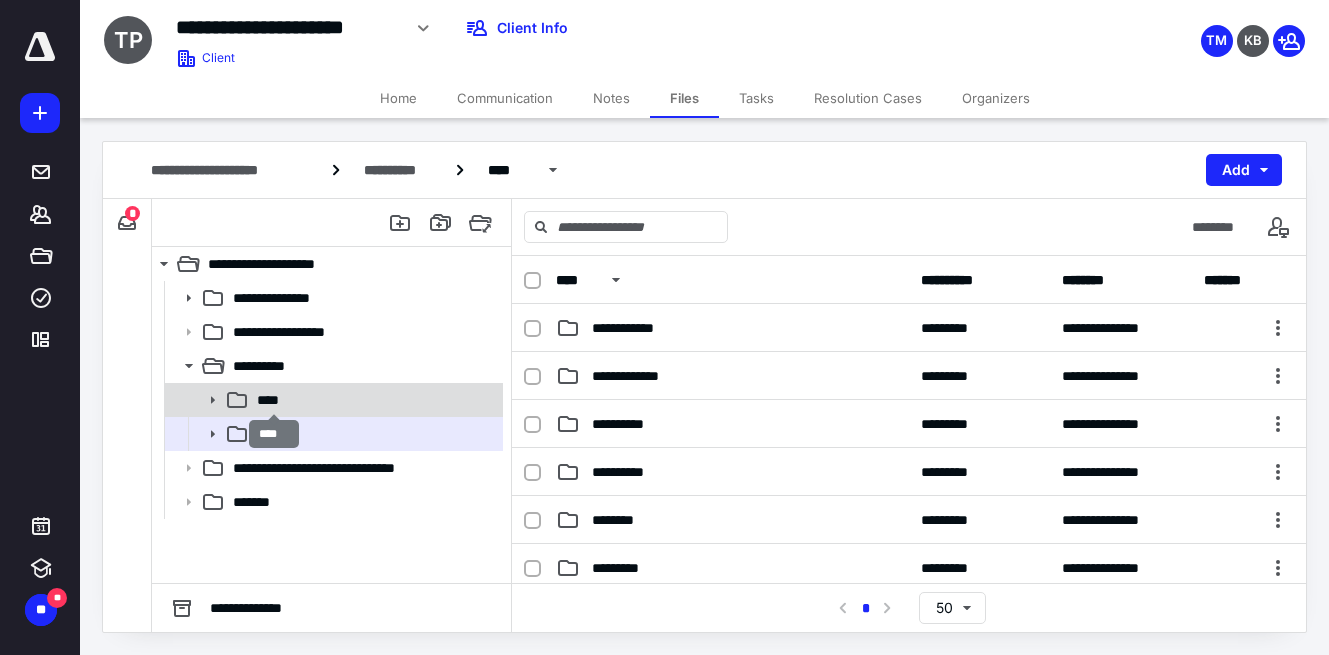 click on "****" at bounding box center [274, 400] 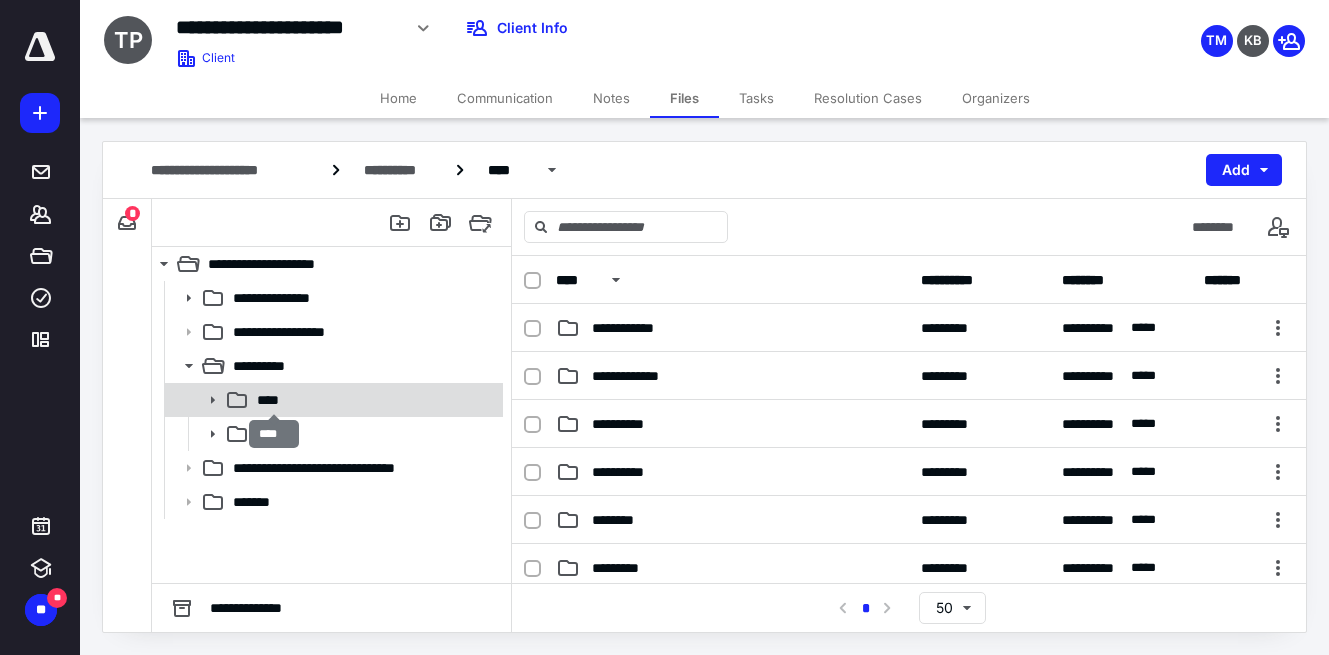click on "****" at bounding box center [274, 400] 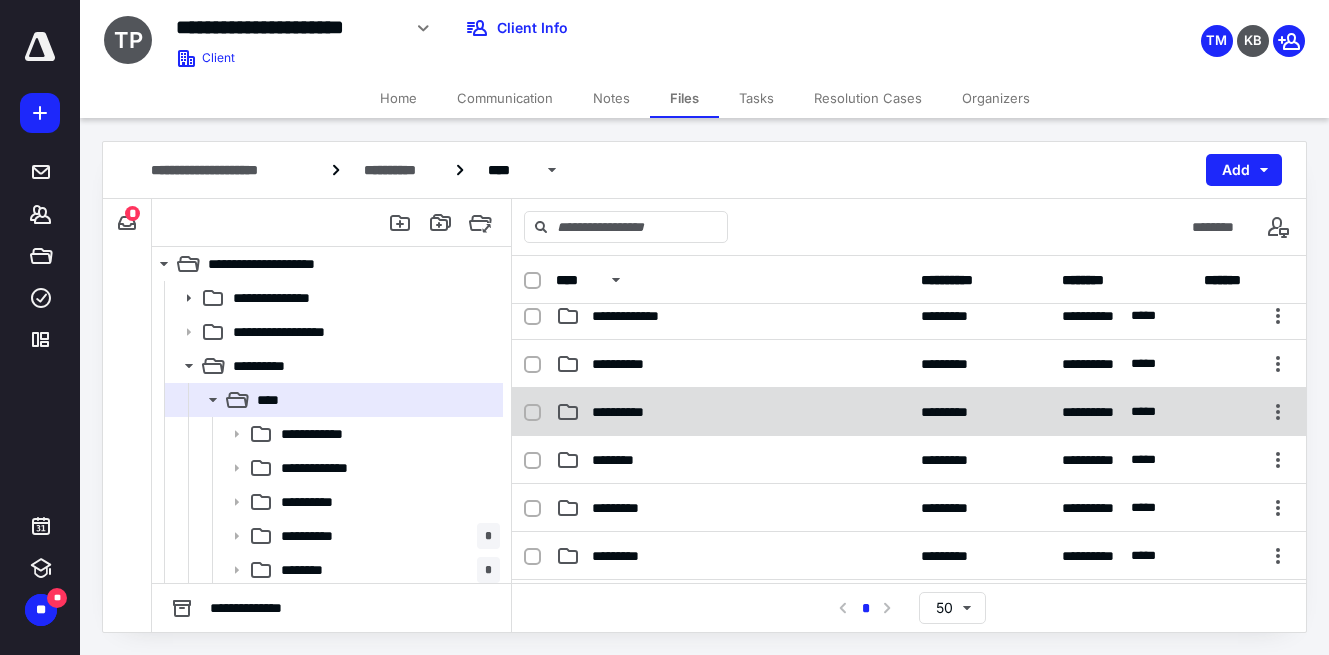 scroll, scrollTop: 76, scrollLeft: 0, axis: vertical 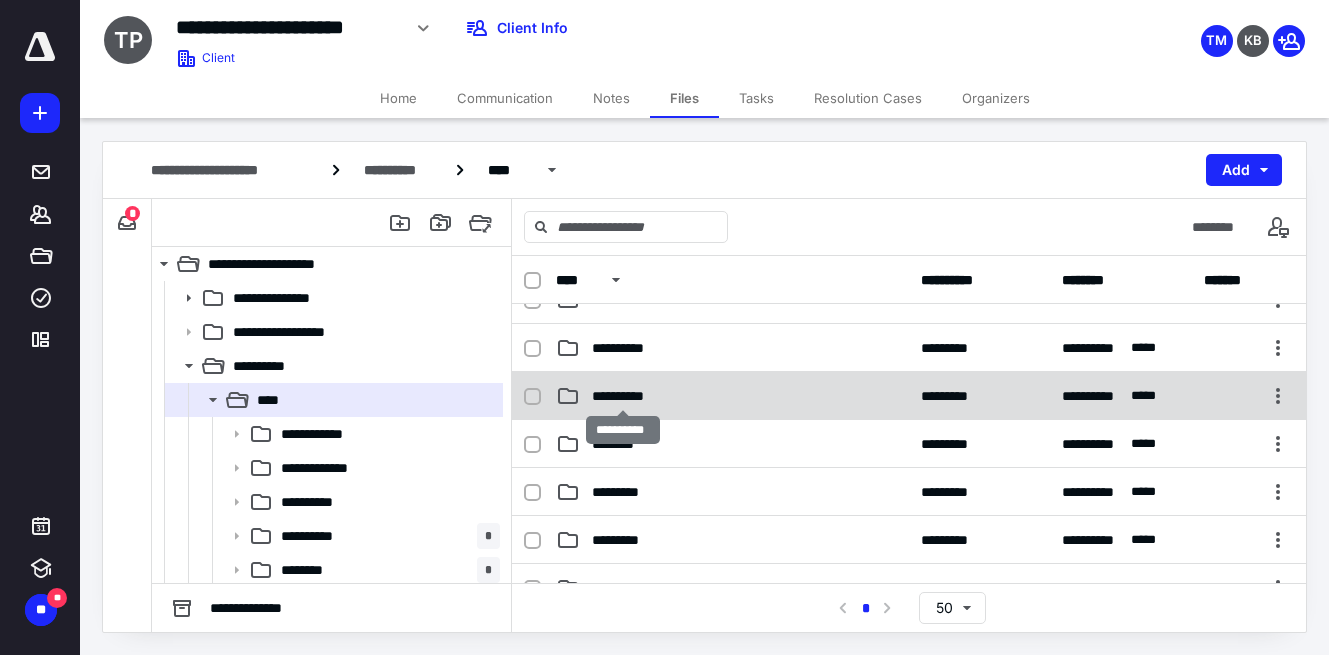 click on "**********" at bounding box center (623, 396) 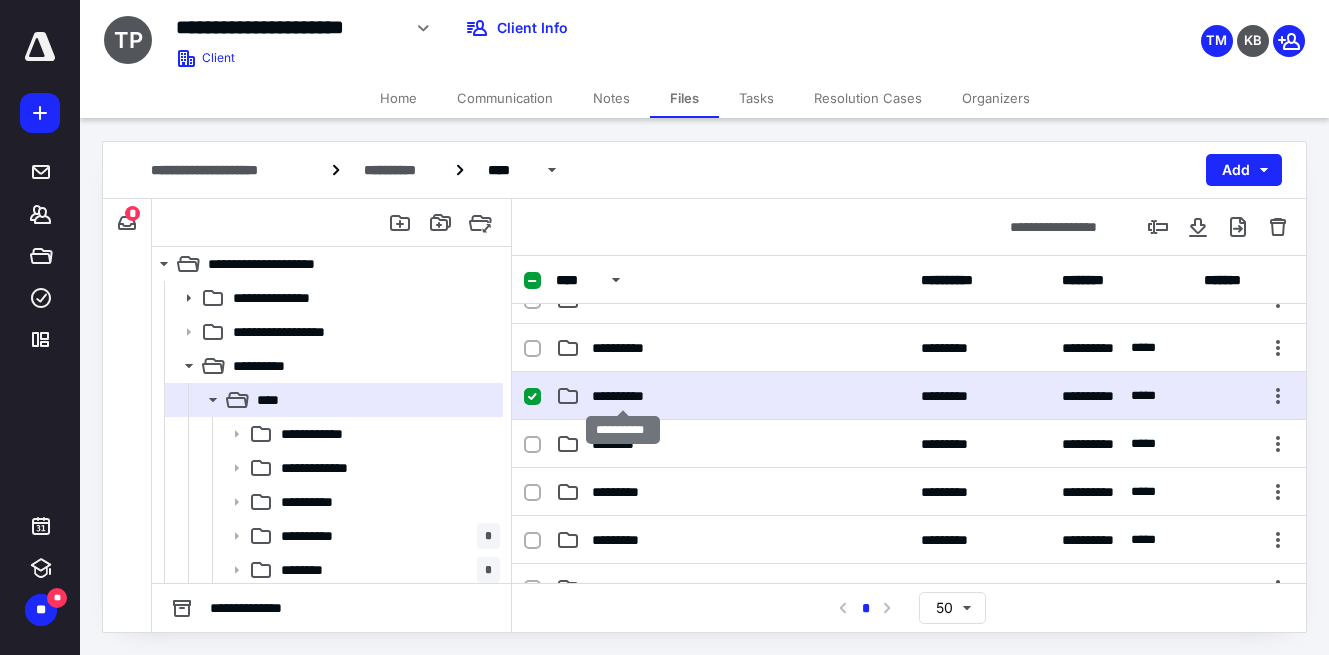 click on "**********" at bounding box center (623, 396) 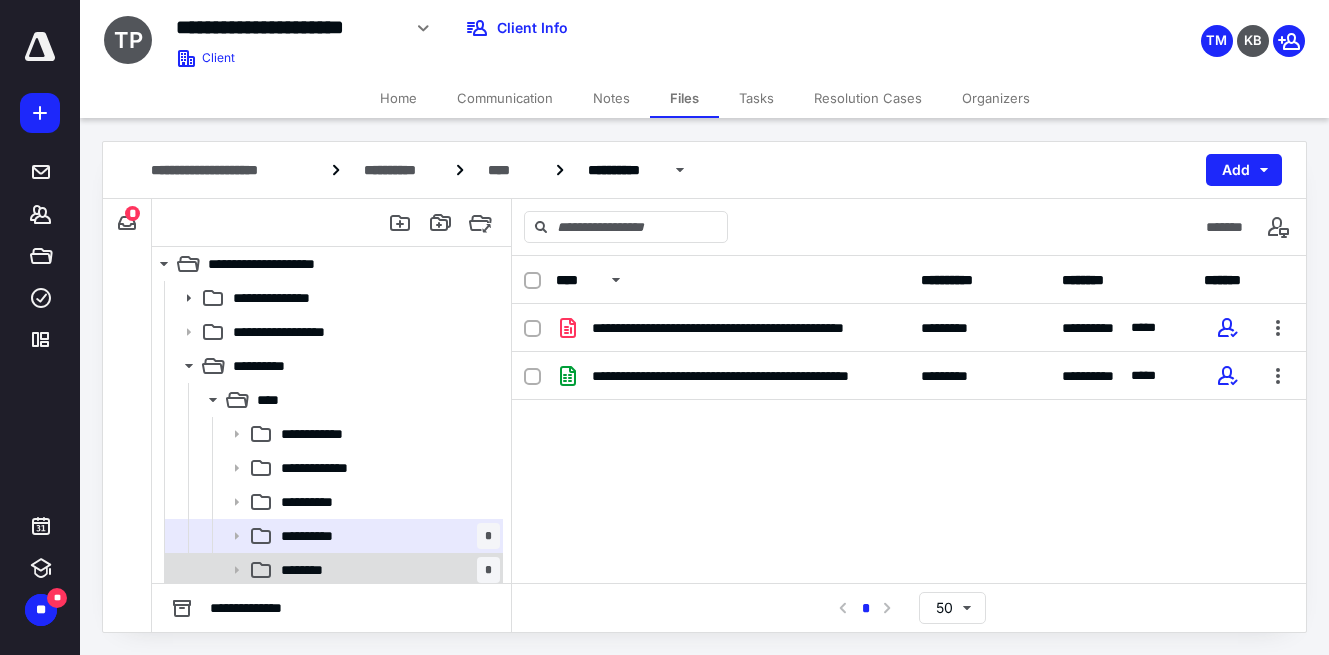 click on "******** *" at bounding box center (386, 570) 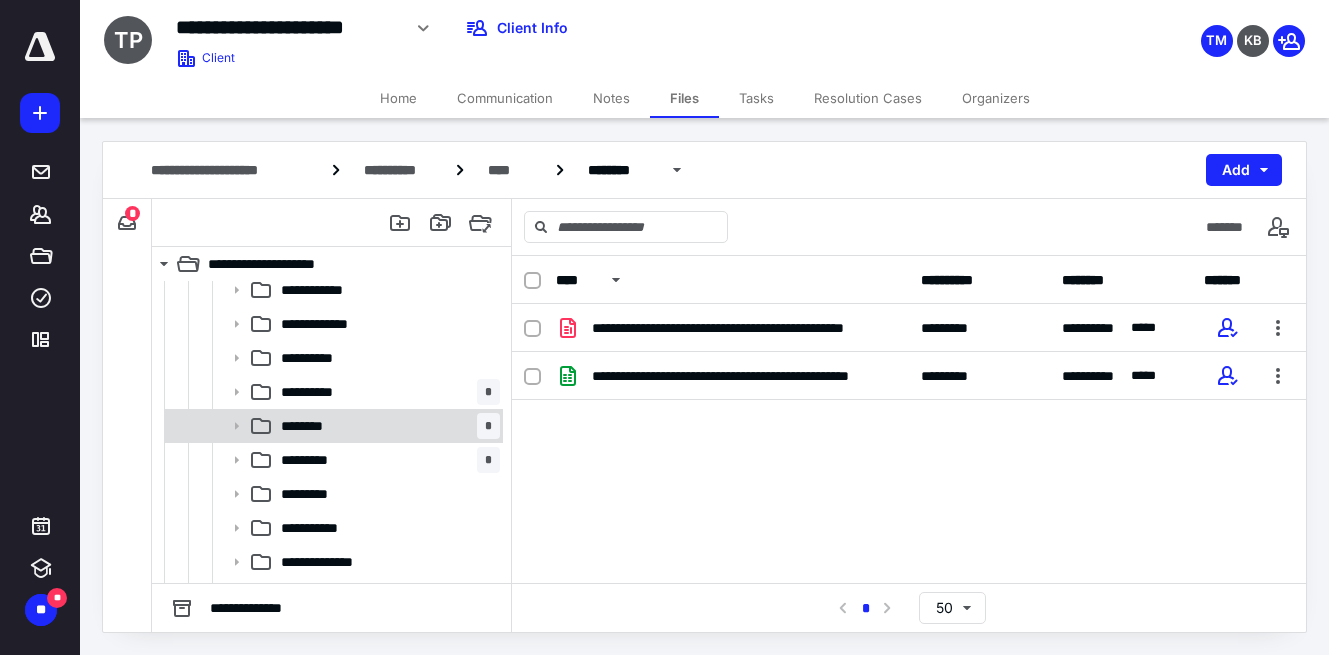 scroll, scrollTop: 152, scrollLeft: 0, axis: vertical 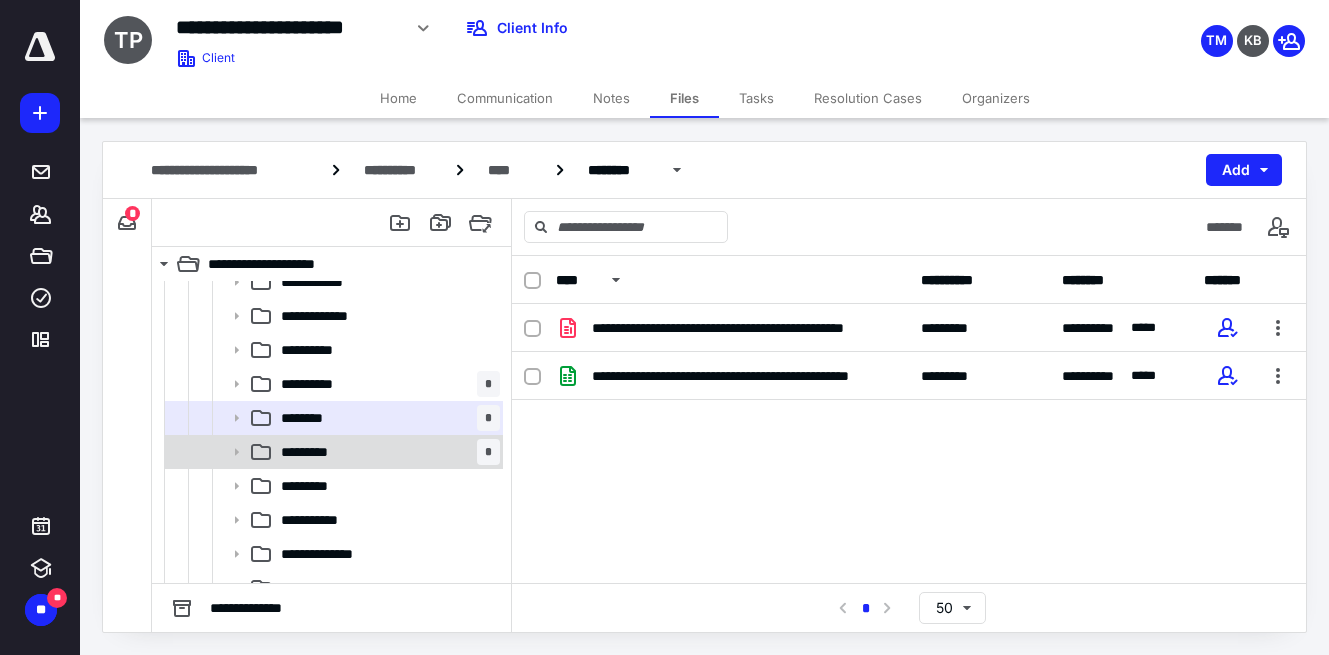 click on "********* *" at bounding box center [386, 452] 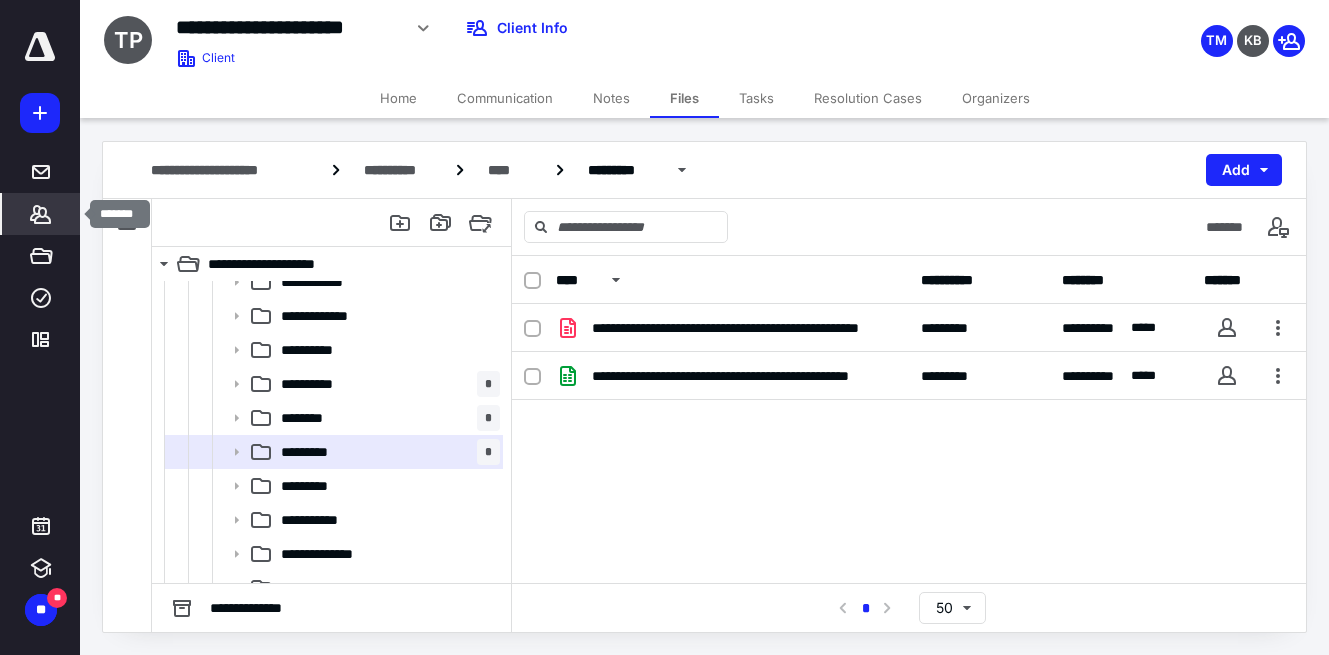 click 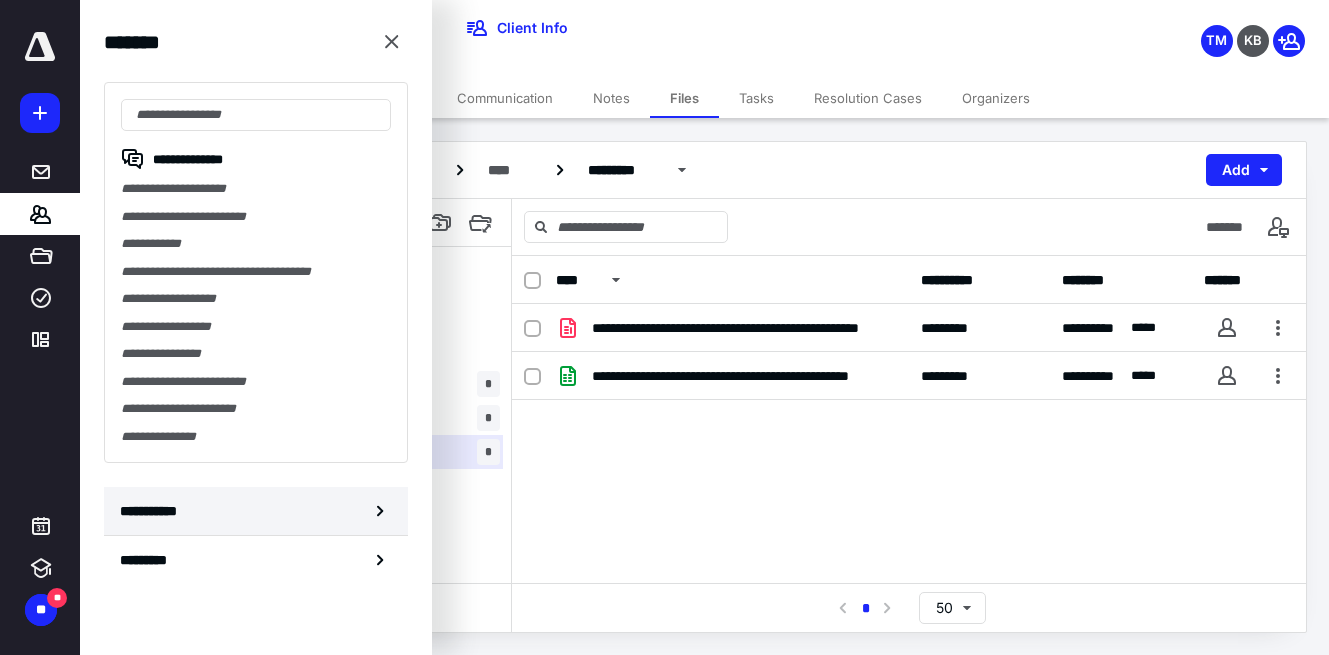 click on "**********" at bounding box center [153, 511] 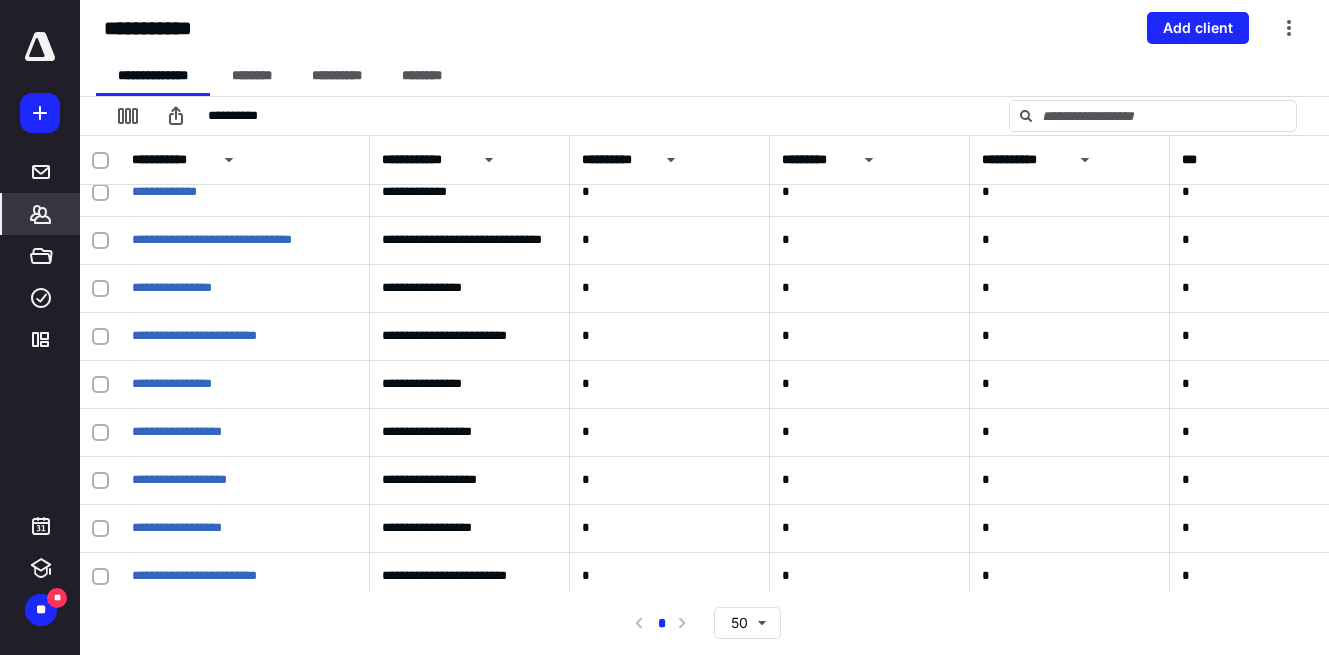 scroll, scrollTop: 361, scrollLeft: 0, axis: vertical 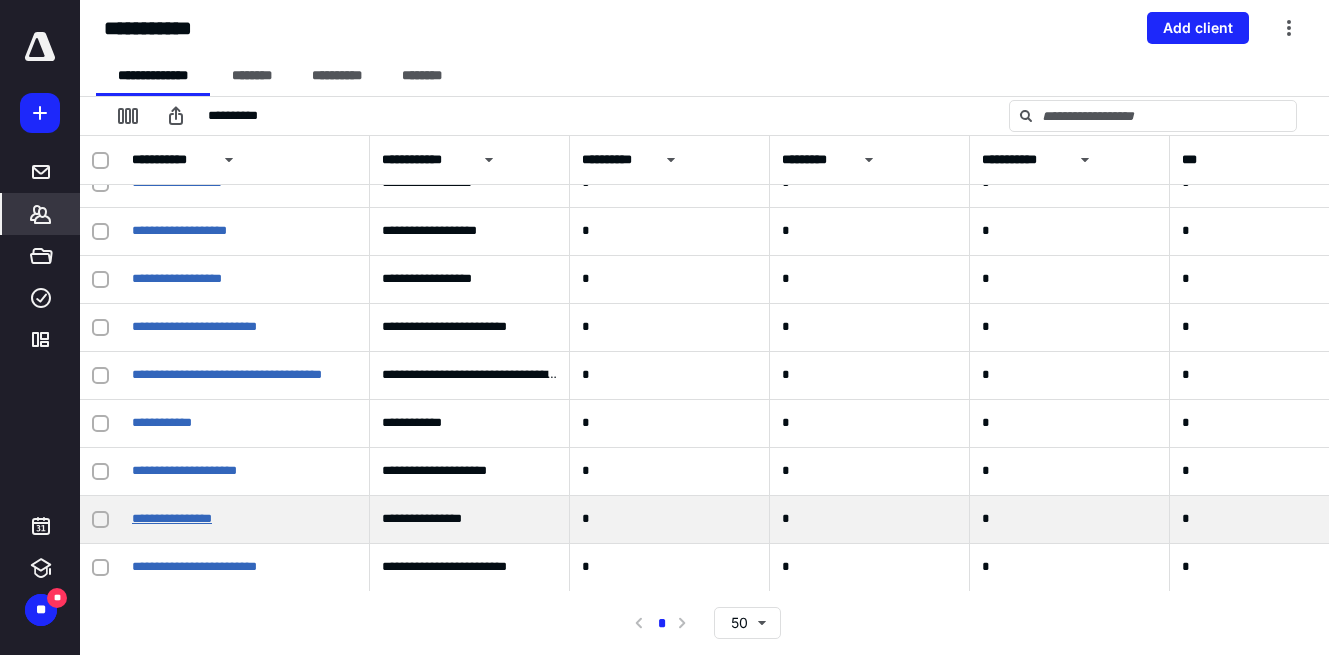 click on "**********" at bounding box center (172, 518) 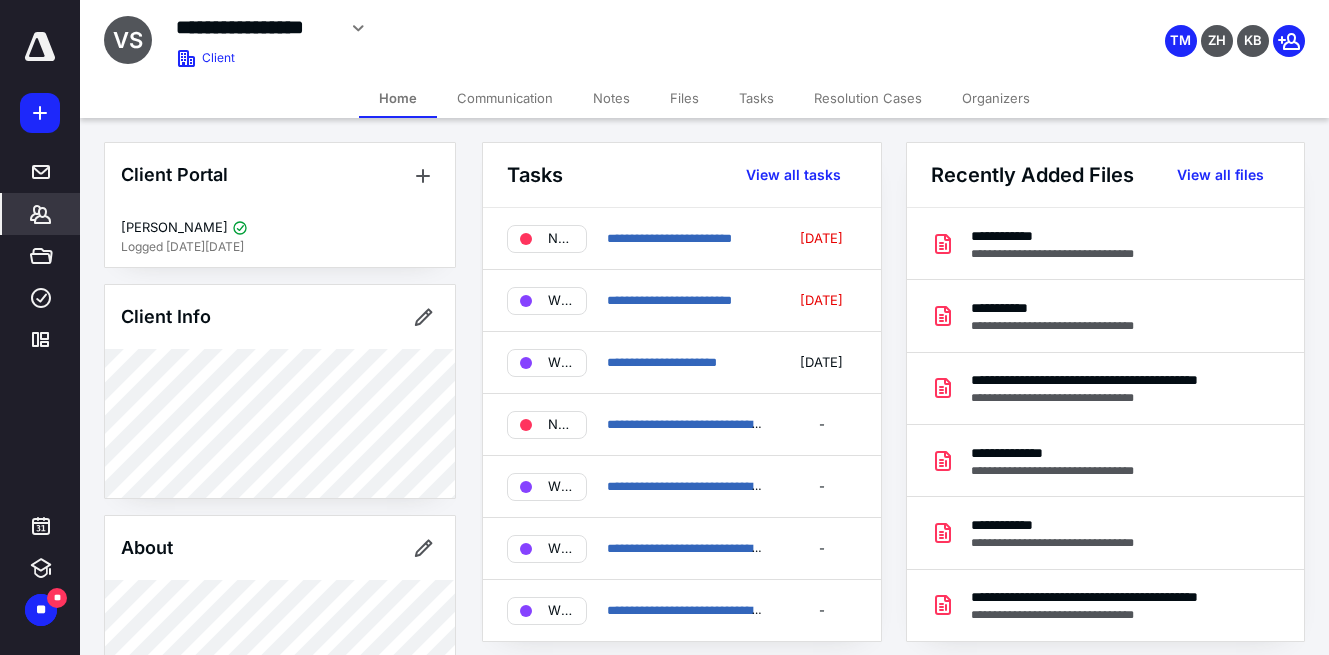 click on "Files" at bounding box center [684, 98] 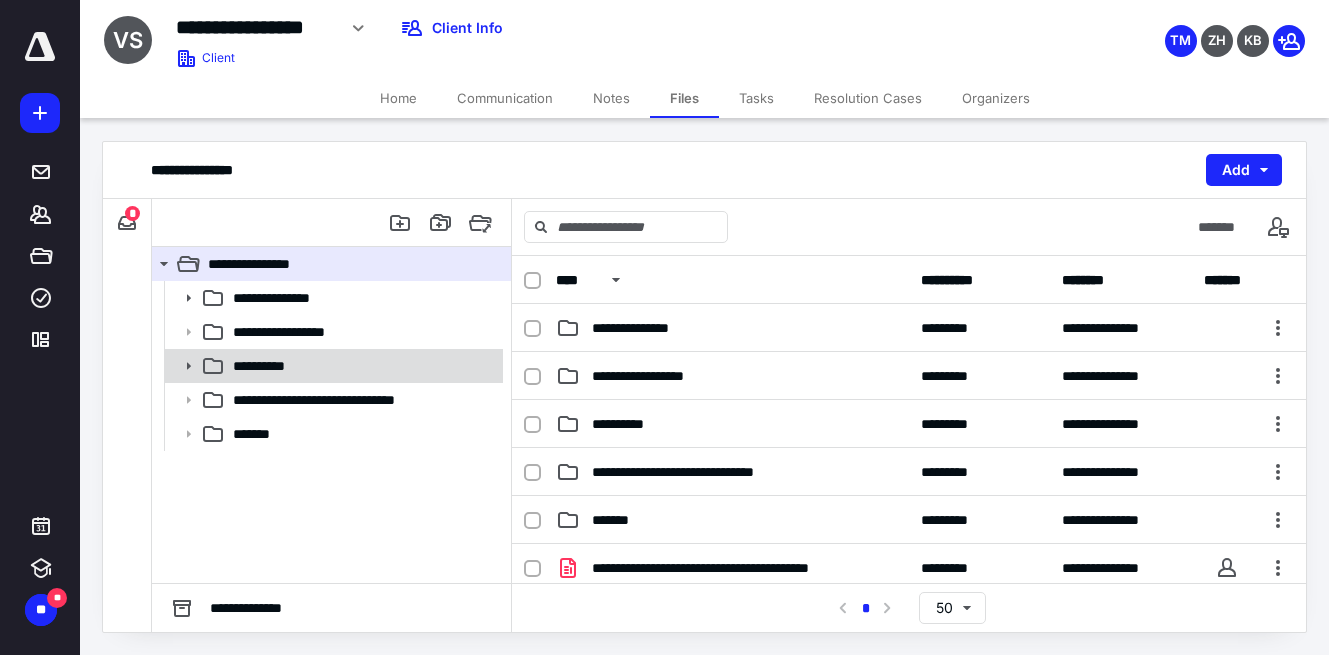click on "**********" at bounding box center [362, 366] 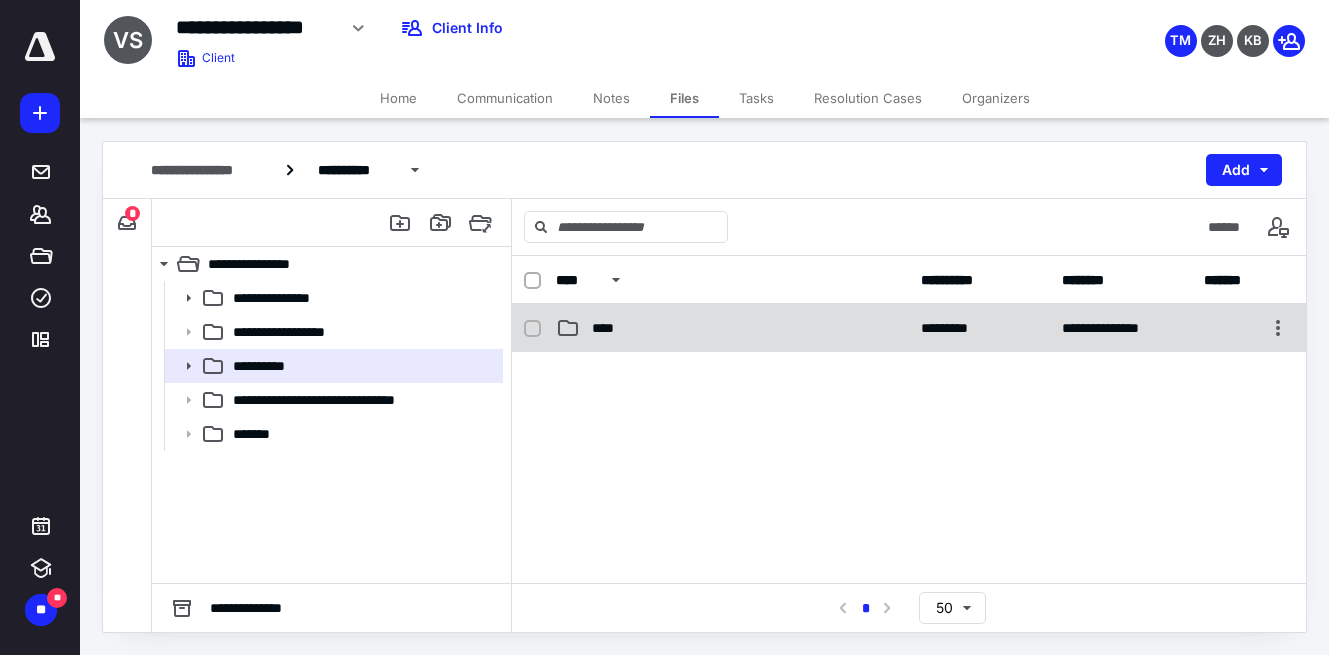 click on "****" at bounding box center (609, 328) 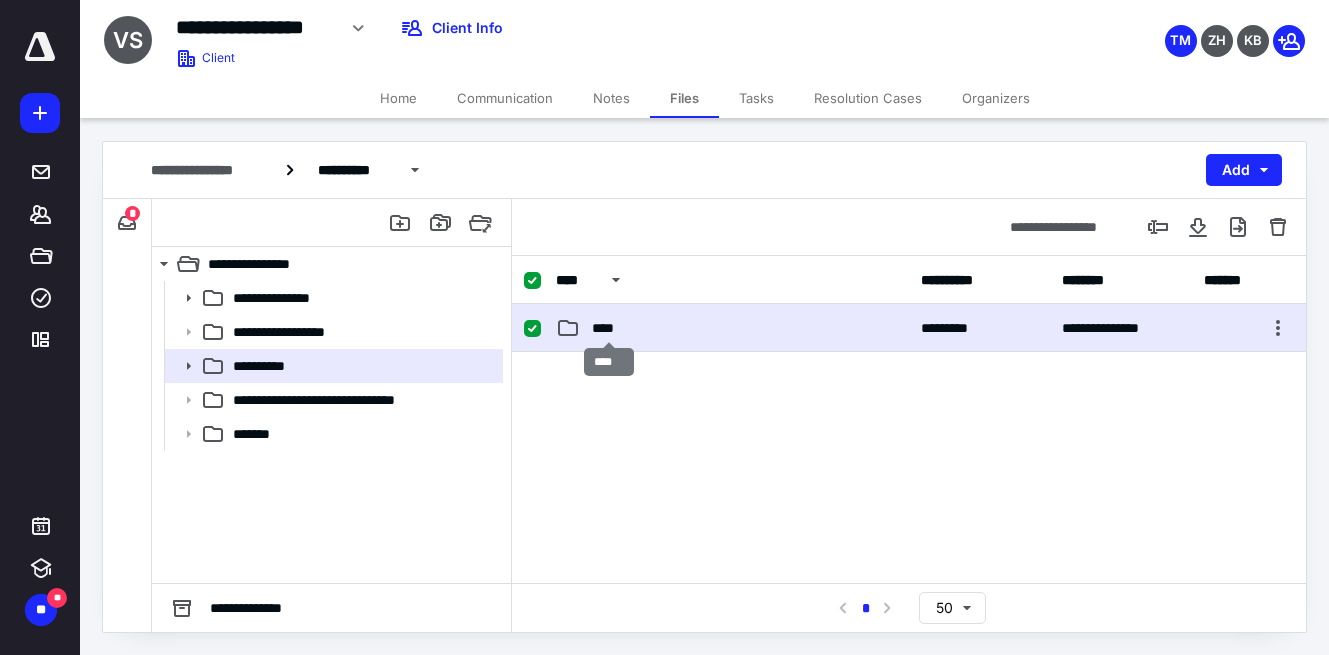 click on "****" at bounding box center (609, 328) 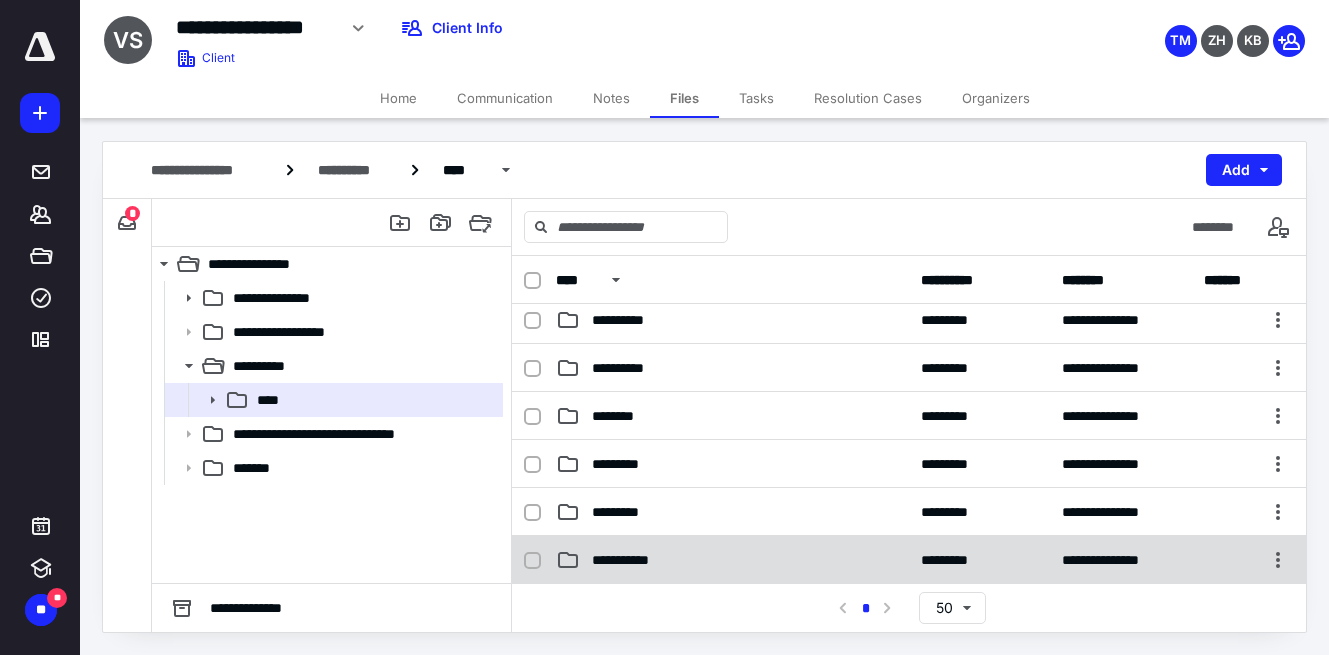 scroll, scrollTop: 112, scrollLeft: 0, axis: vertical 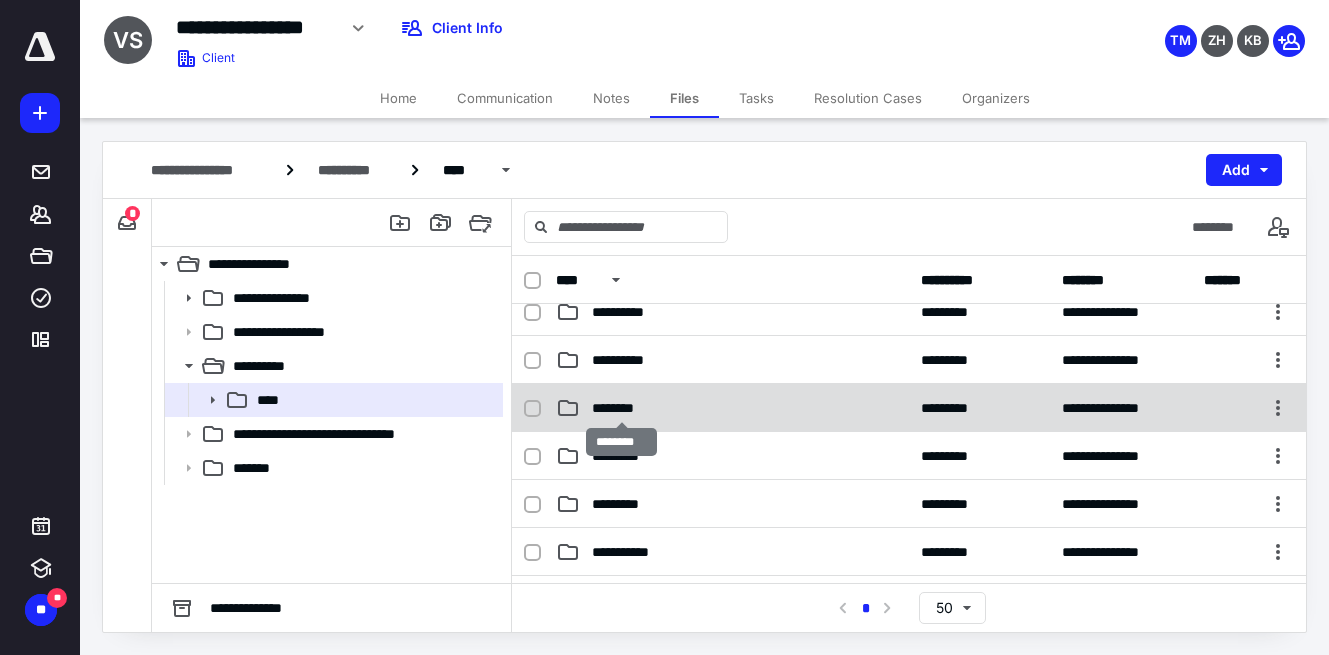 click on "********" at bounding box center (622, 408) 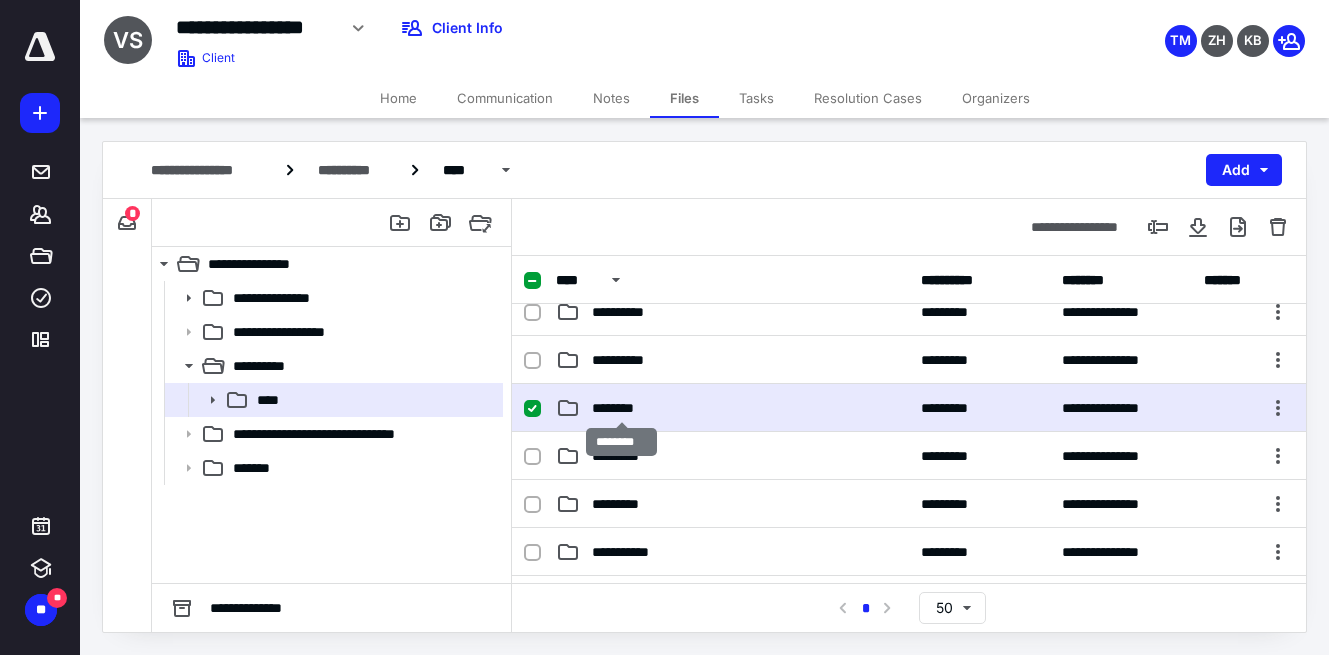 click on "********" at bounding box center [622, 408] 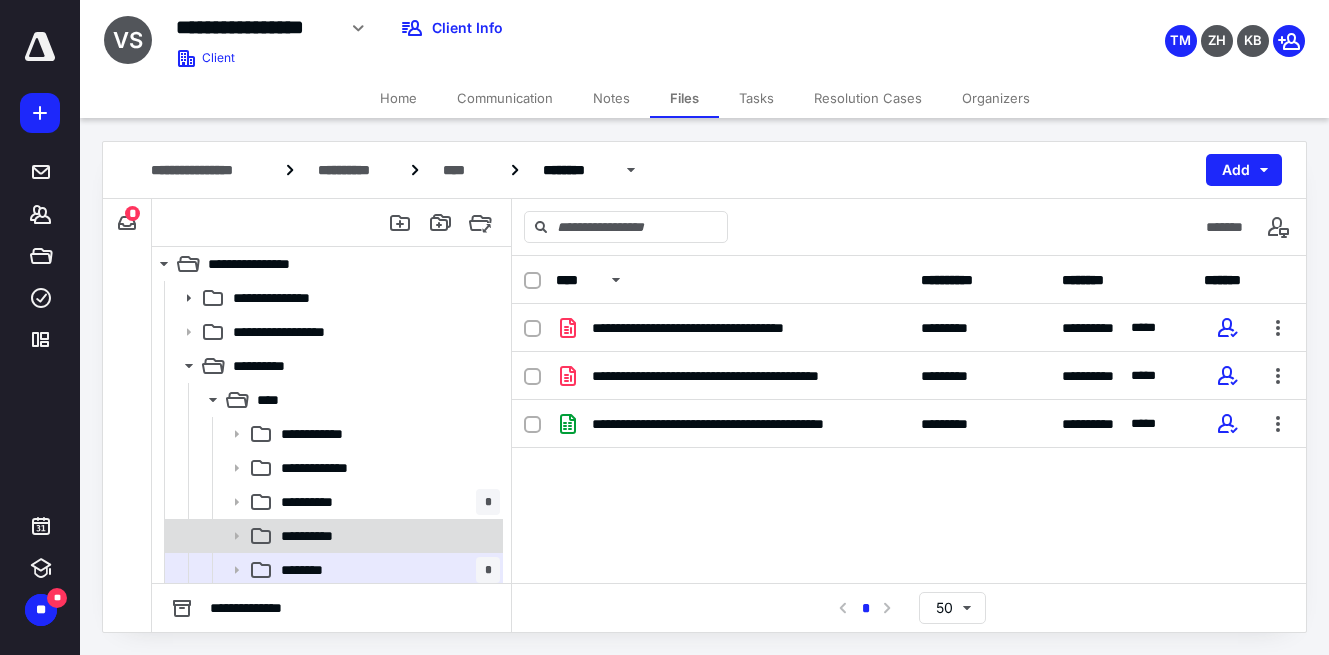 click on "**********" at bounding box center [386, 536] 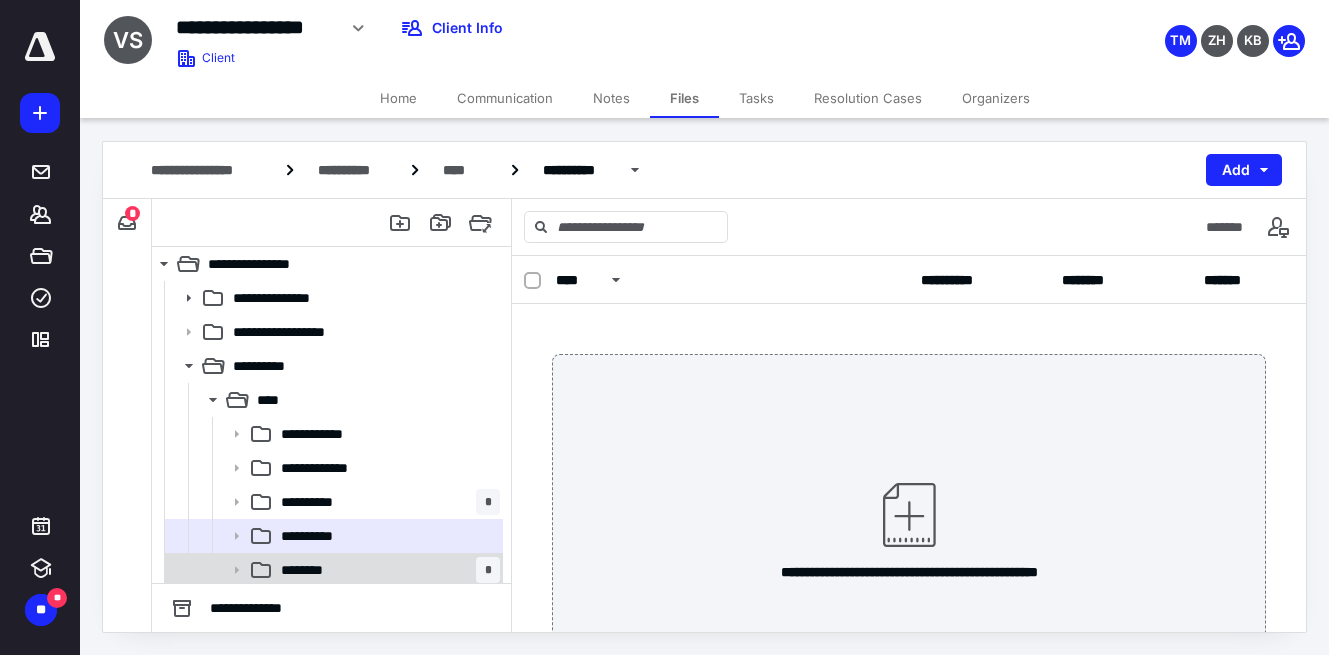 click on "******** *" at bounding box center (386, 570) 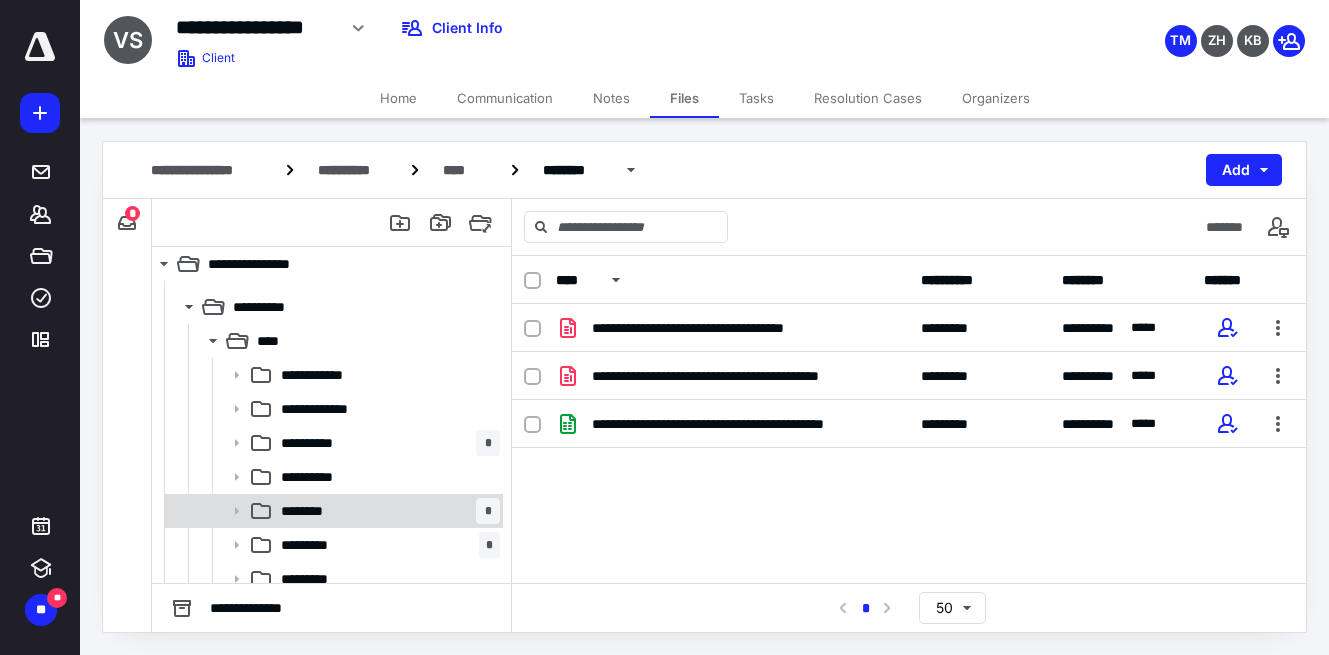 scroll, scrollTop: 61, scrollLeft: 0, axis: vertical 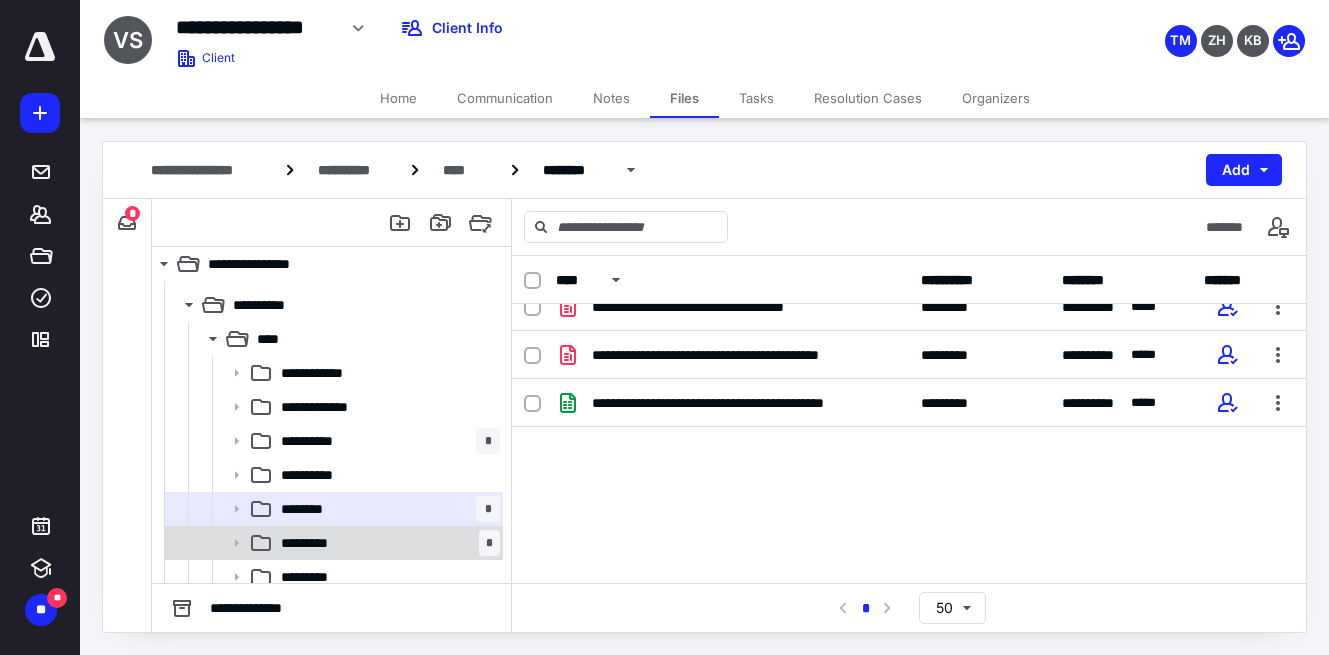 click on "********* *" at bounding box center (386, 543) 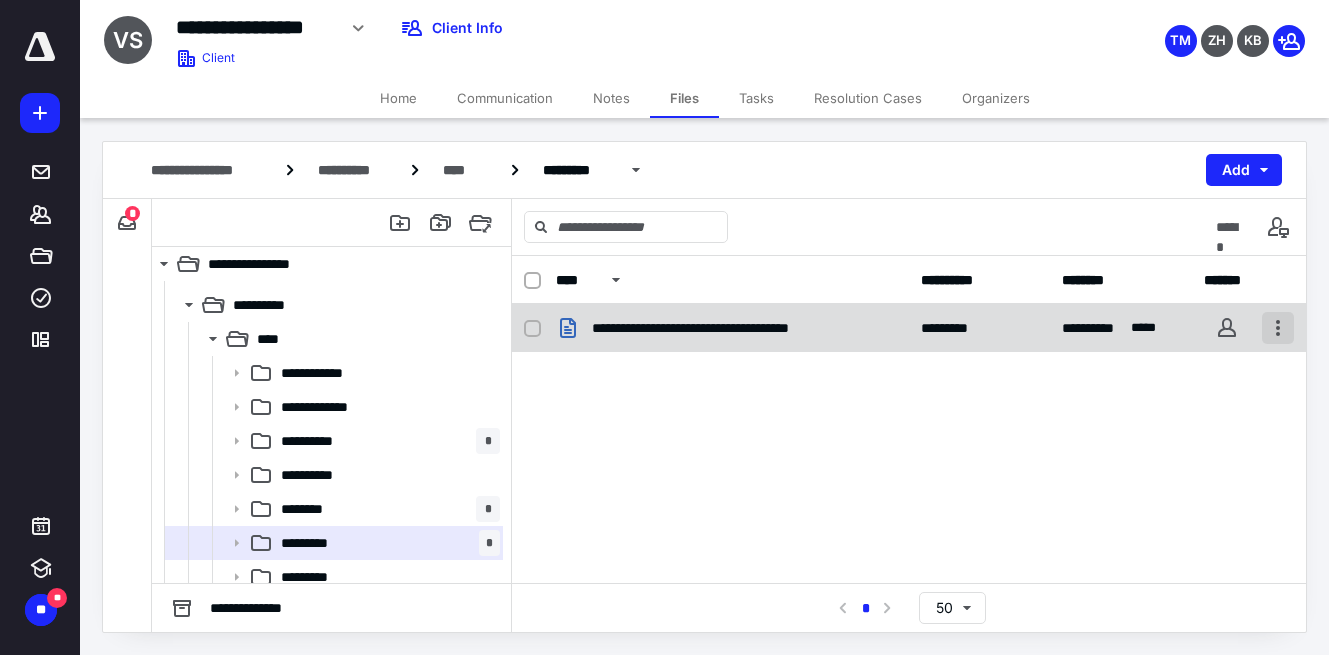 click at bounding box center [1278, 328] 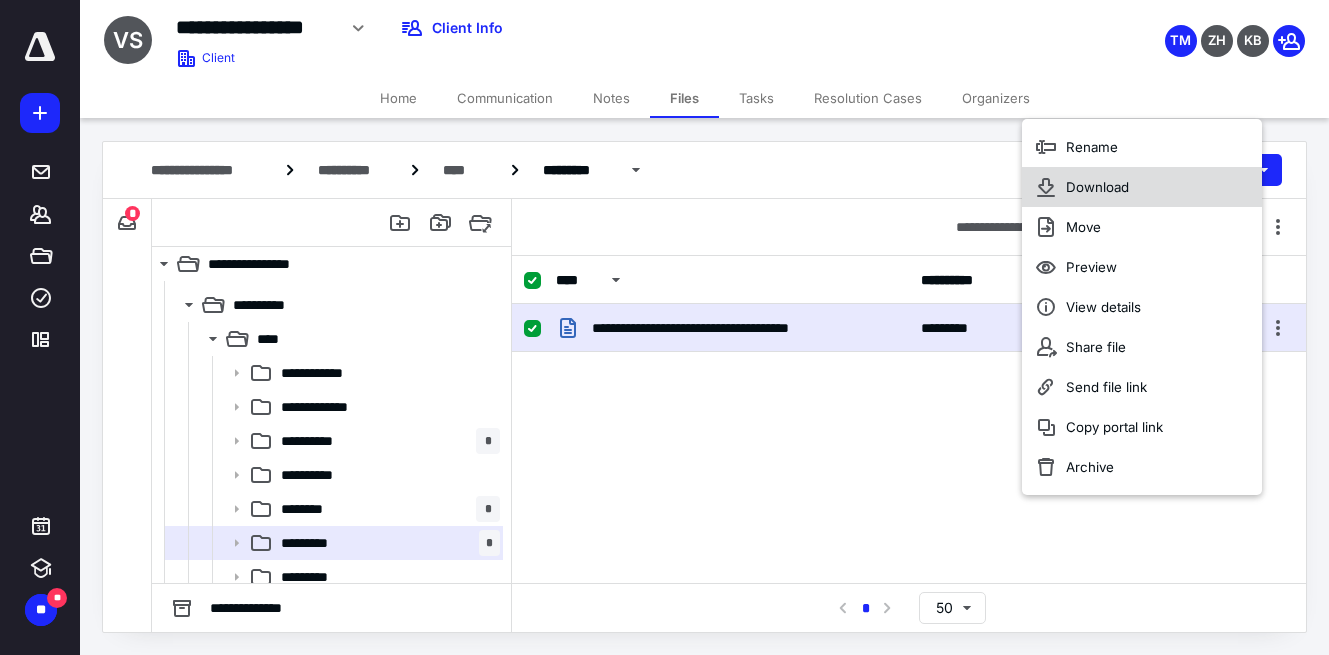click on "Download" at bounding box center (1142, 187) 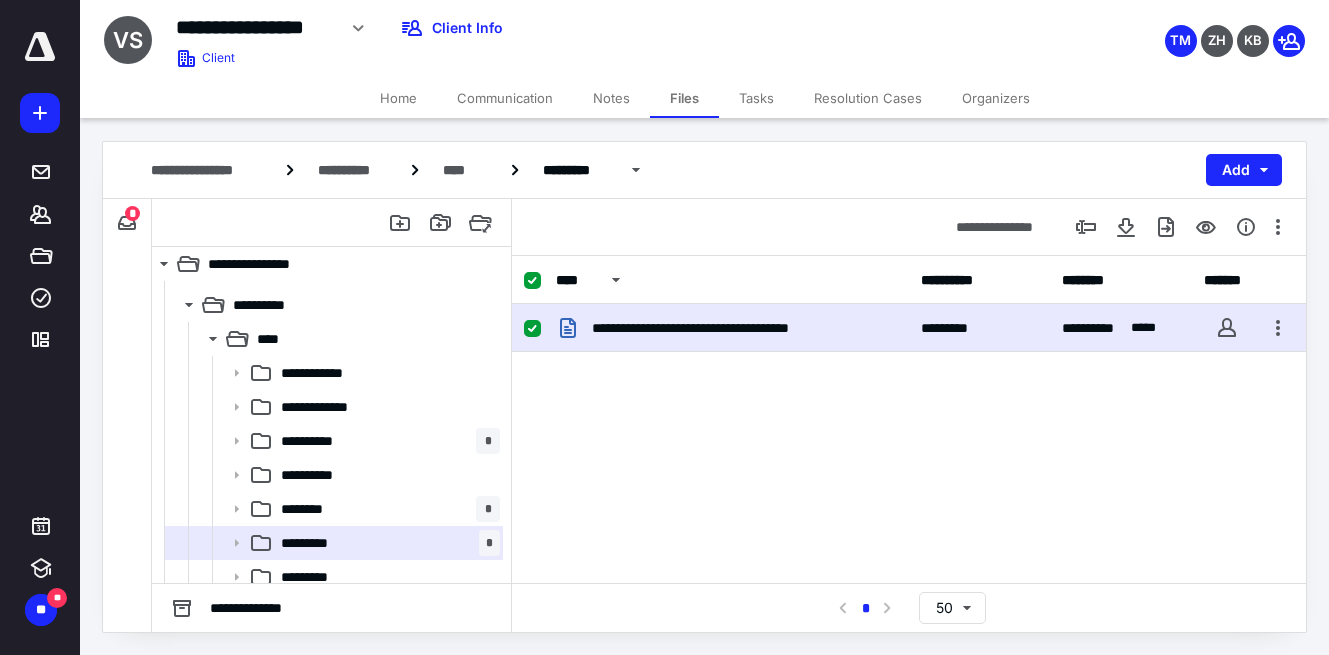 checkbox on "false" 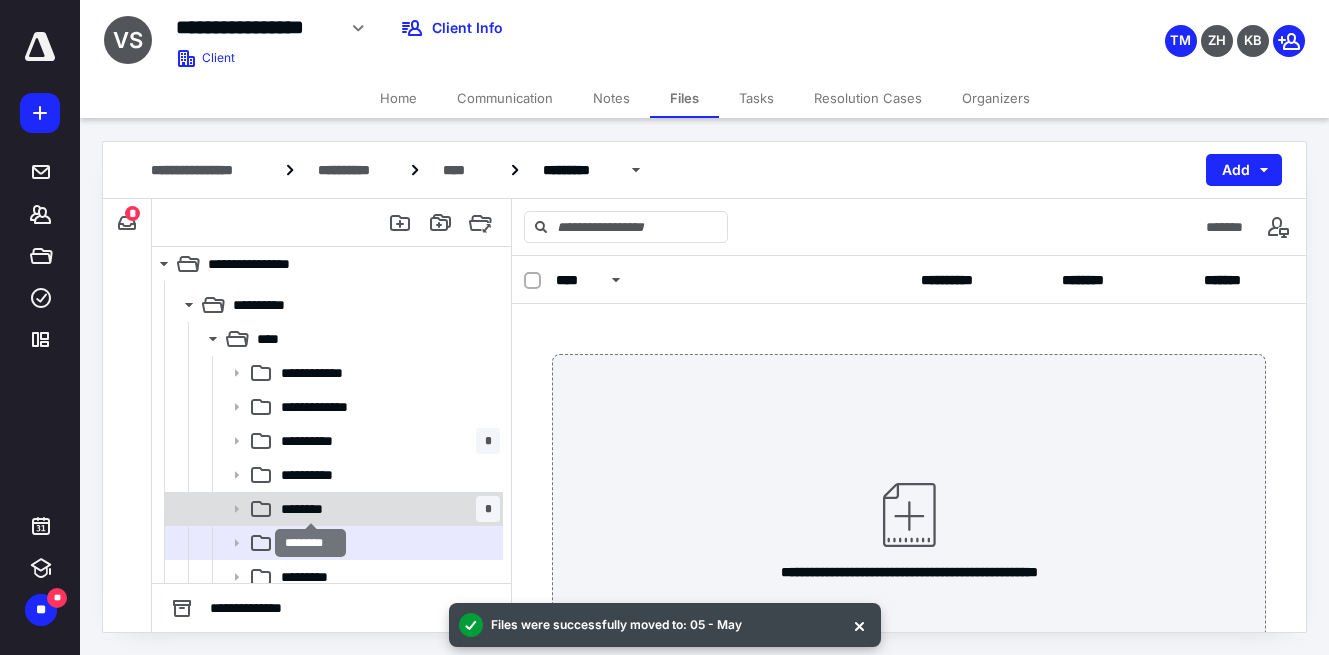 click on "********" at bounding box center [311, 509] 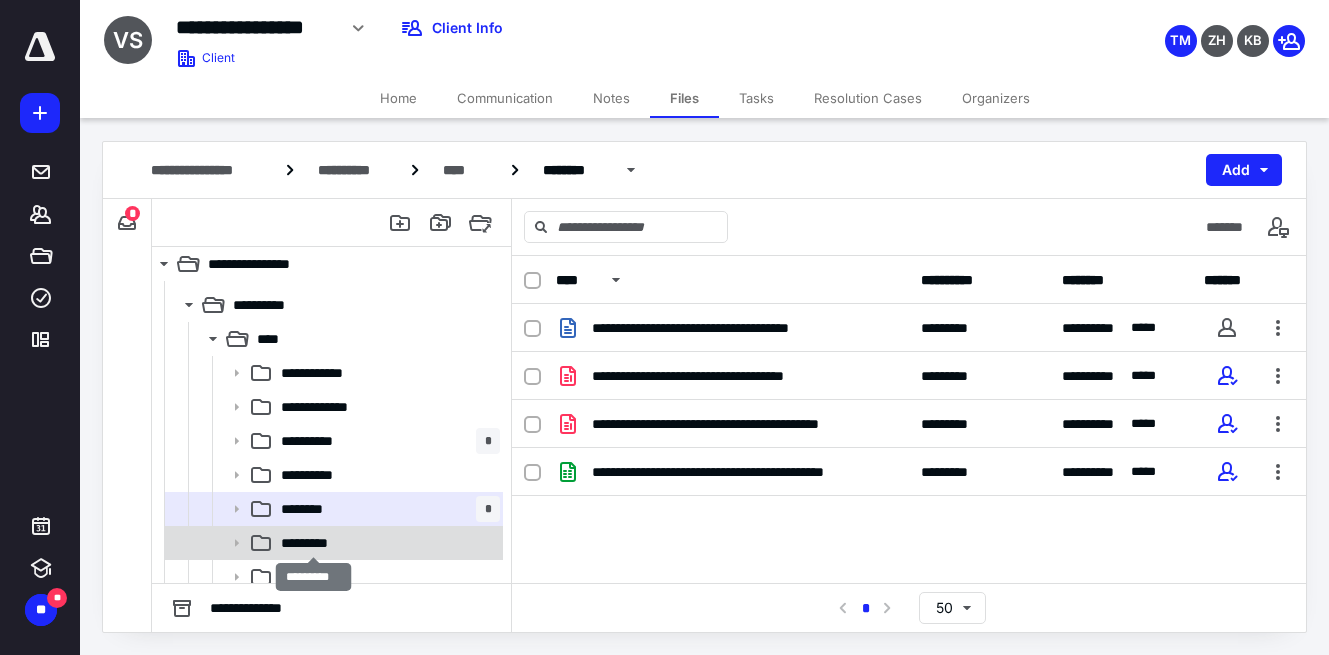 click on "*********" at bounding box center [313, 543] 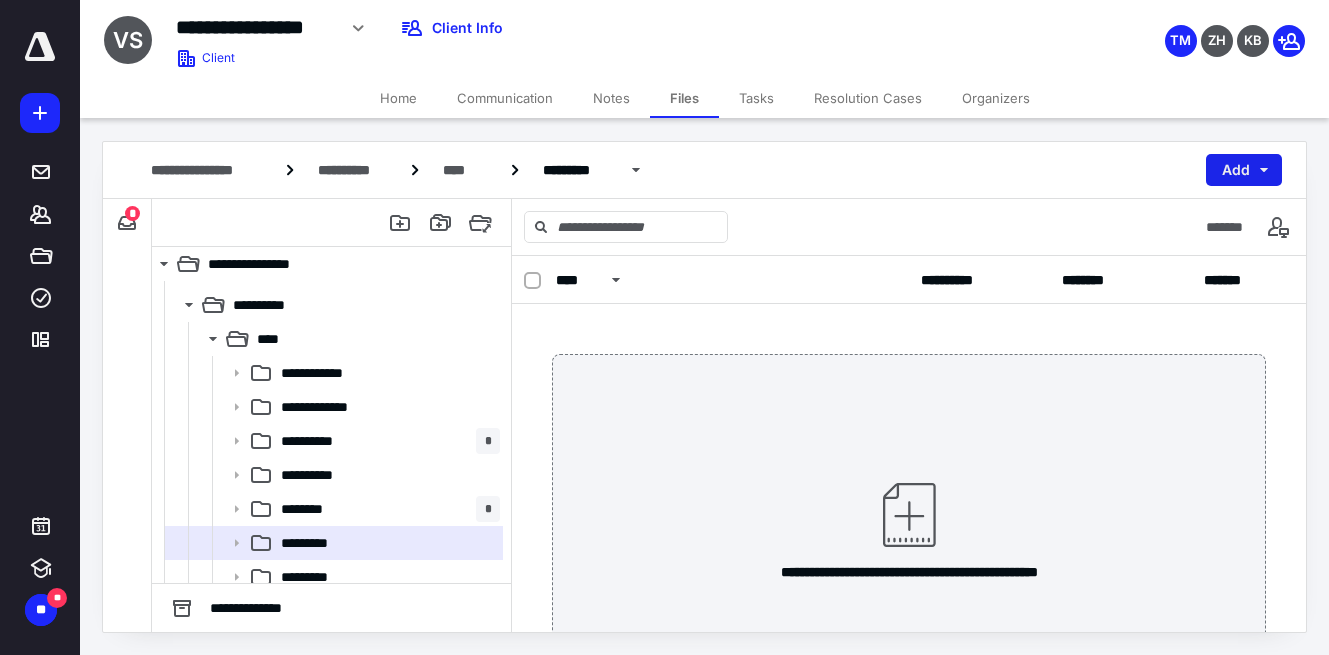 click on "Add" at bounding box center (1244, 170) 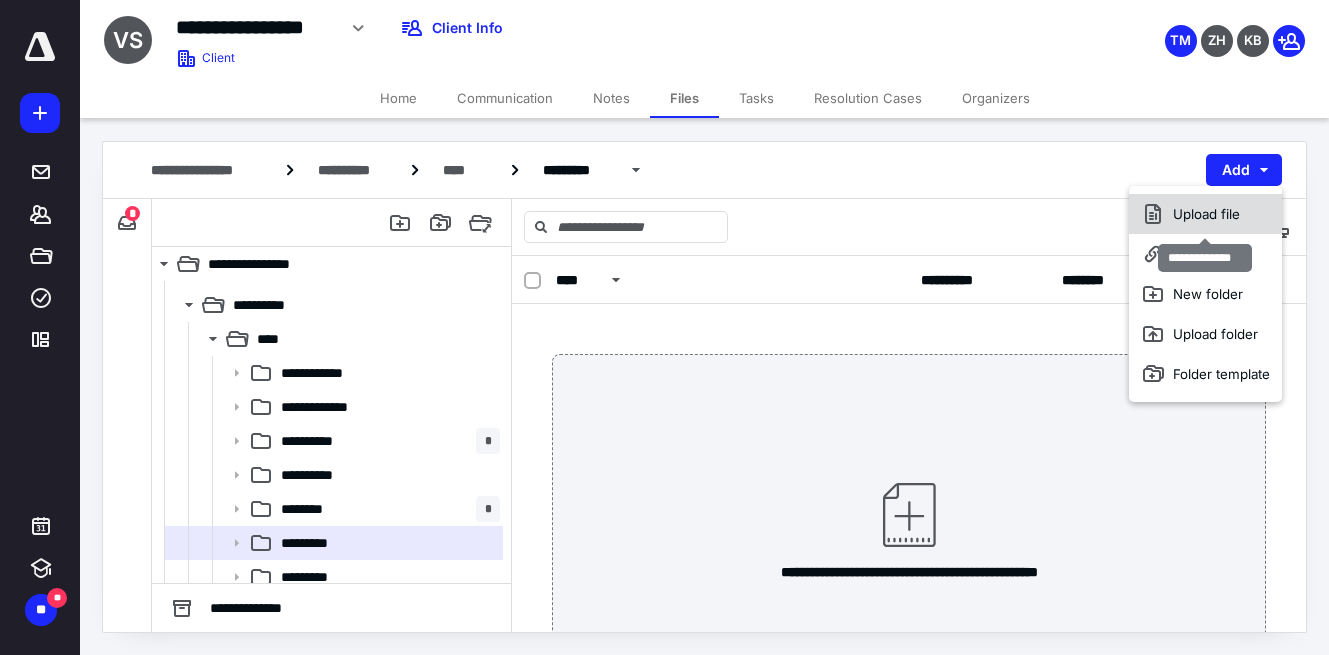 click on "Upload file" at bounding box center (1205, 214) 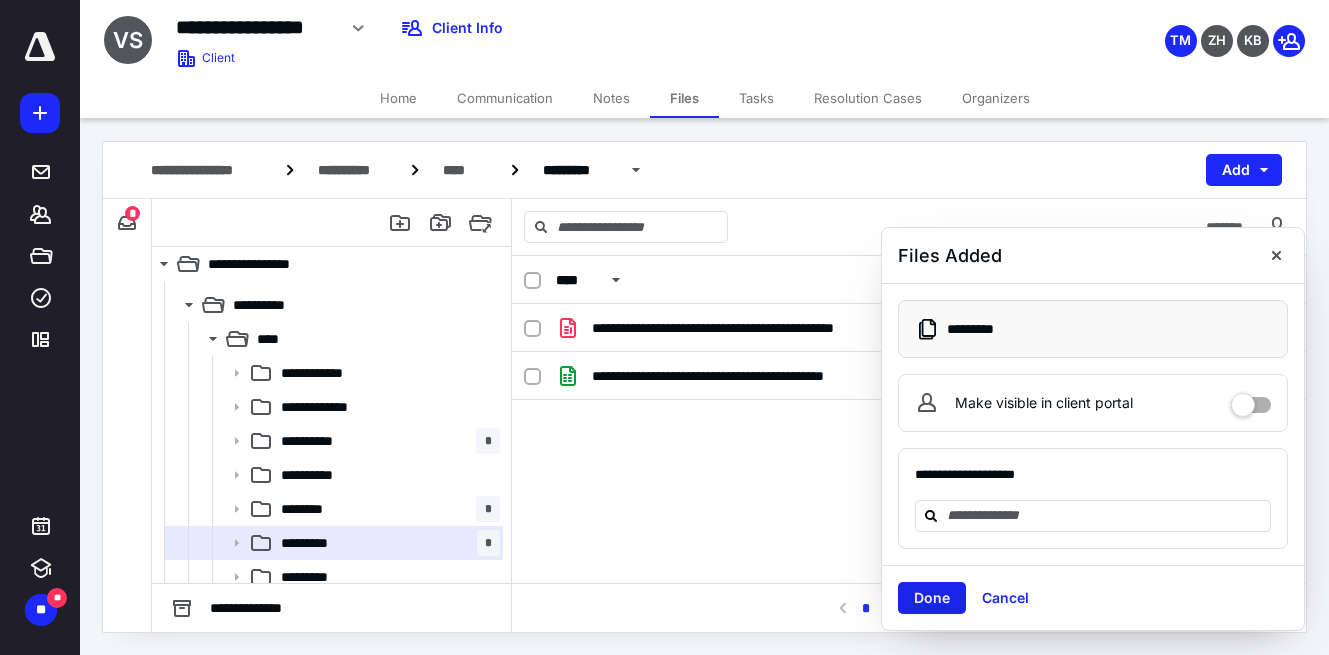 click on "Done" at bounding box center [932, 598] 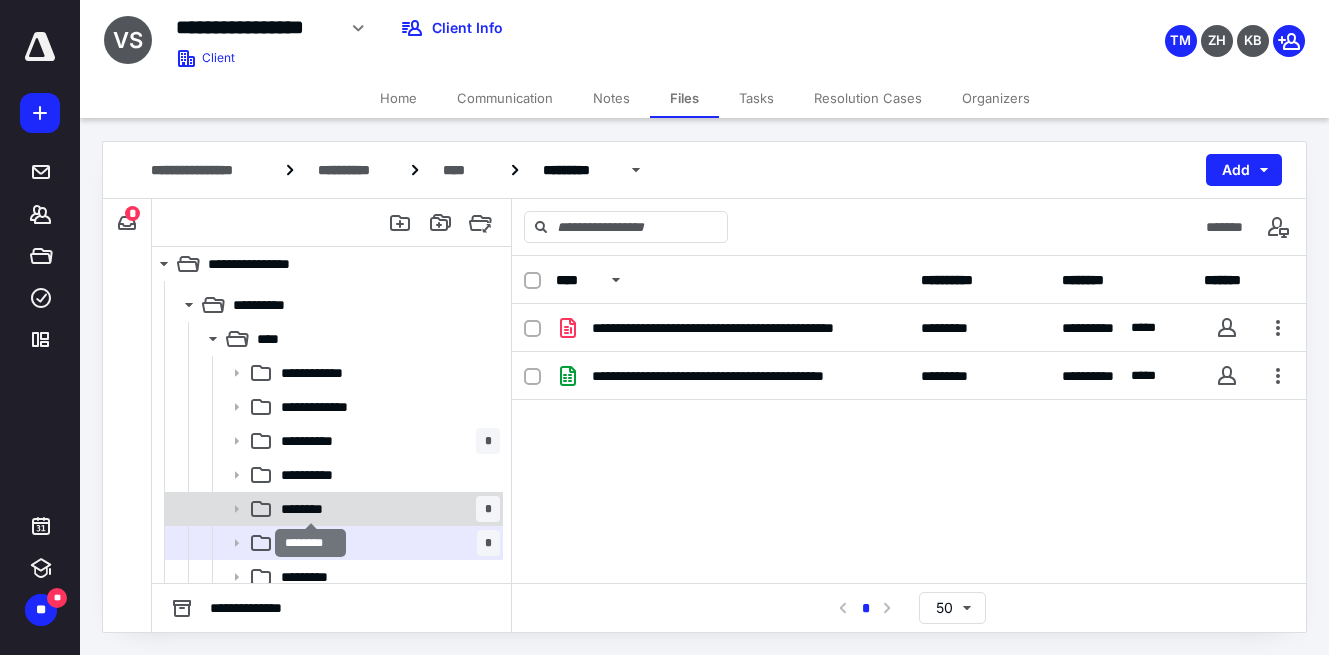 click on "********" at bounding box center (311, 509) 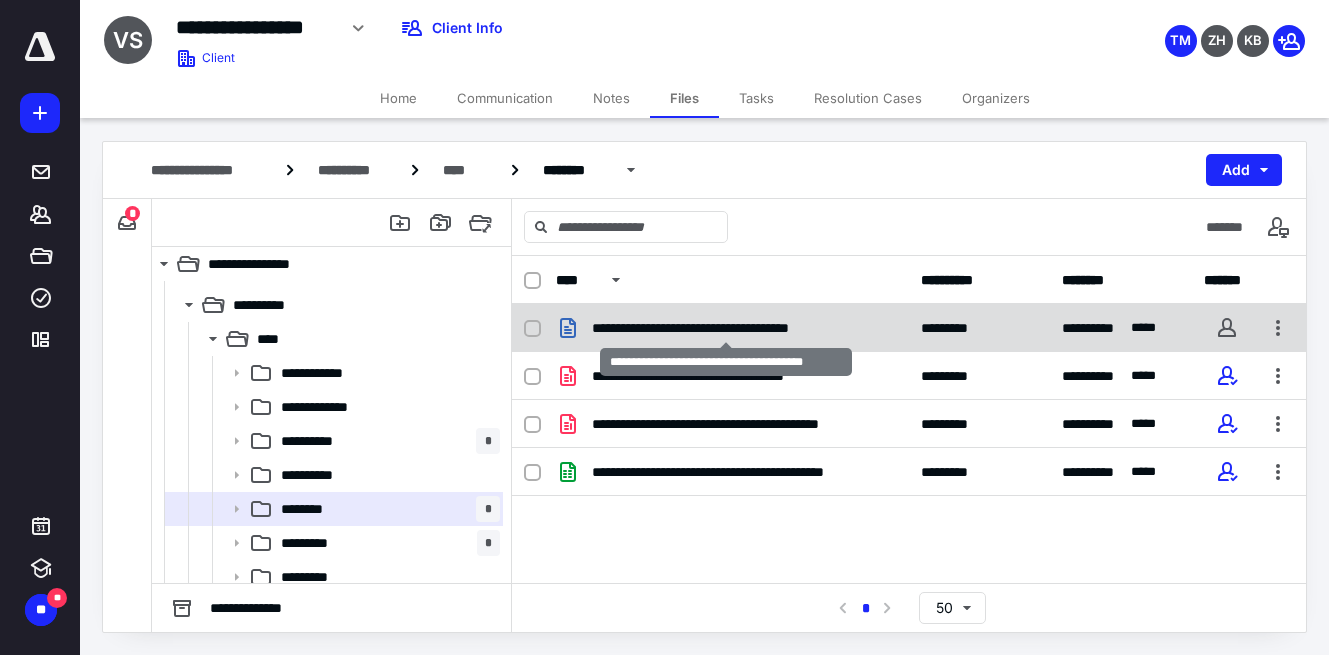 click on "**********" at bounding box center (725, 328) 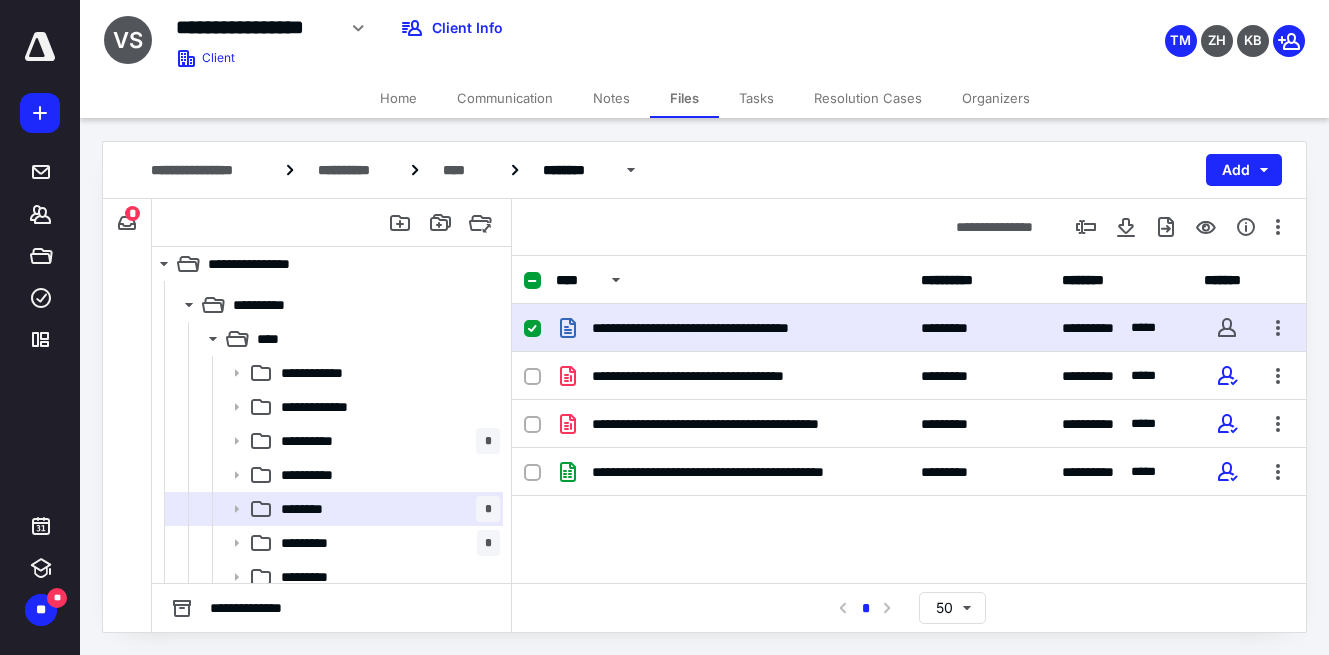 click on "**********" at bounding box center [732, 328] 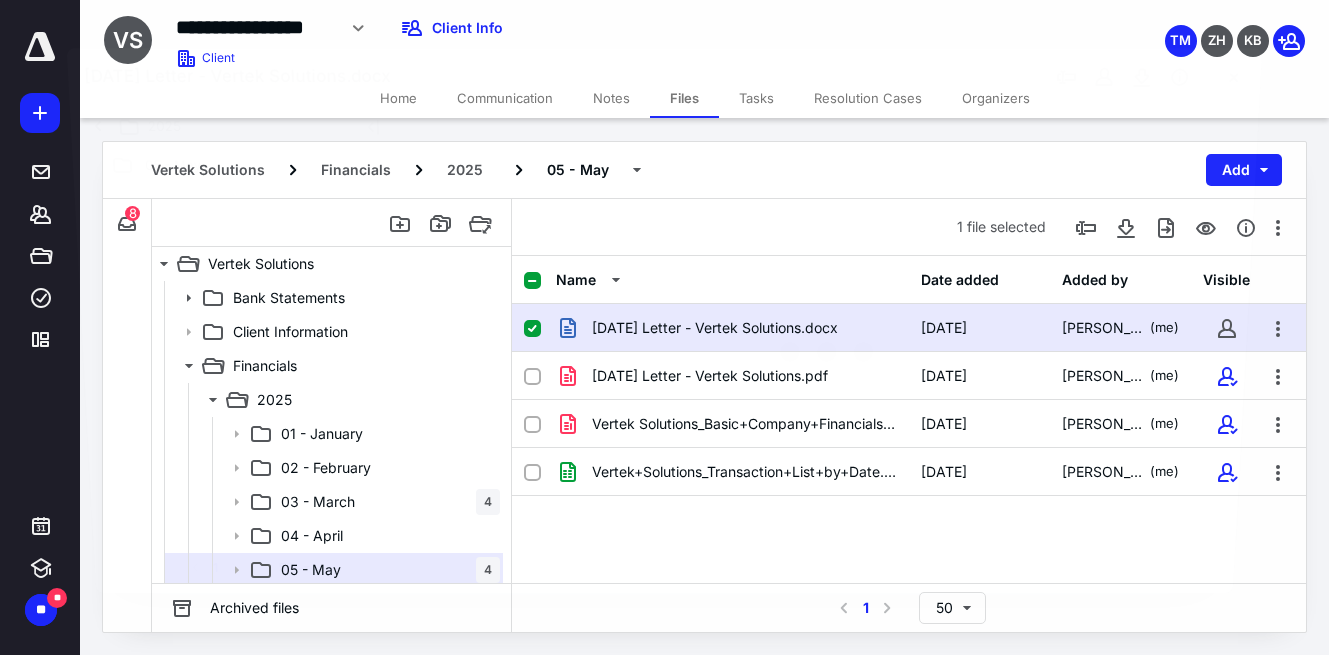 scroll, scrollTop: 61, scrollLeft: 0, axis: vertical 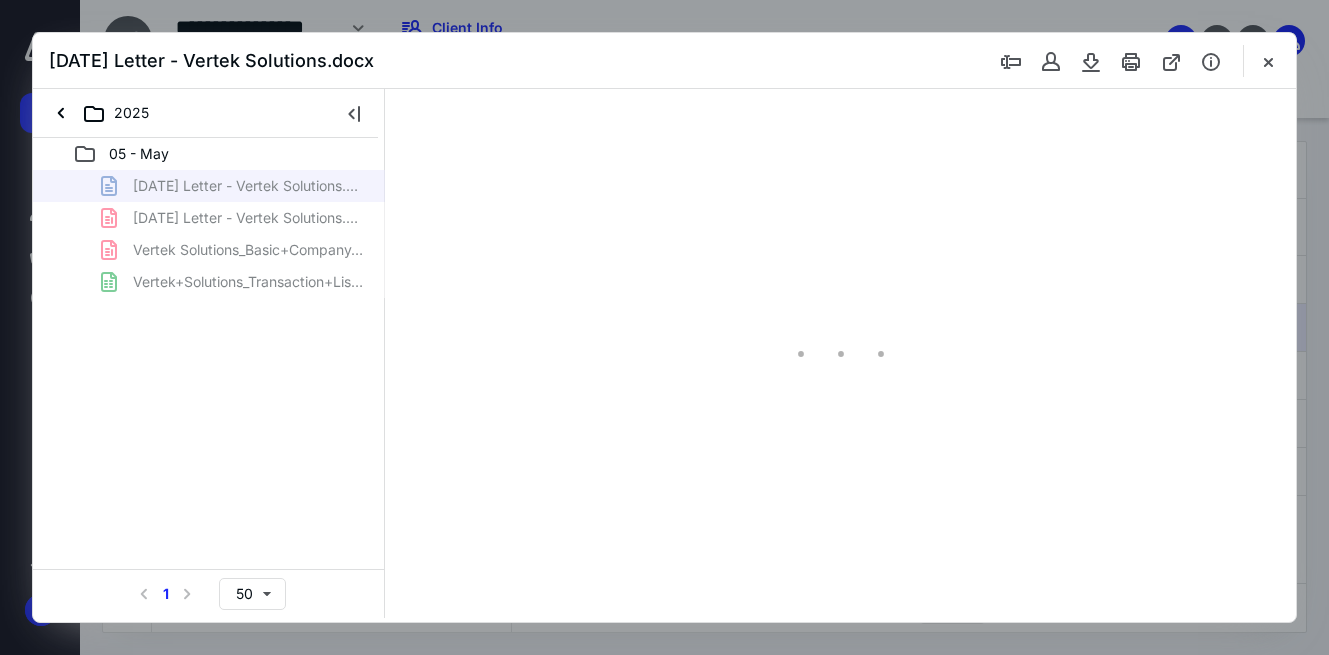 type on "62" 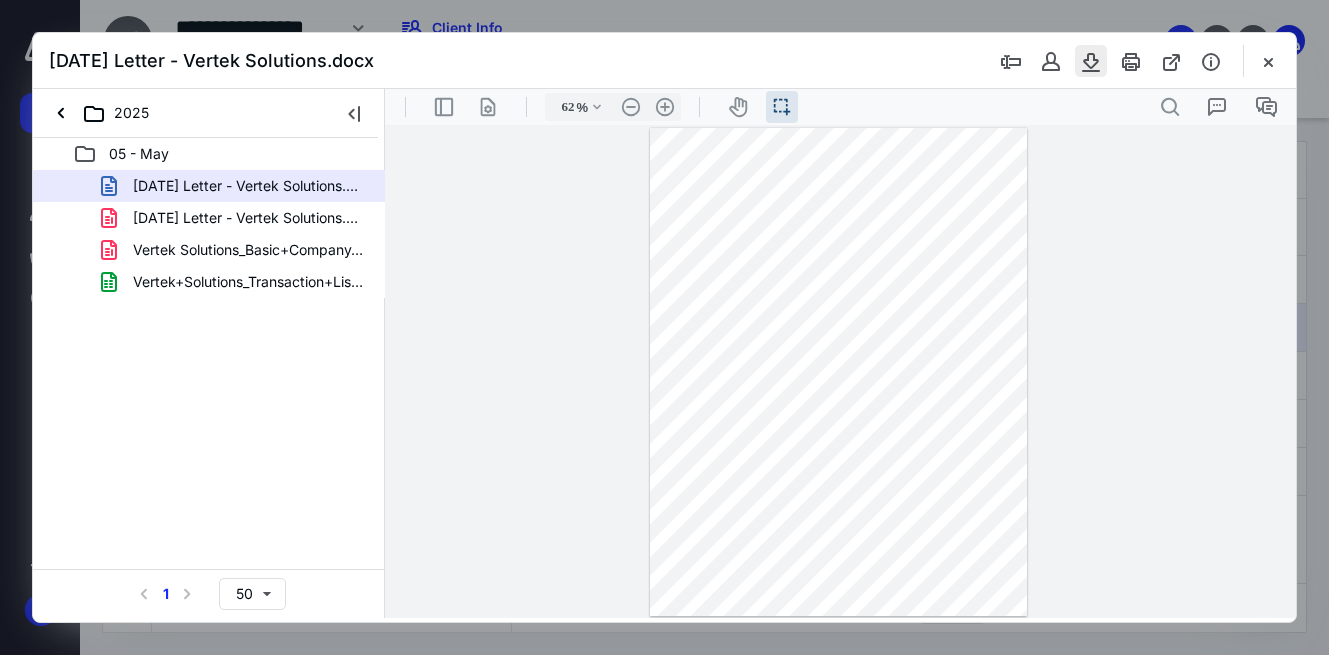 click at bounding box center [1091, 61] 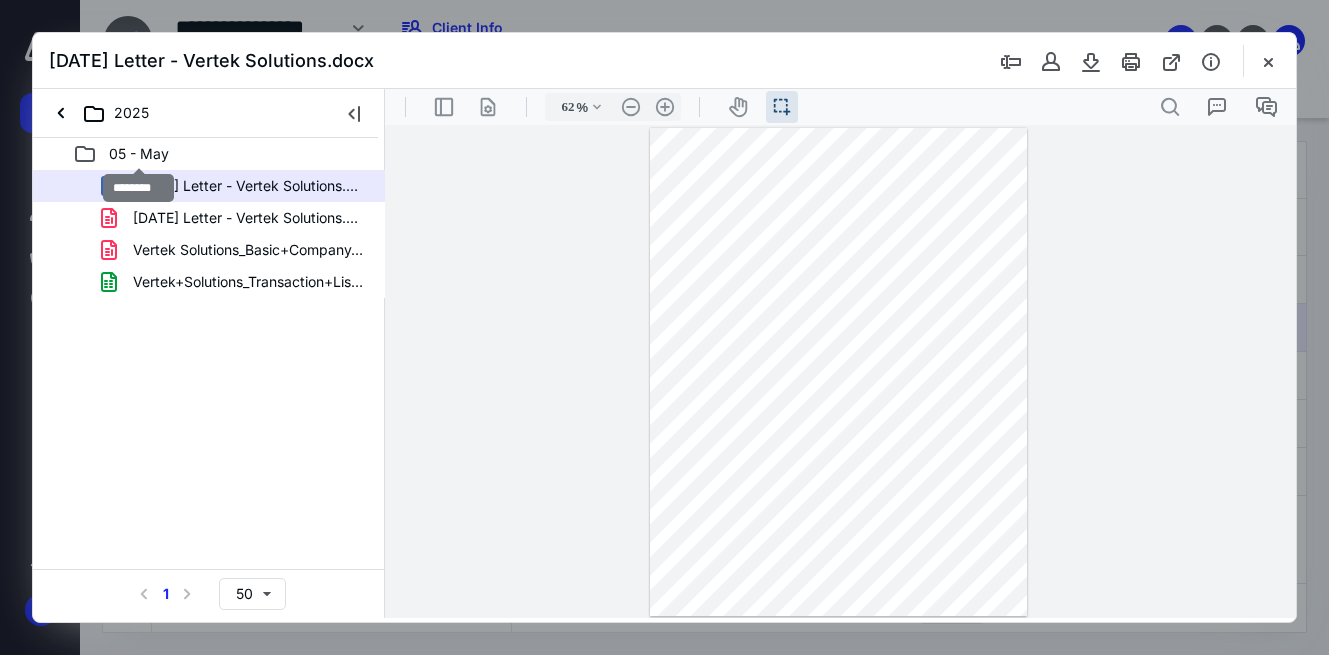 click on "05 - May" at bounding box center (139, 154) 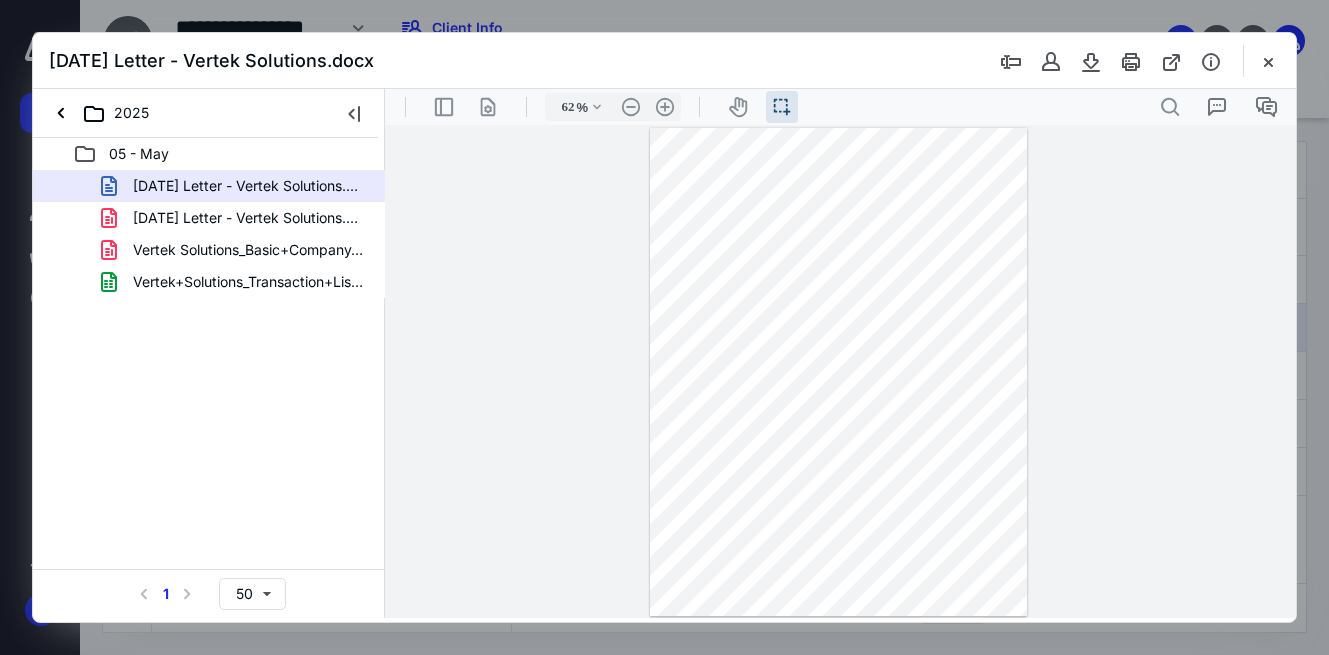 click 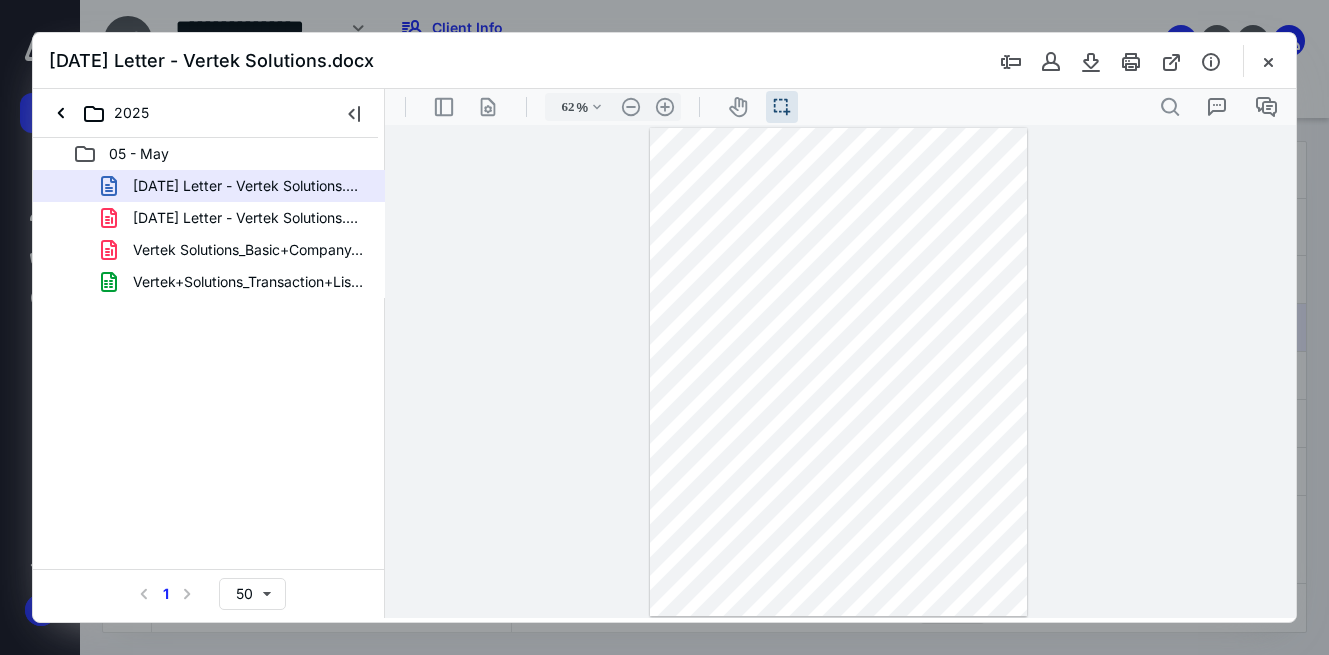 click on "05 - May" at bounding box center (139, 154) 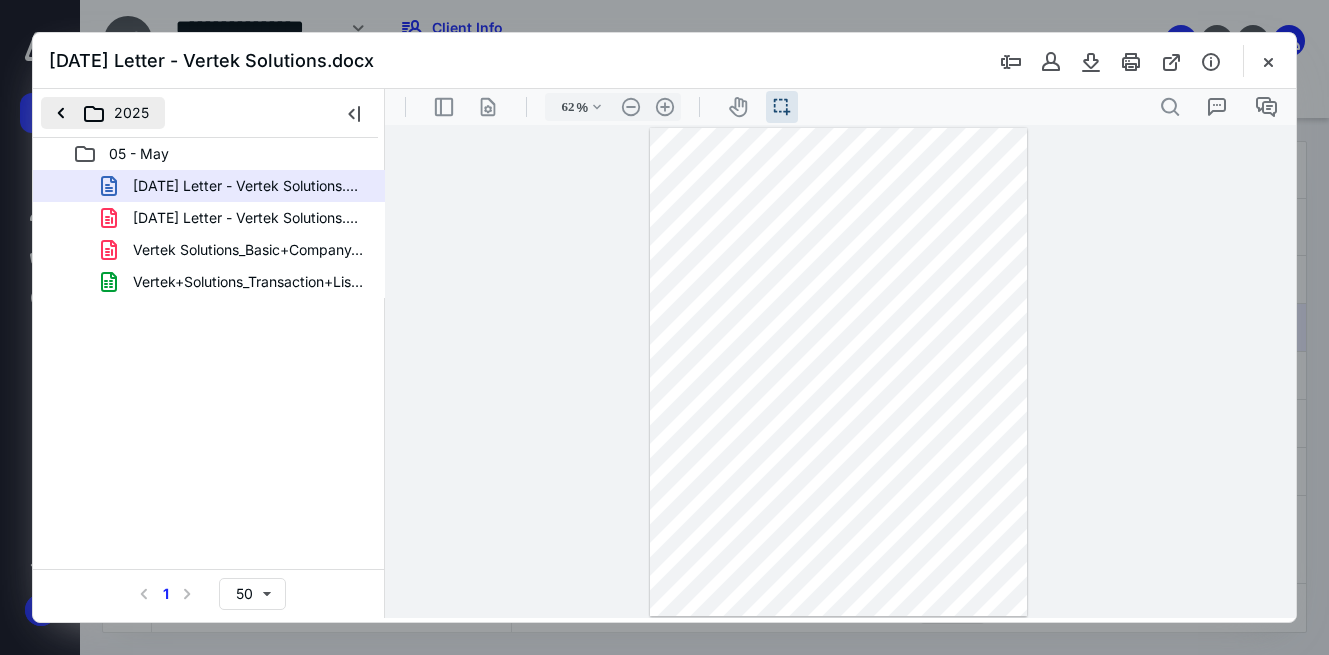 click on "2025" at bounding box center [103, 113] 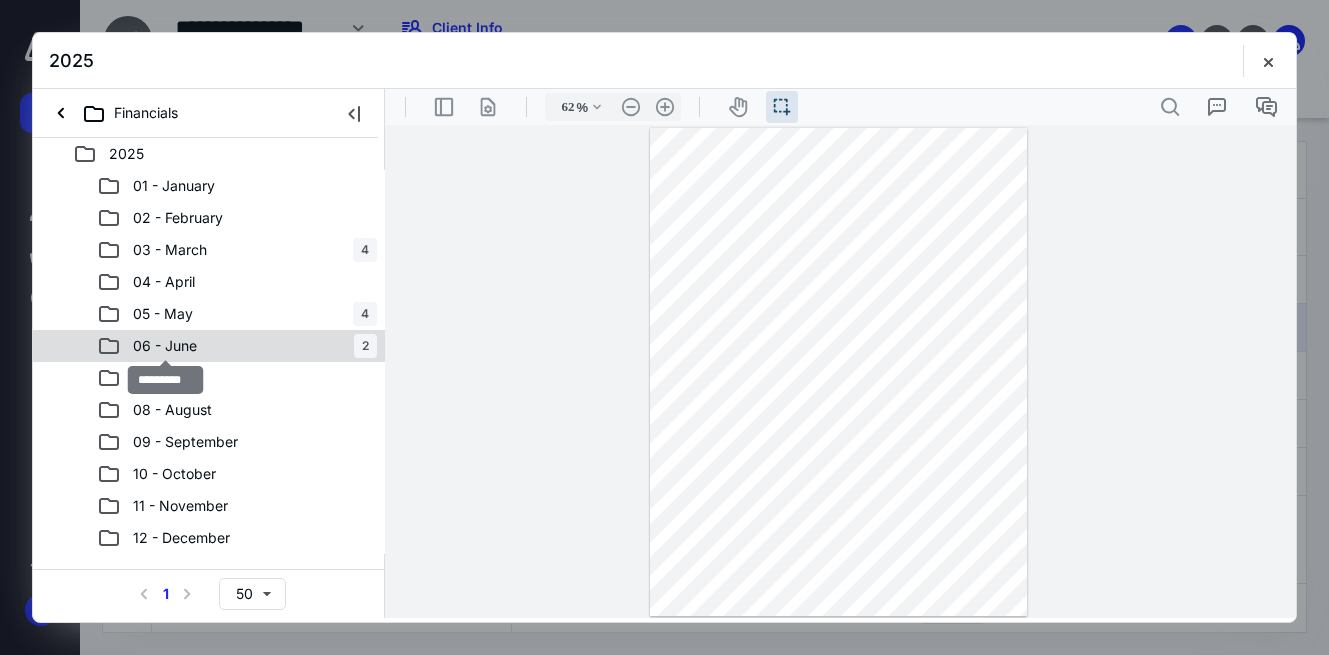 click on "06 - June" at bounding box center (165, 346) 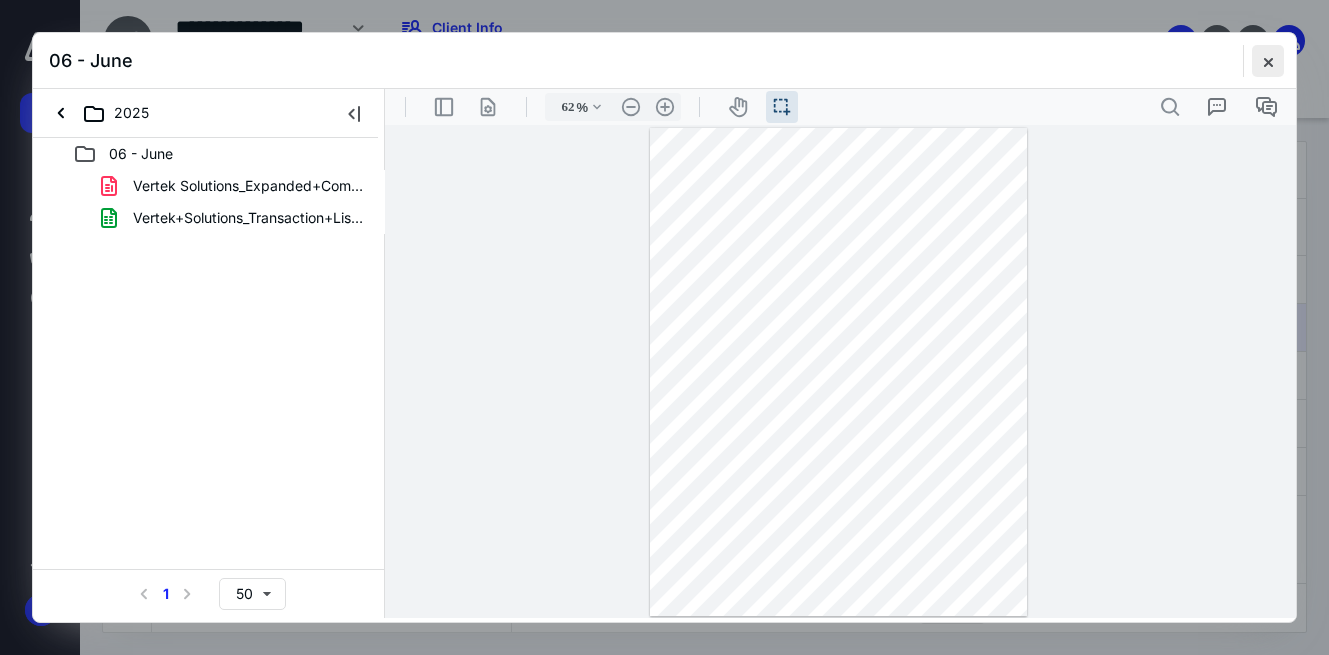 click at bounding box center [1268, 61] 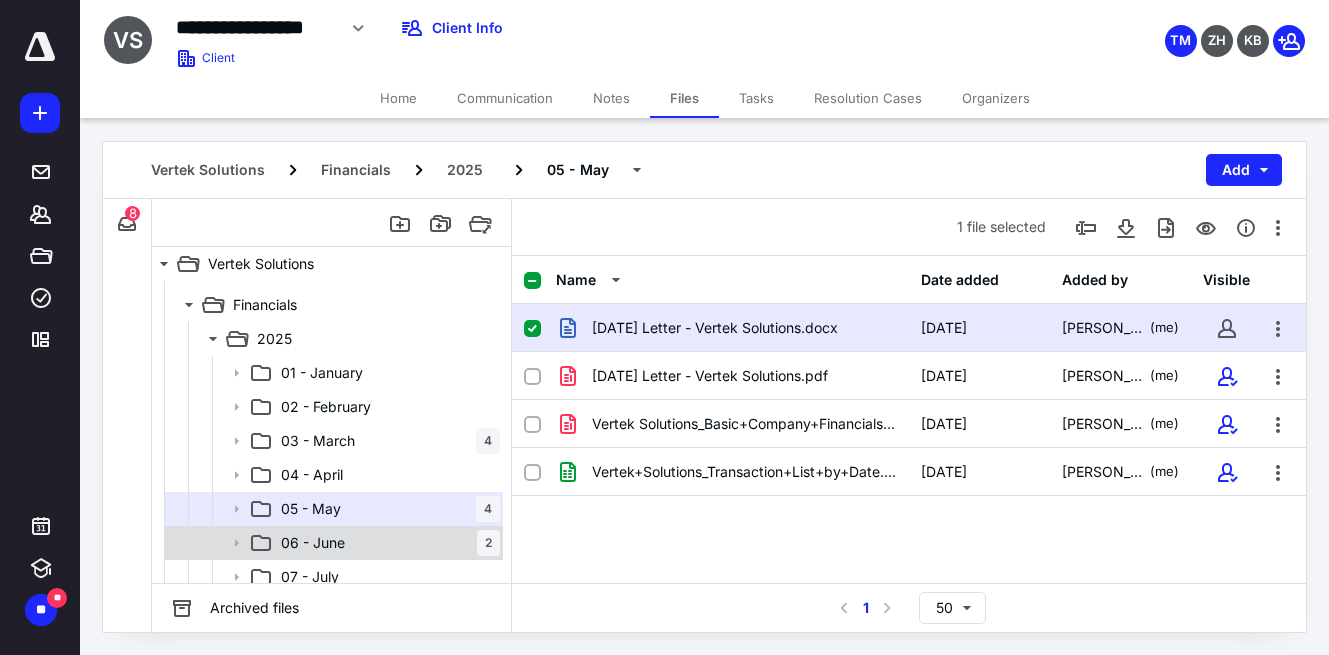 click on "06 - [DATE]" at bounding box center [386, 543] 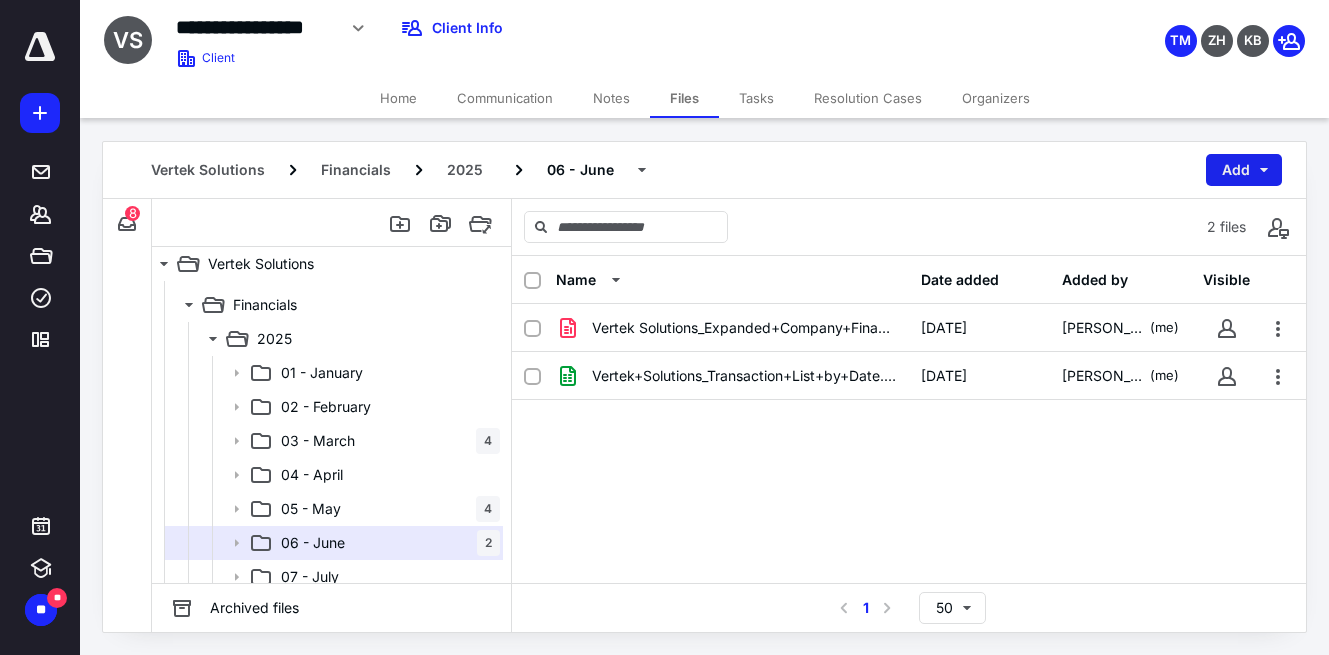 click on "Add" at bounding box center [1244, 170] 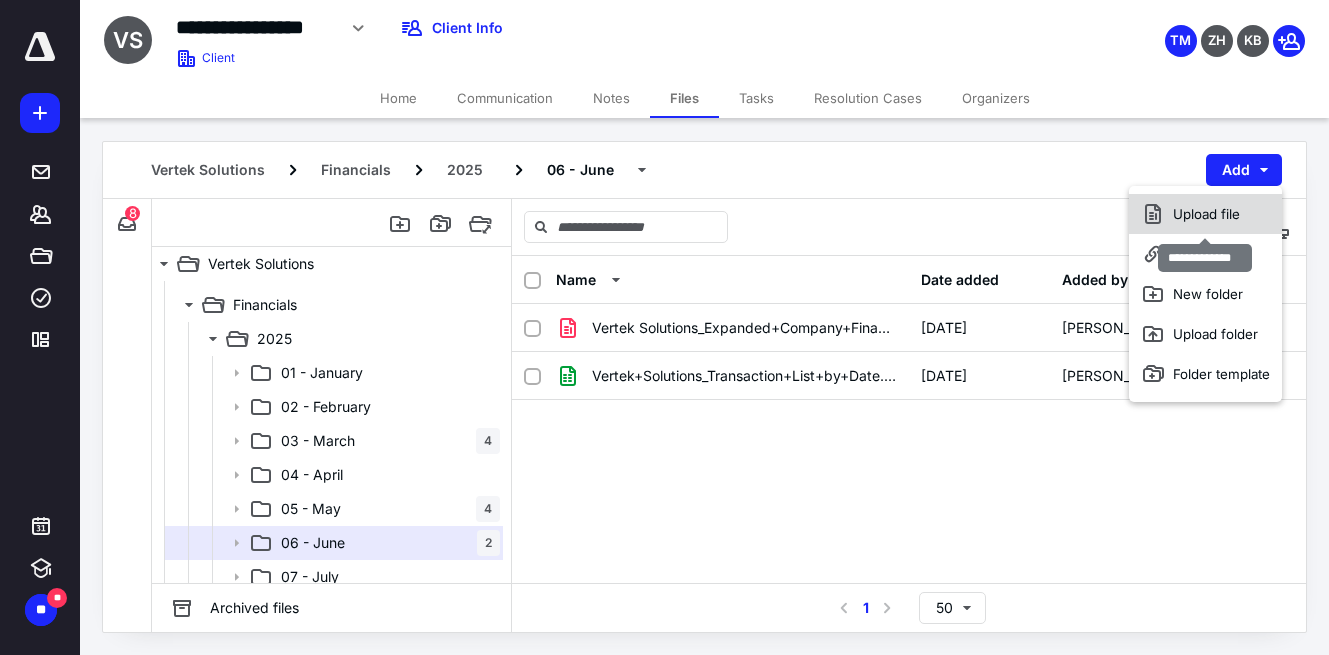 click on "Upload file" at bounding box center (1205, 214) 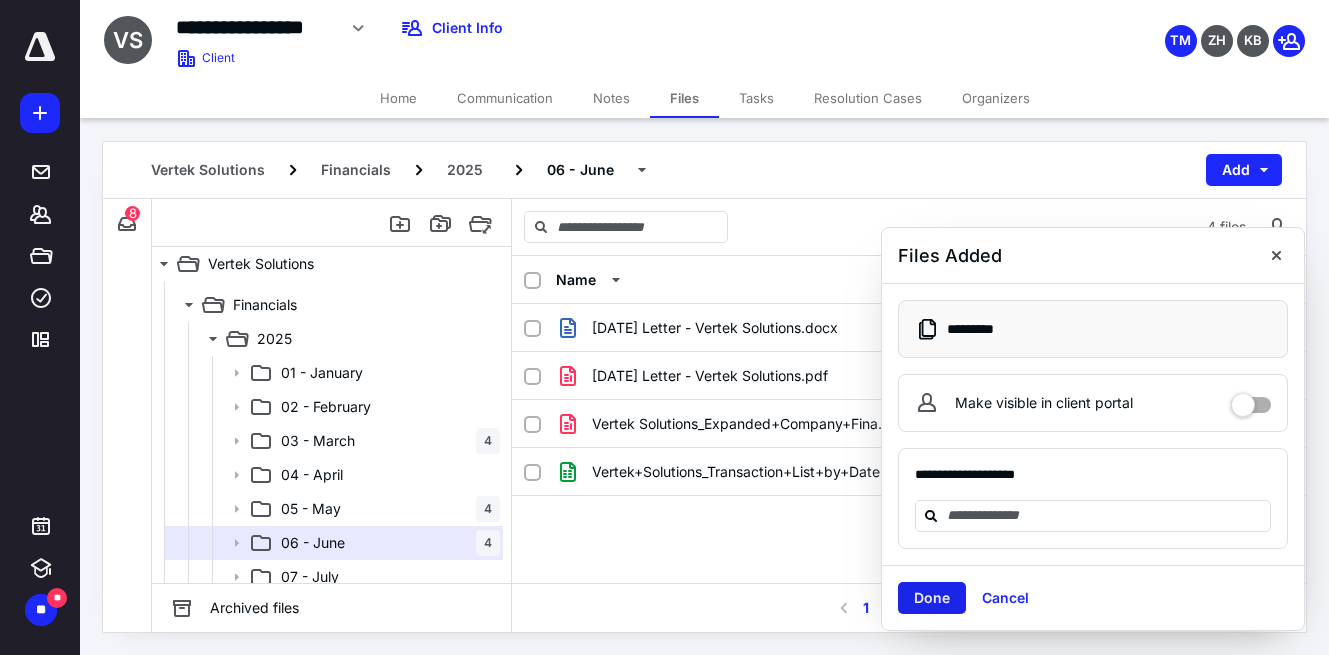 click on "Done" at bounding box center (932, 598) 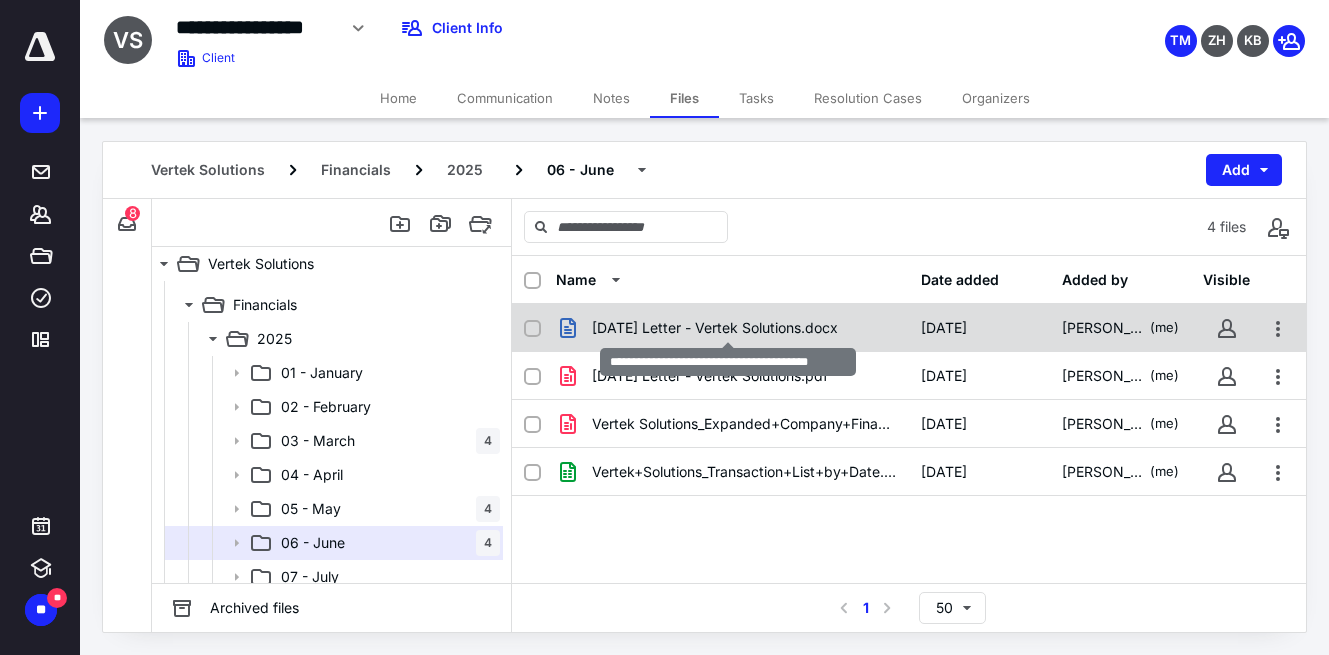 click on "[DATE] Letter - Vertek Solutions.docx" at bounding box center [715, 328] 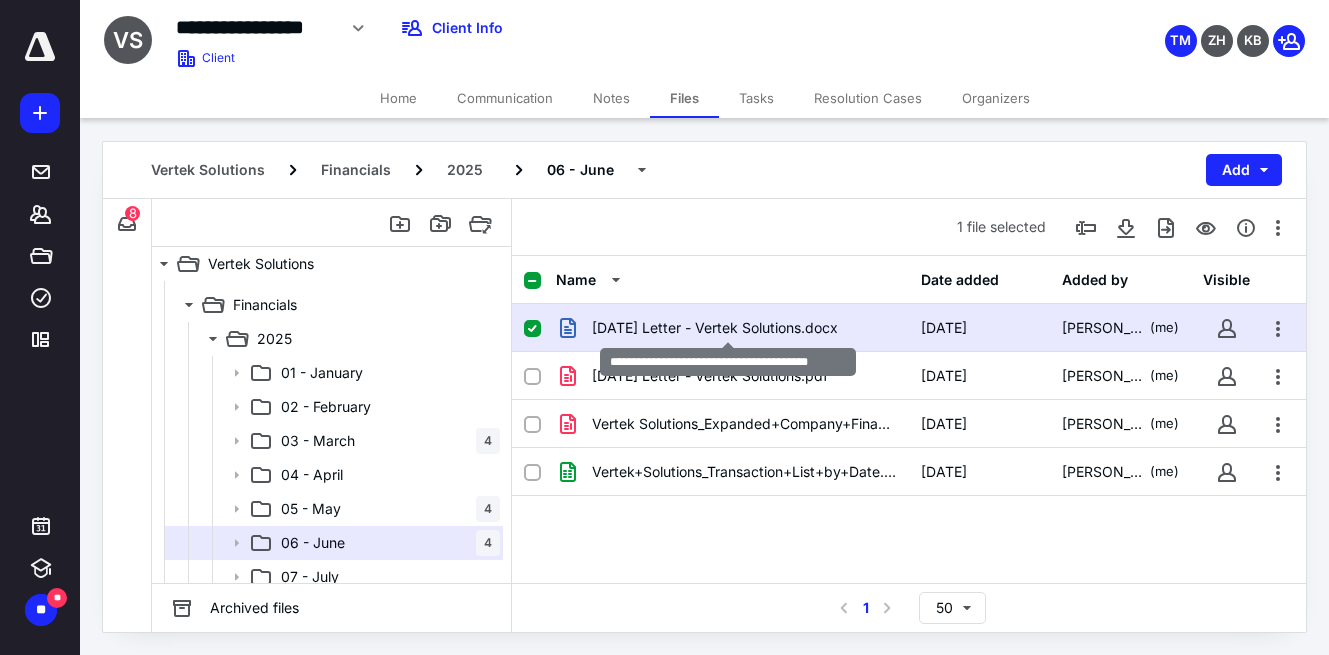 click on "[DATE] Letter - Vertek Solutions.docx" at bounding box center (715, 328) 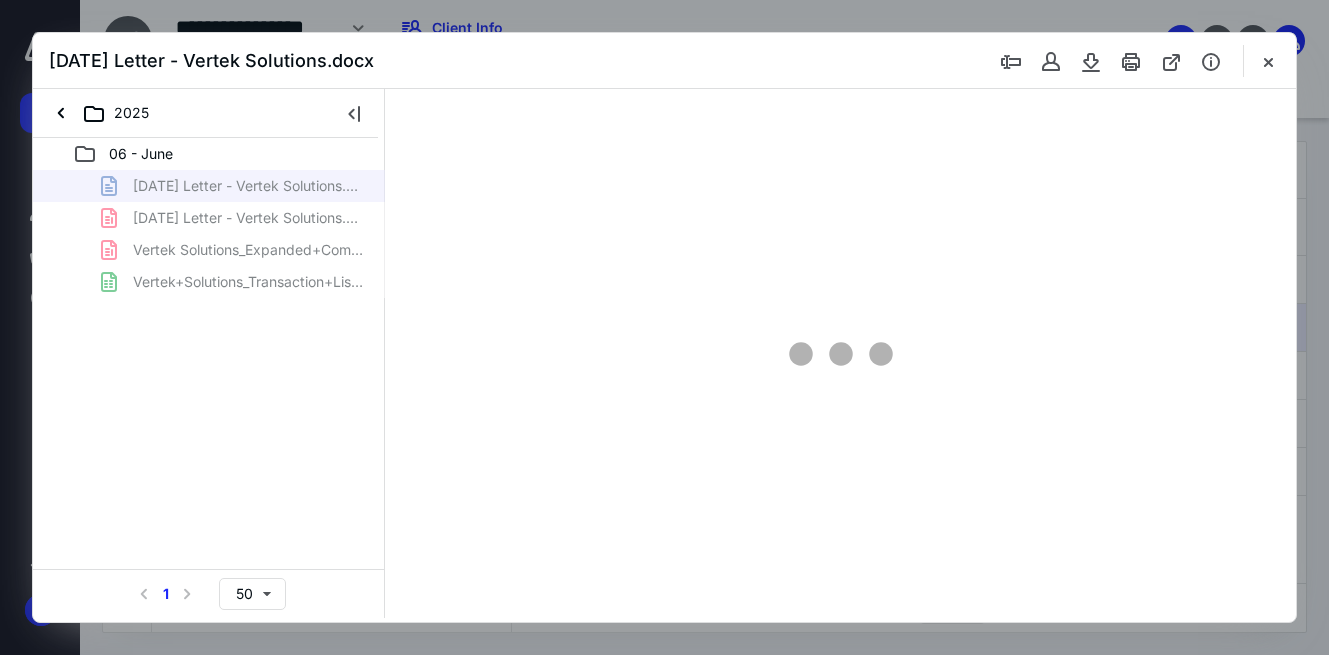 scroll, scrollTop: 0, scrollLeft: 0, axis: both 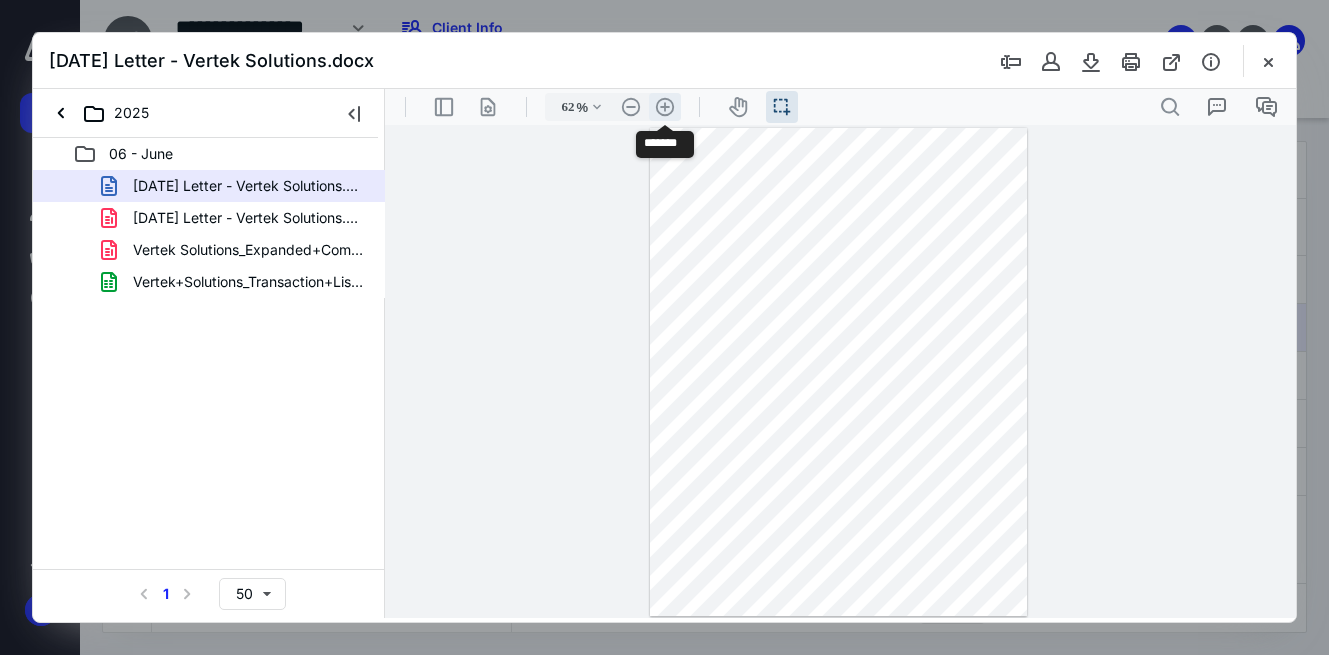 click on ".cls-1{fill:#abb0c4;} icon - header - zoom - in - line" at bounding box center [665, 107] 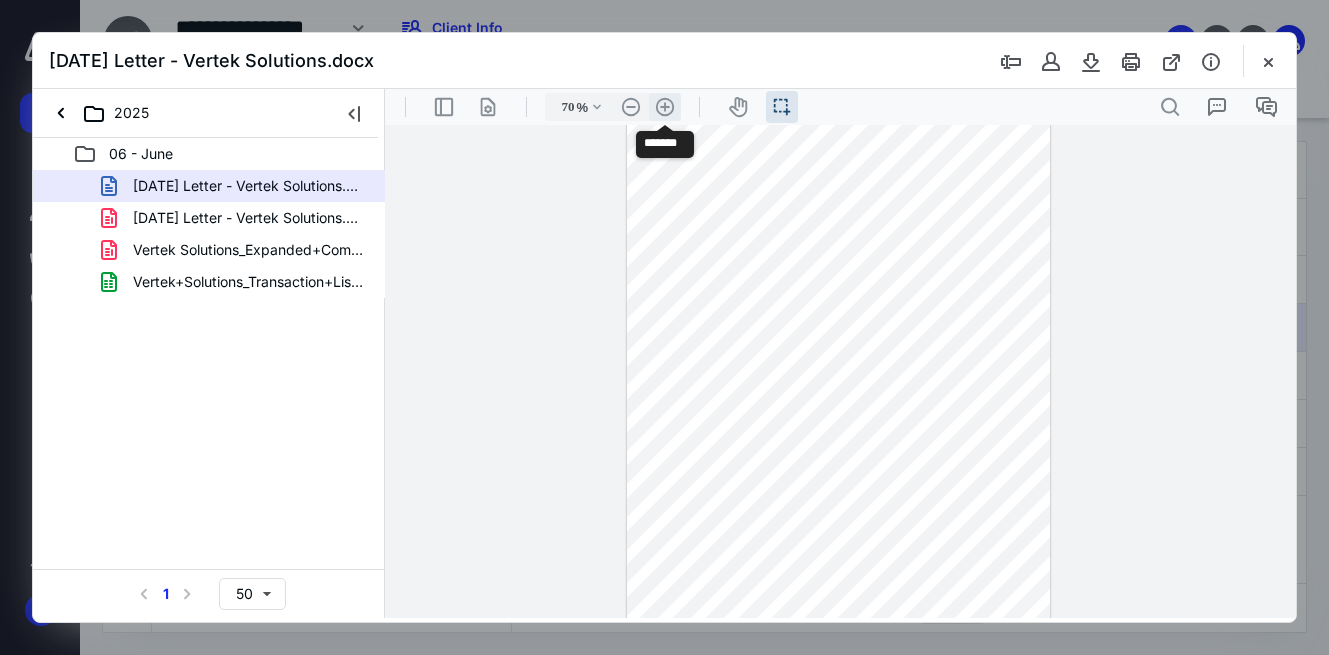 click on ".cls-1{fill:#abb0c4;} icon - header - zoom - in - line" at bounding box center [665, 107] 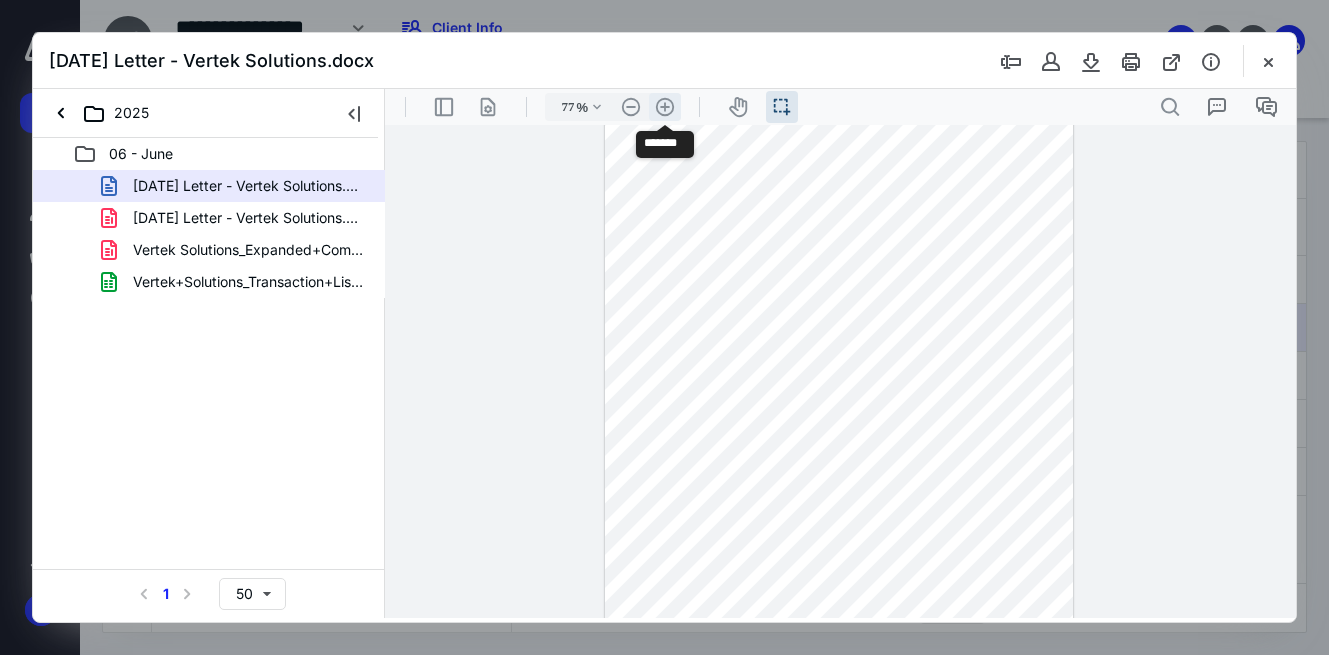 click on ".cls-1{fill:#abb0c4;} icon - header - zoom - in - line" at bounding box center [665, 107] 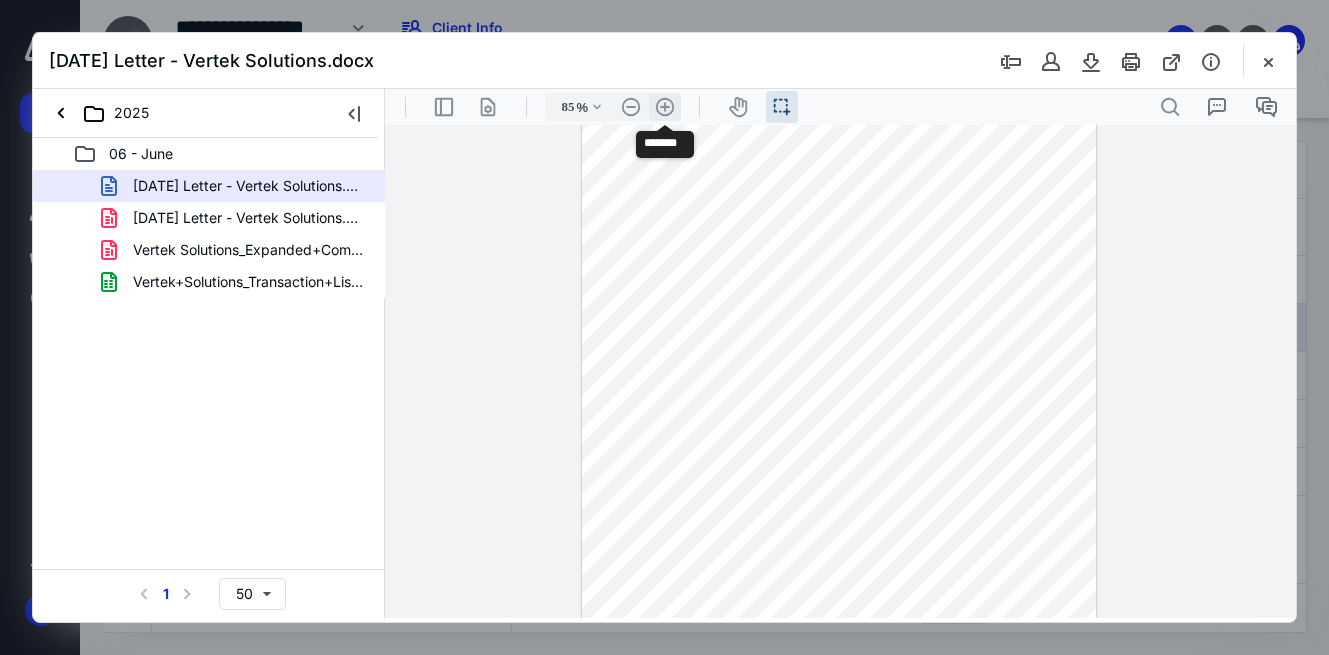 click on ".cls-1{fill:#abb0c4;} icon - header - zoom - in - line" at bounding box center [665, 107] 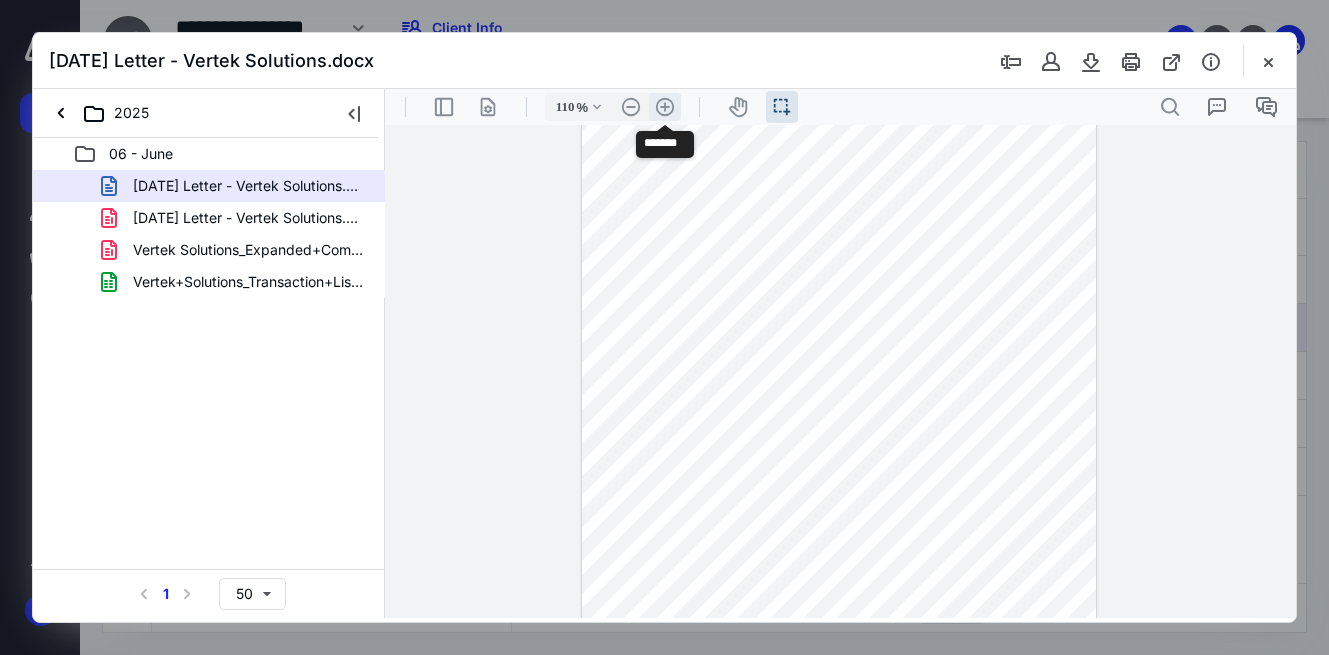 scroll, scrollTop: 173, scrollLeft: 0, axis: vertical 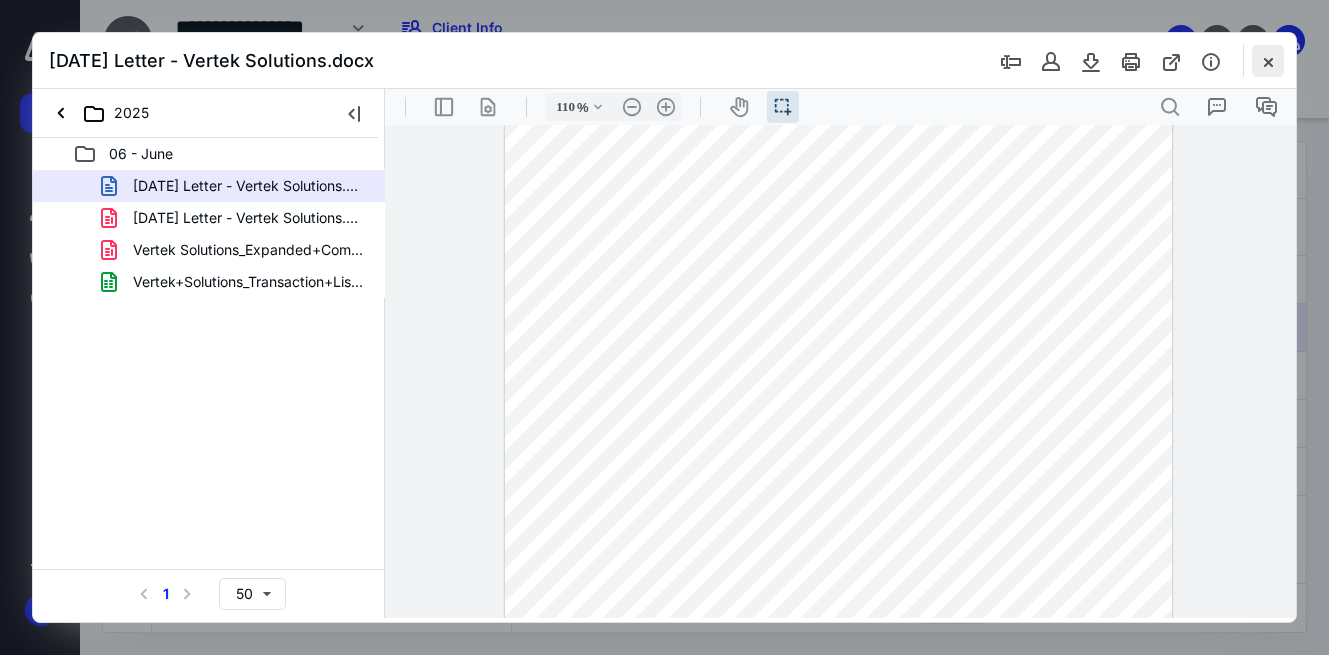 click at bounding box center [1268, 61] 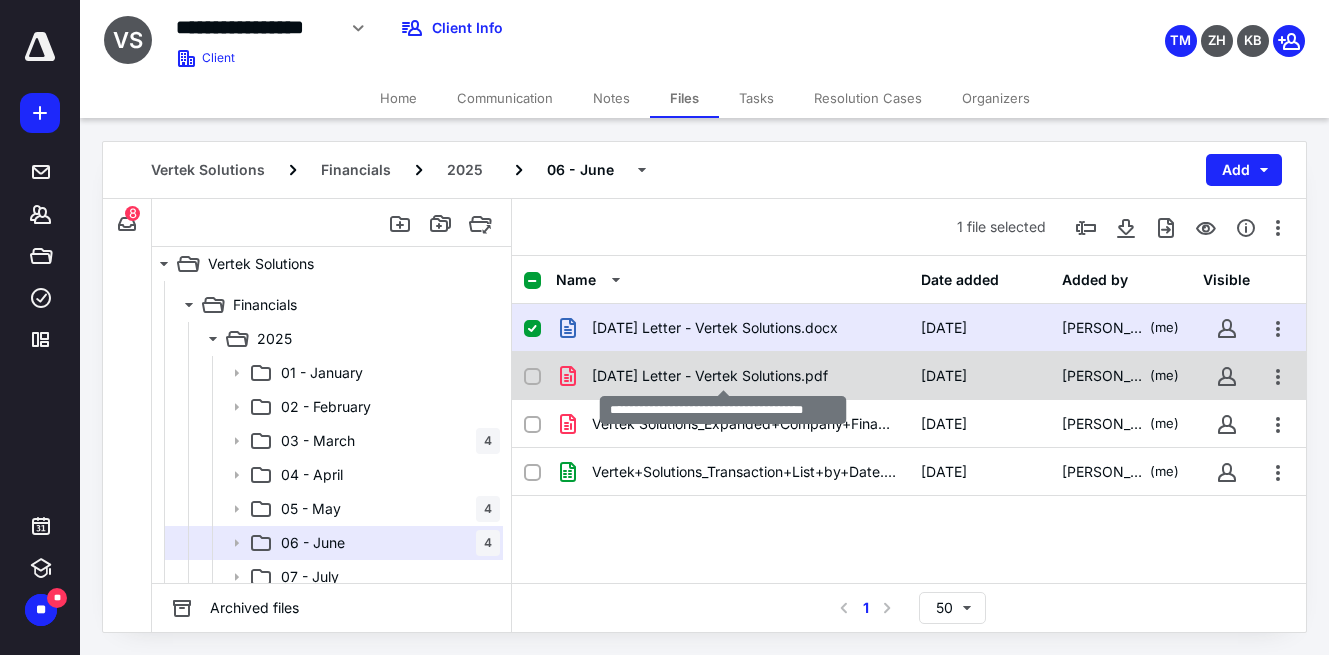 click on "[DATE] Letter - Vertek Solutions.pdf" at bounding box center [710, 376] 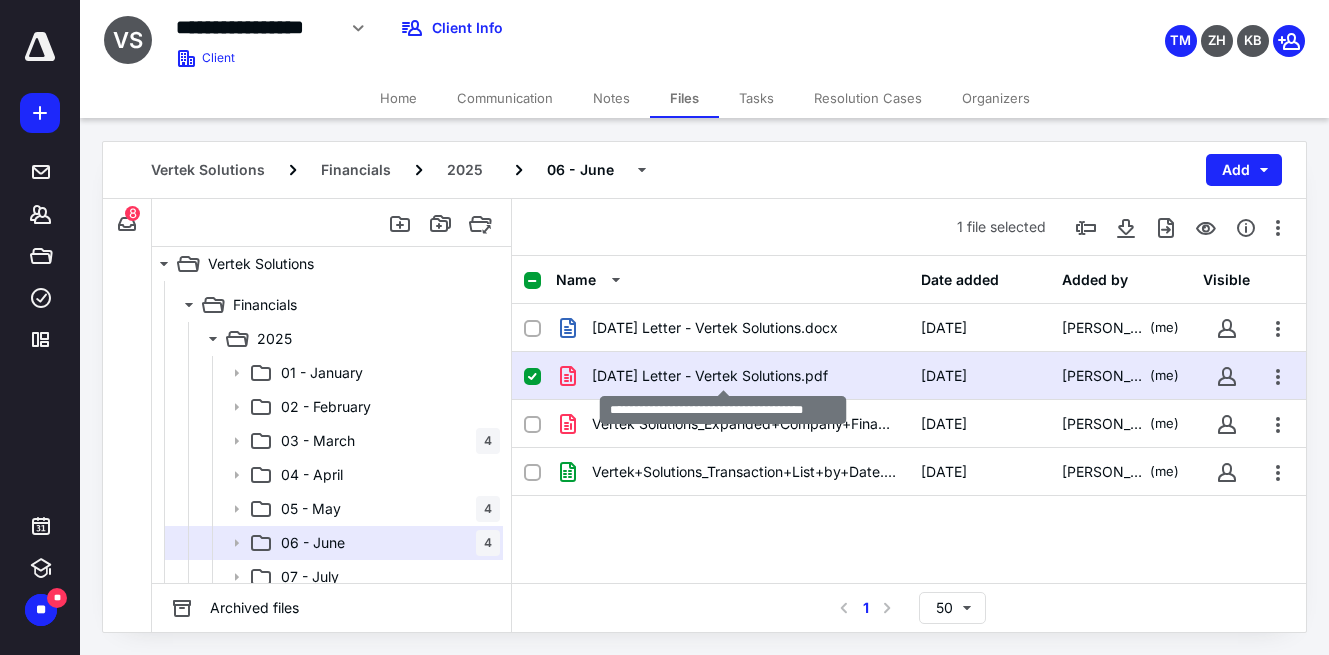 click on "[DATE] Letter - Vertek Solutions.pdf" at bounding box center (710, 376) 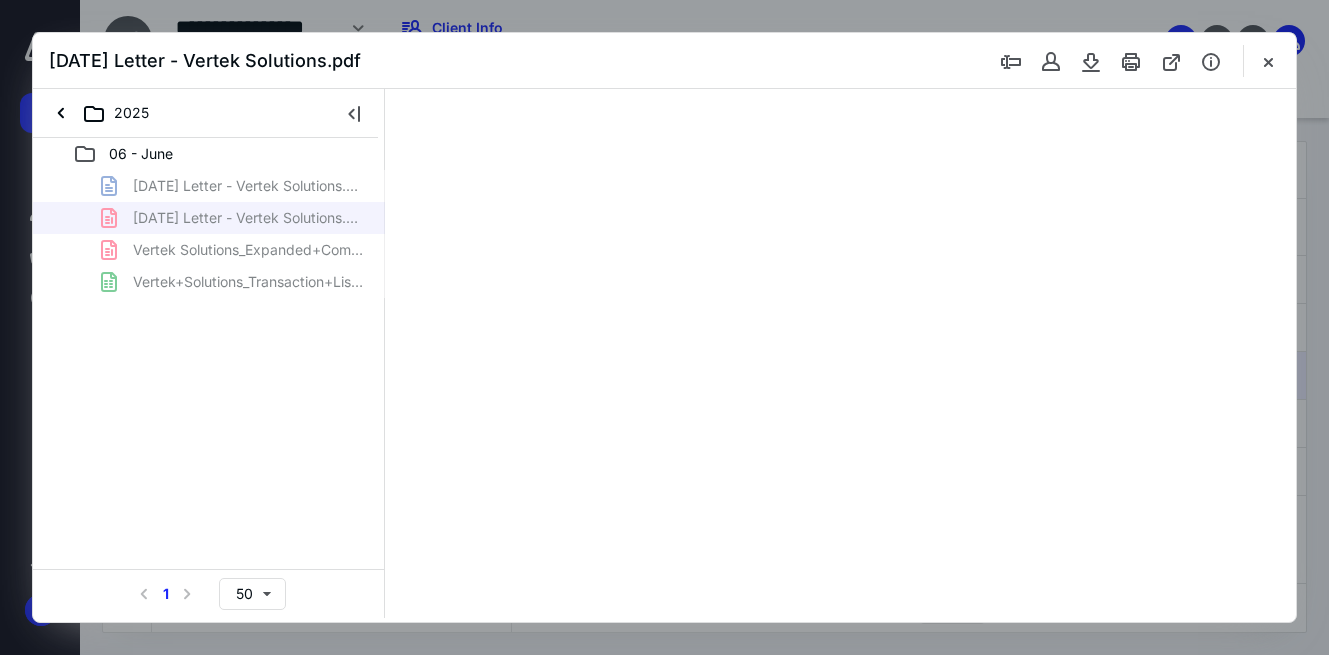 scroll, scrollTop: 0, scrollLeft: 0, axis: both 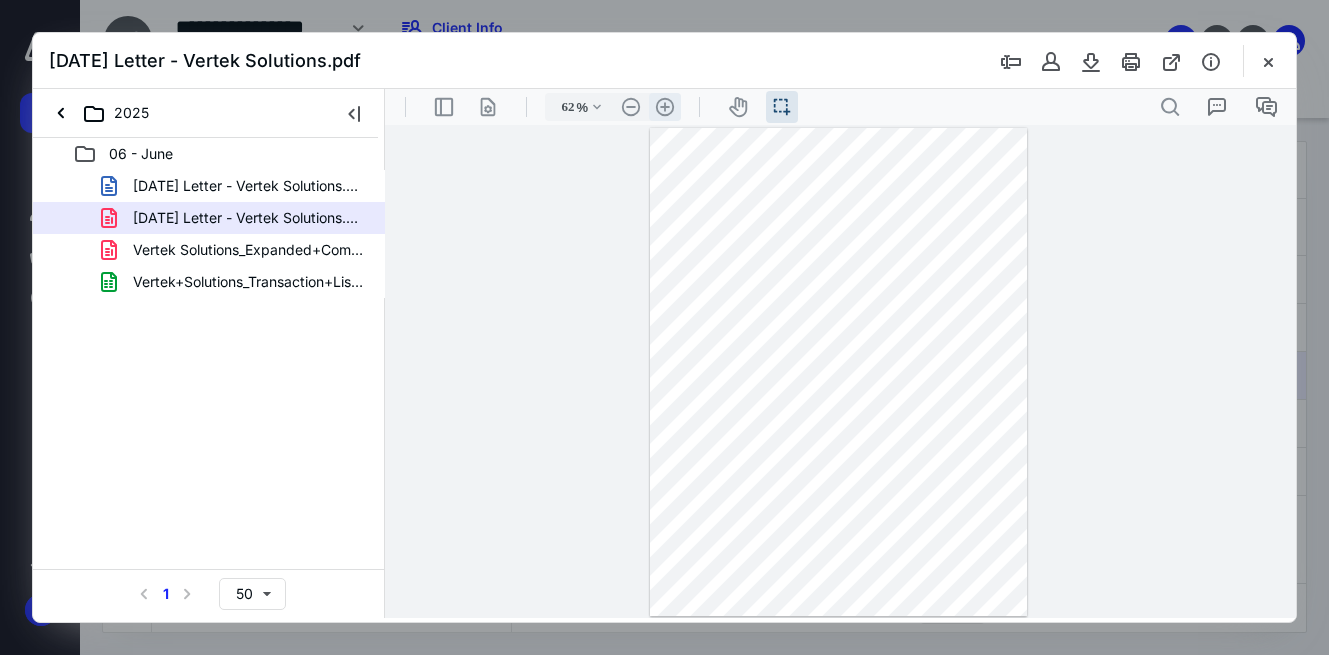 click on ".cls-1{fill:#abb0c4;} icon - header - zoom - in - line" at bounding box center [665, 107] 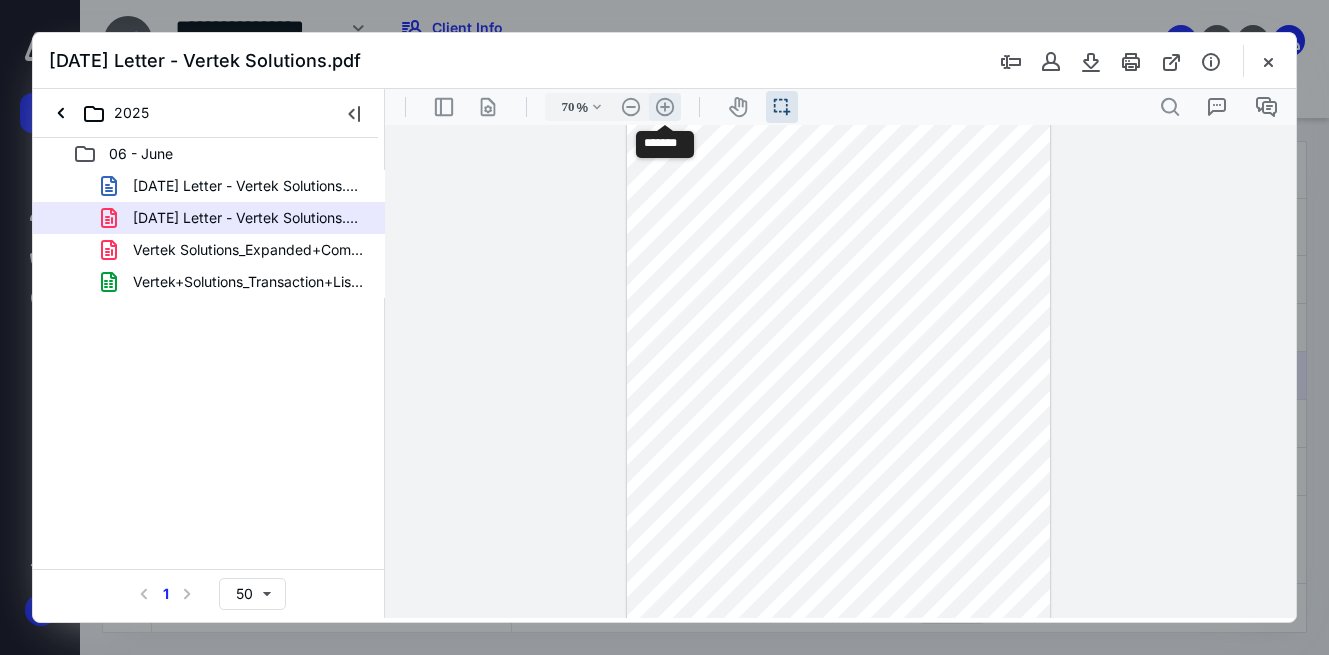 click on ".cls-1{fill:#abb0c4;} icon - header - zoom - in - line" at bounding box center (665, 107) 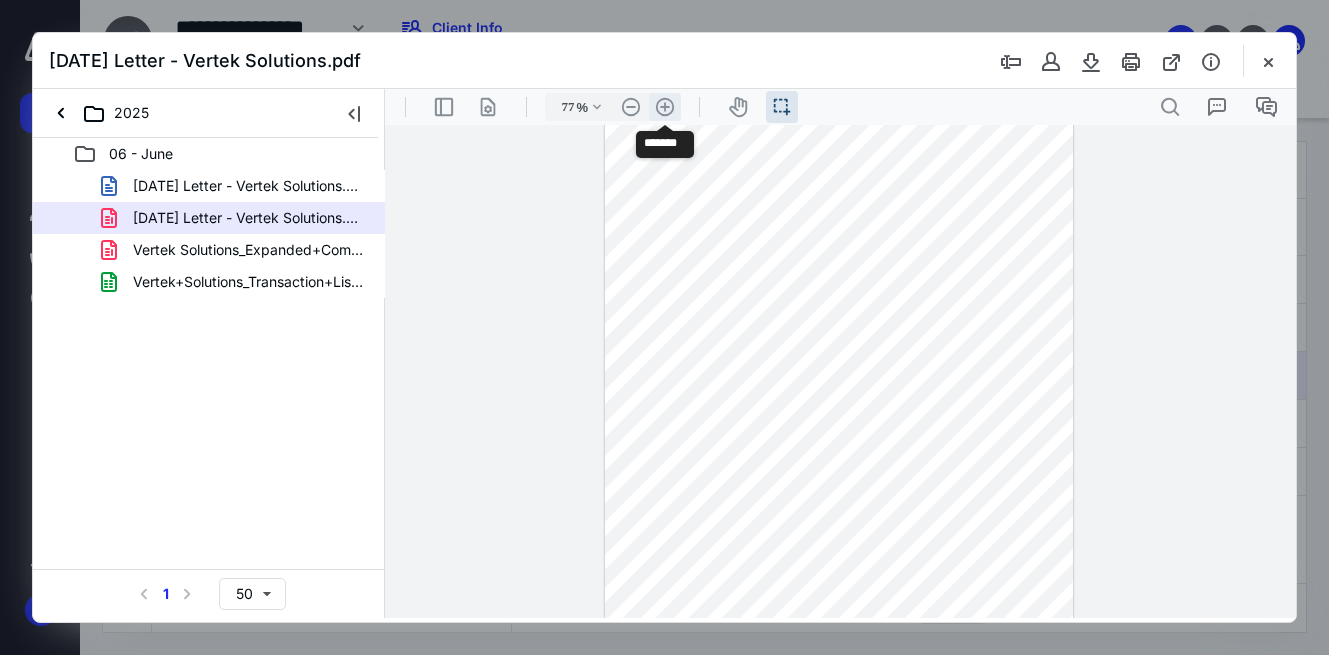 click on ".cls-1{fill:#abb0c4;} icon - header - zoom - in - line" at bounding box center (665, 107) 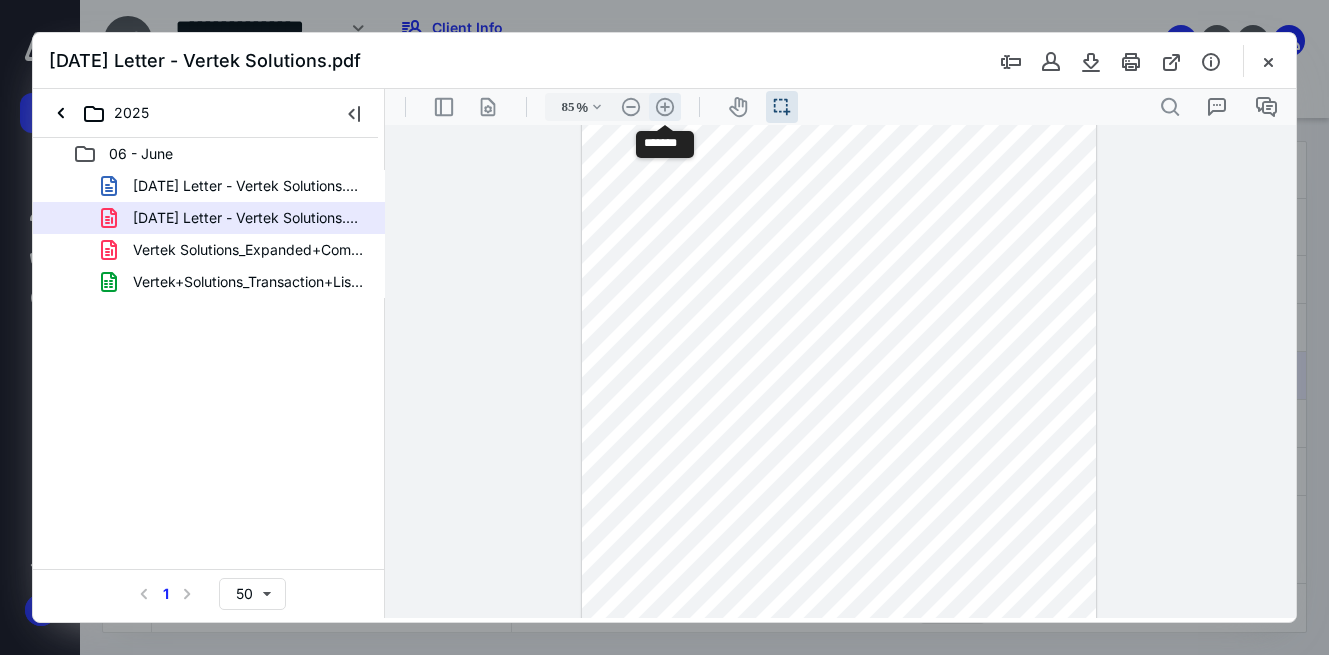 click on ".cls-1{fill:#abb0c4;} icon - header - zoom - in - line" at bounding box center [665, 107] 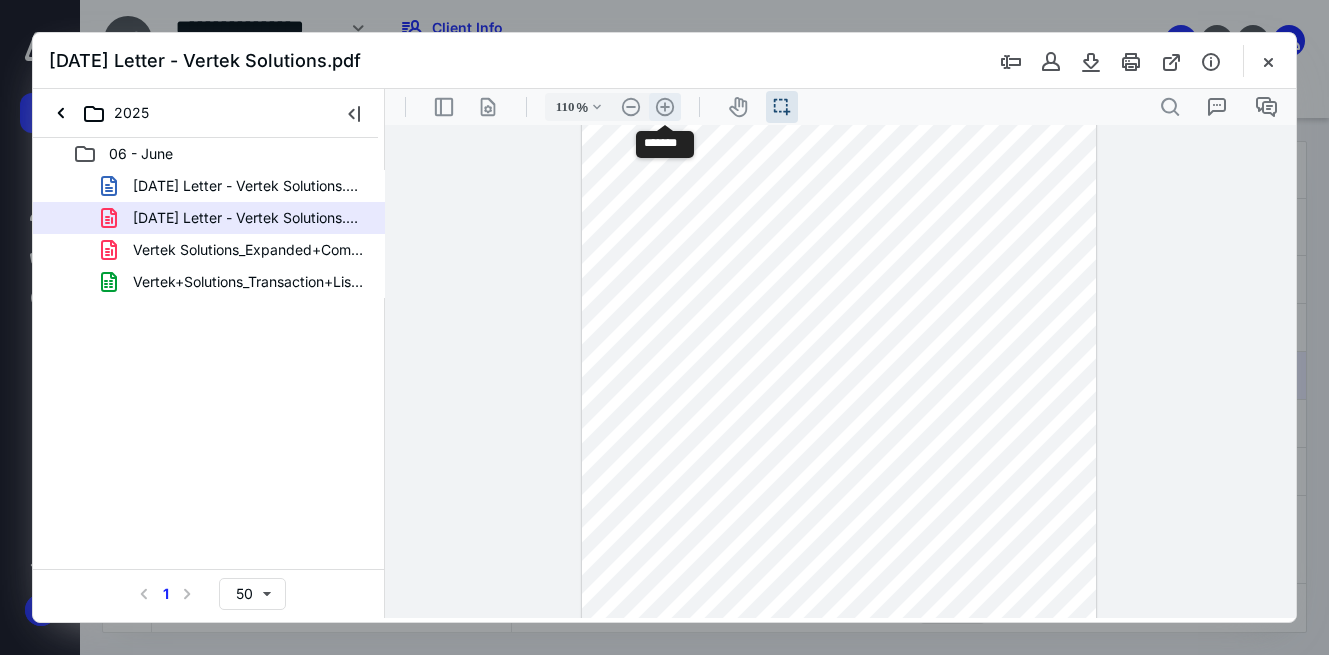 scroll, scrollTop: 173, scrollLeft: 0, axis: vertical 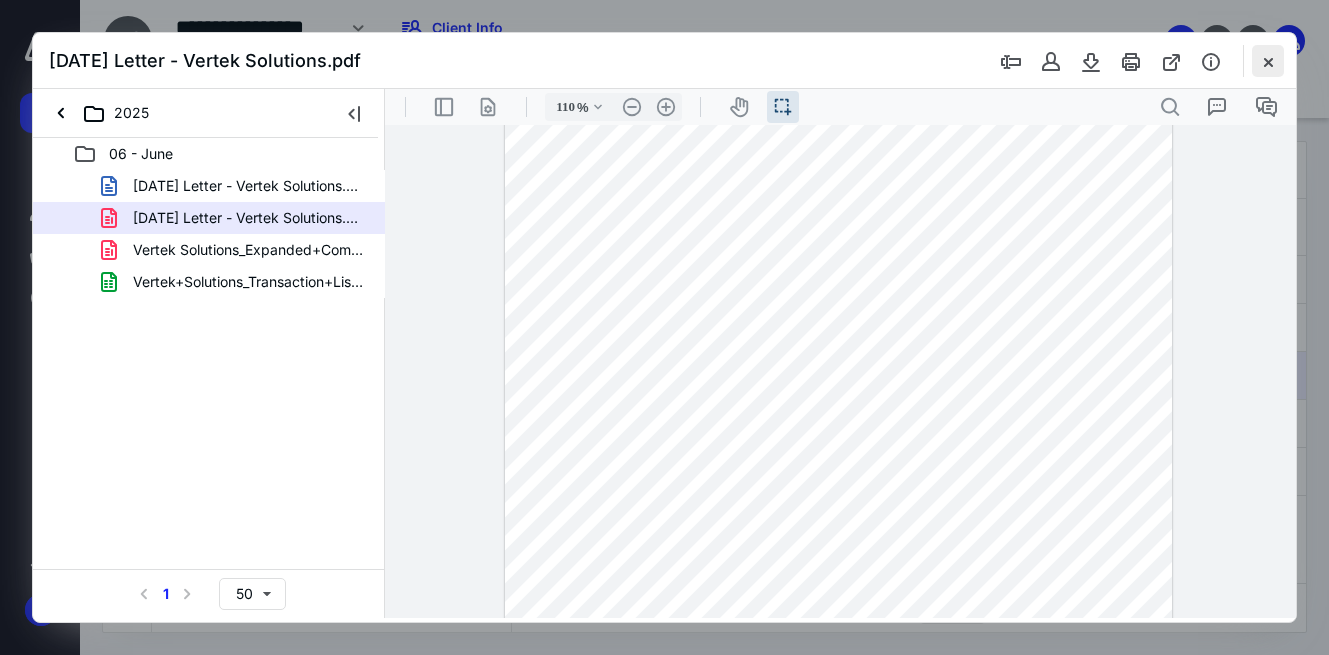 click at bounding box center [1268, 61] 